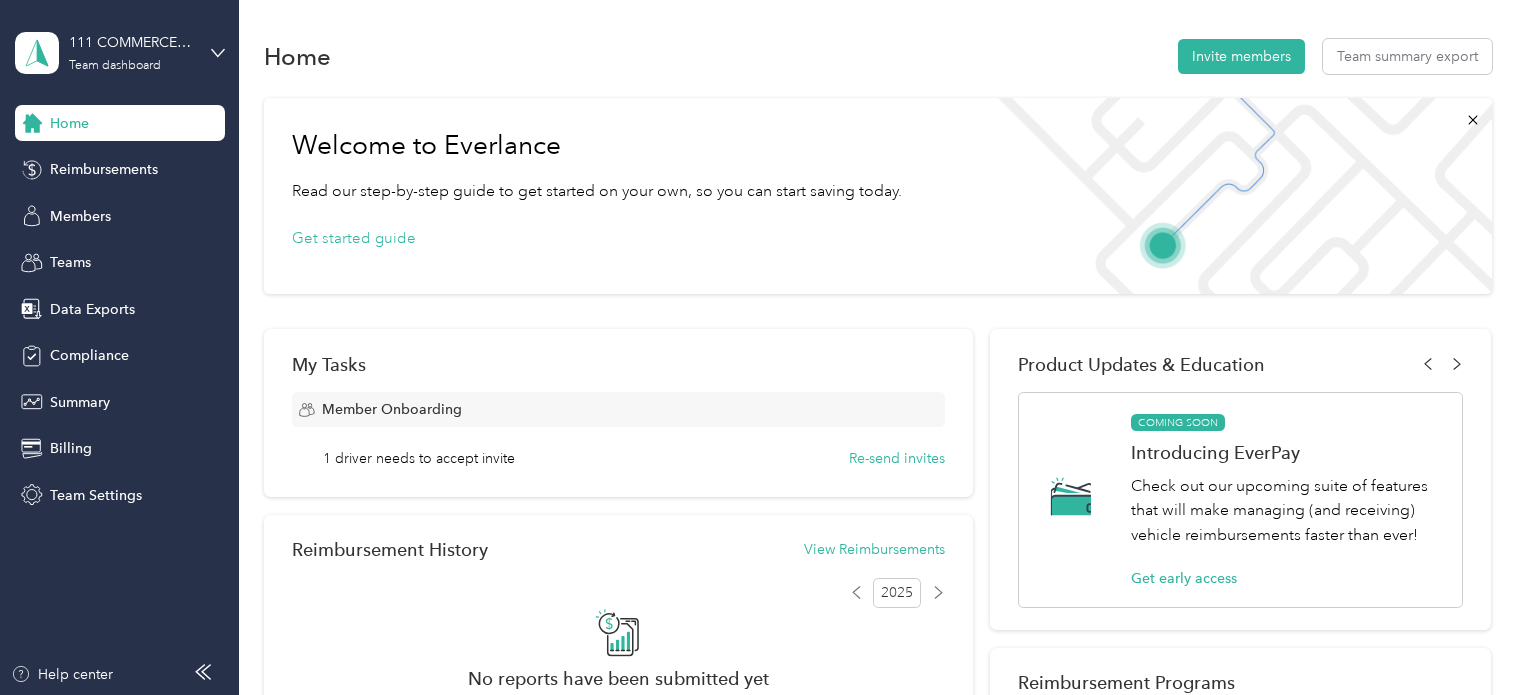 scroll, scrollTop: 0, scrollLeft: 0, axis: both 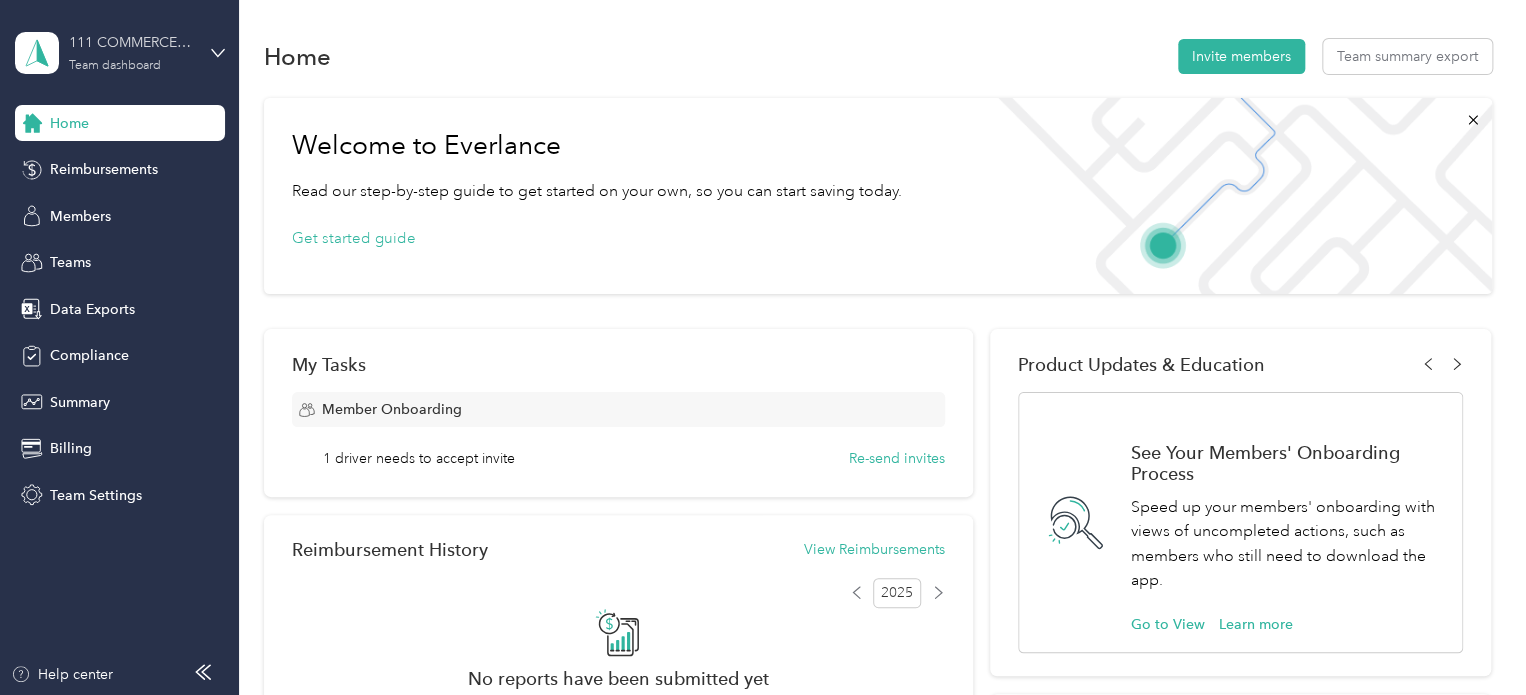 click on "111 COMMERCE LLC" at bounding box center (131, 42) 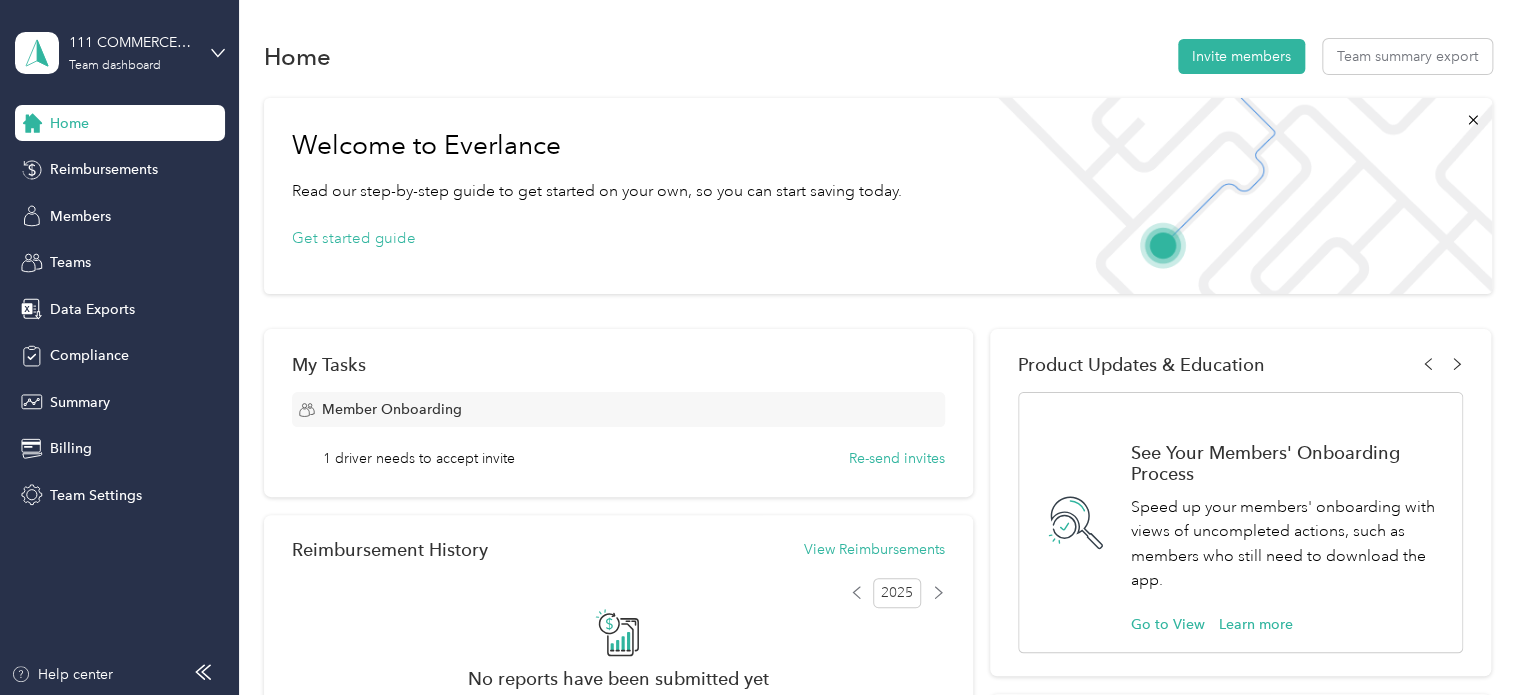 click on "Team dashboard Personal dashboard Log out" at bounding box center (167, 210) 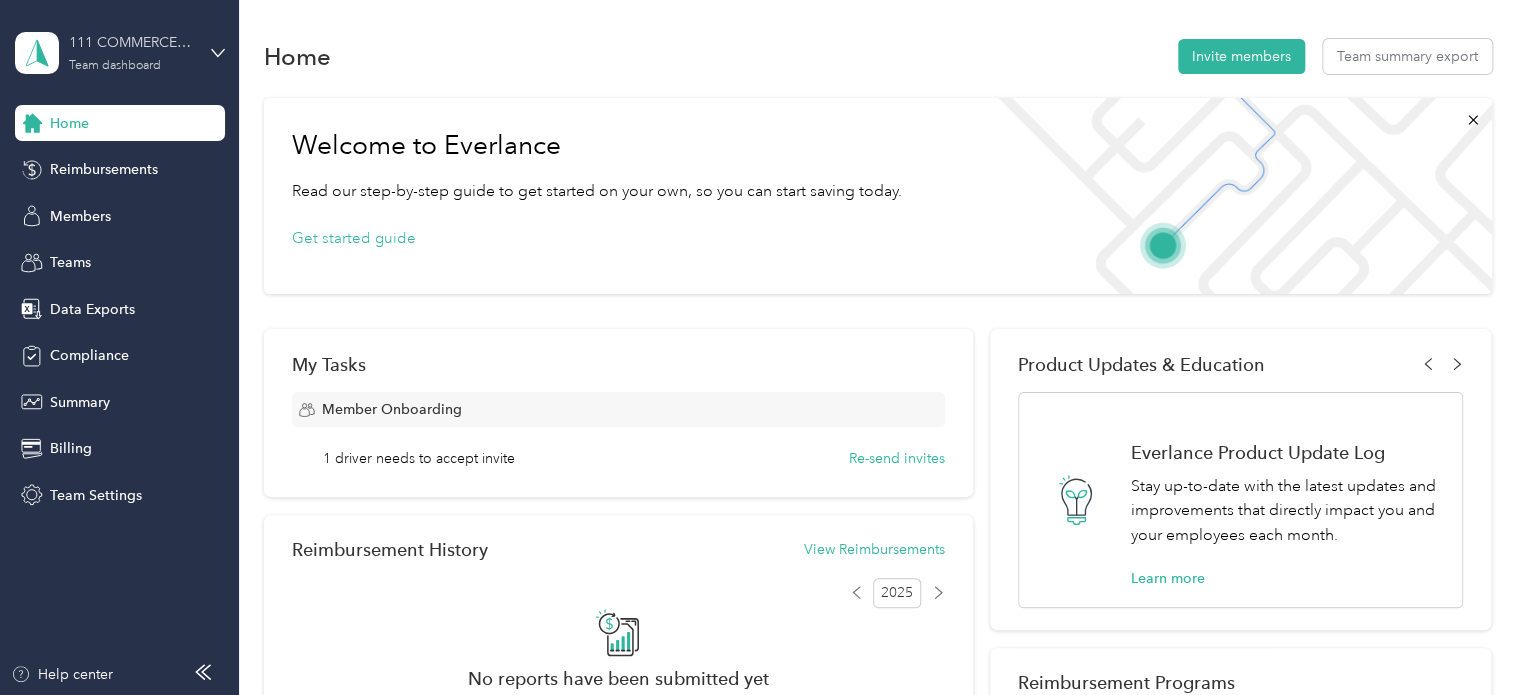 click on "Team dashboard" at bounding box center [115, 66] 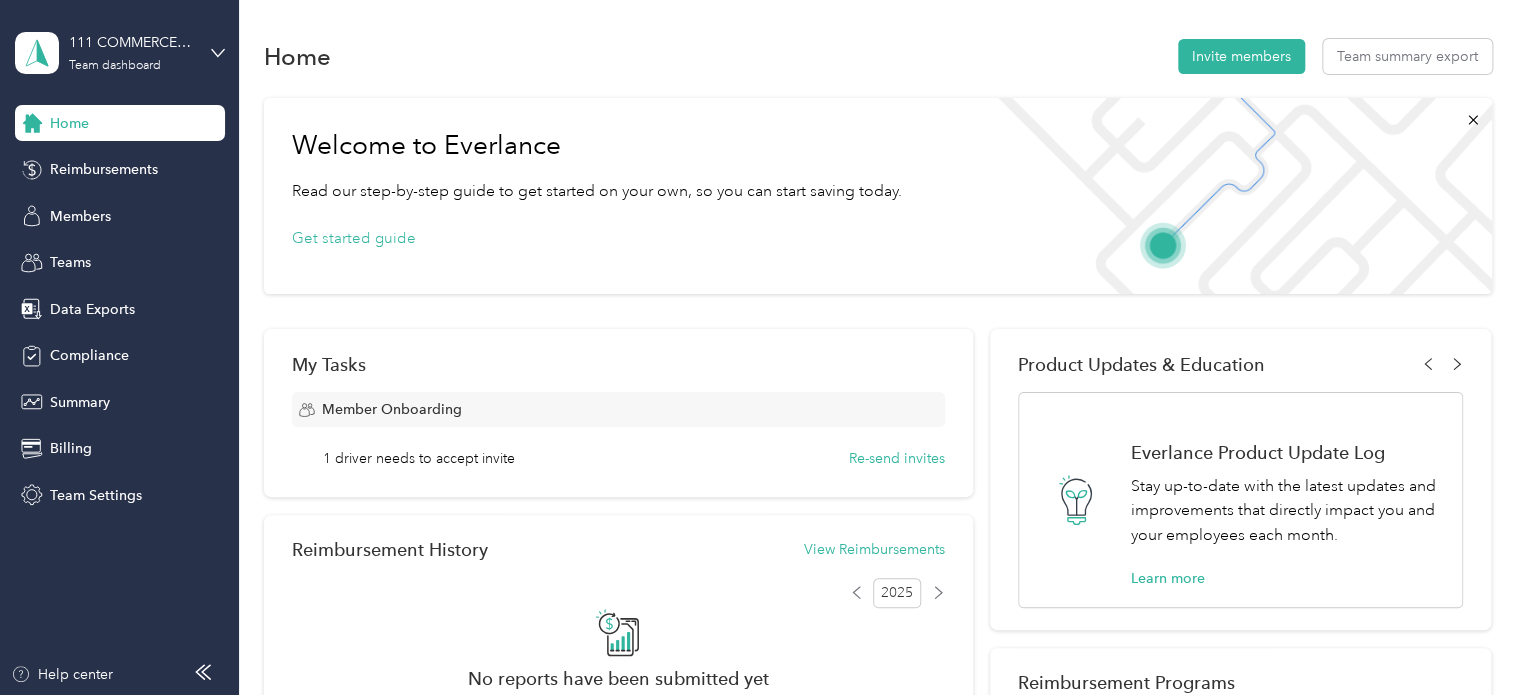 click on "Personal dashboard" at bounding box center (167, 203) 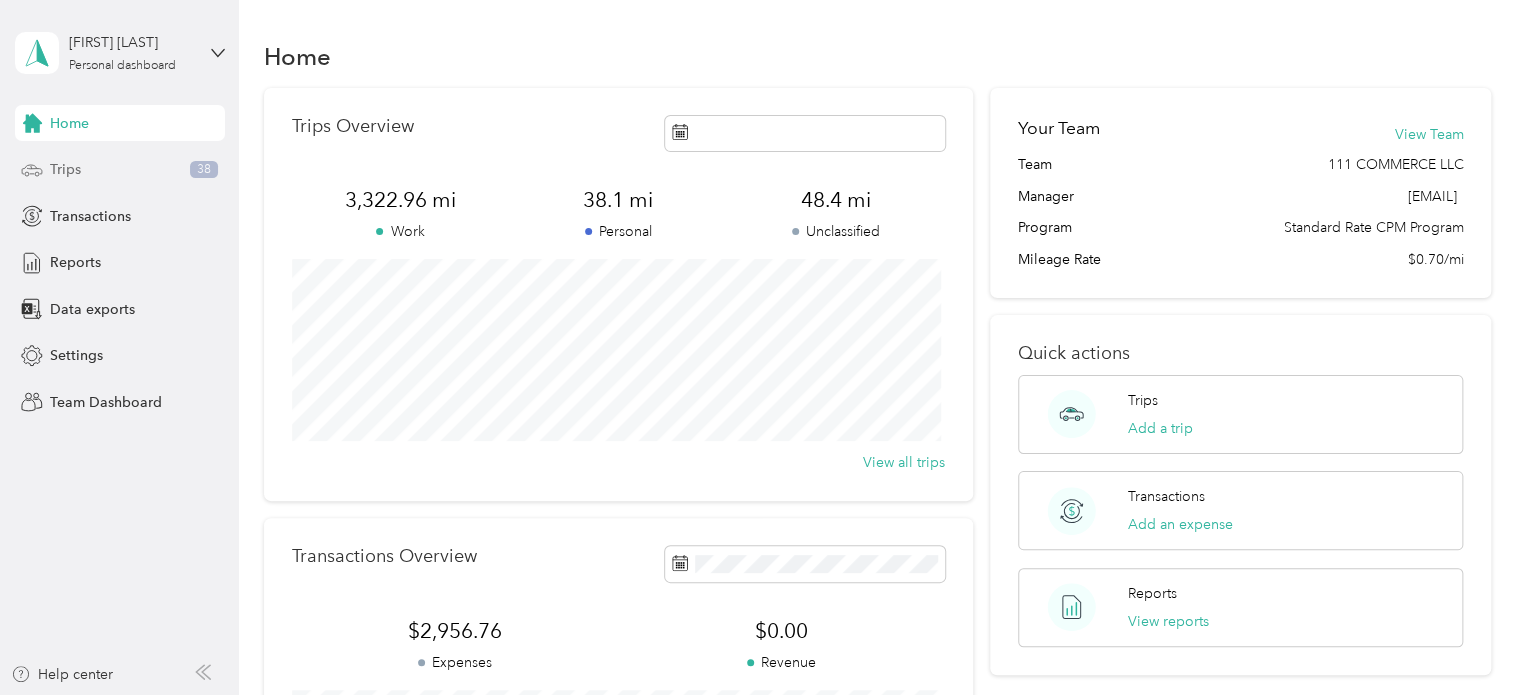 click on "Trips 38" at bounding box center [120, 170] 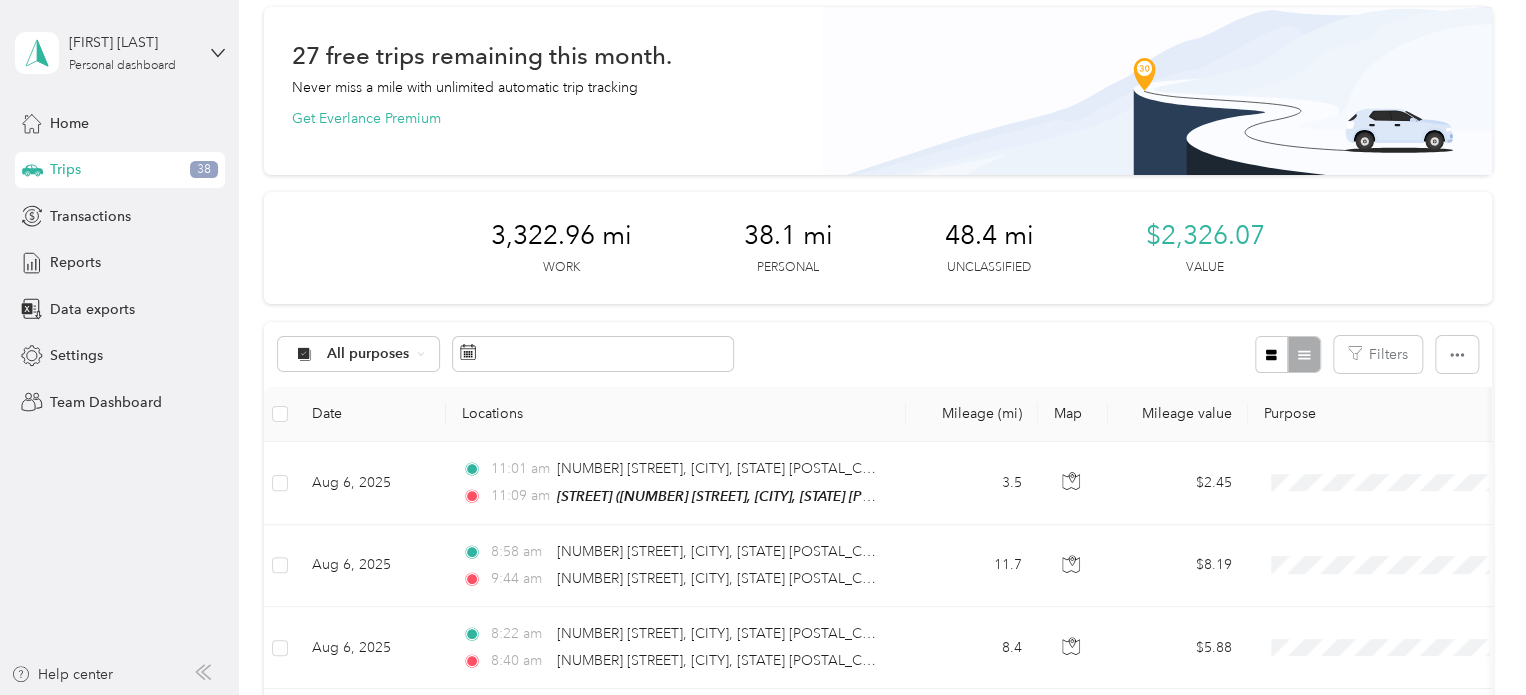 scroll, scrollTop: 0, scrollLeft: 0, axis: both 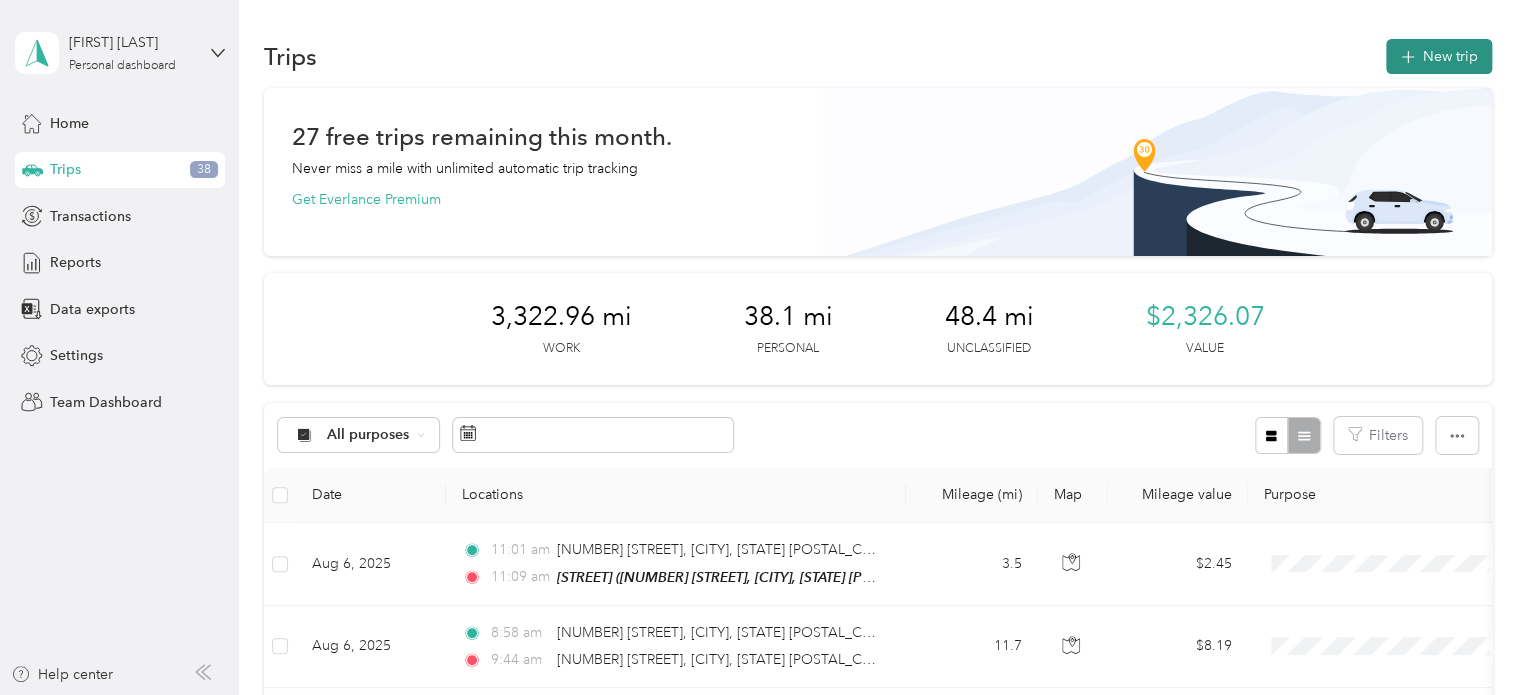 click on "New trip" at bounding box center [1439, 56] 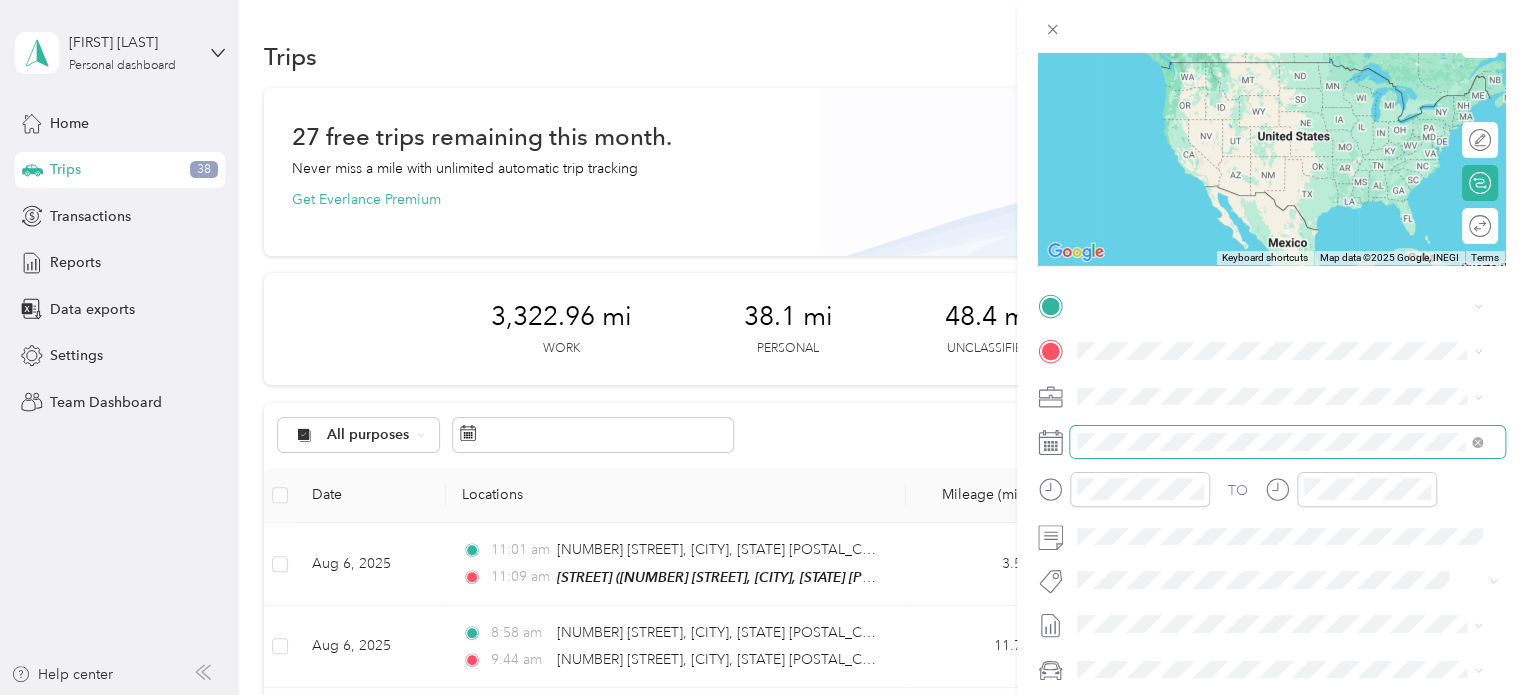 scroll, scrollTop: 200, scrollLeft: 0, axis: vertical 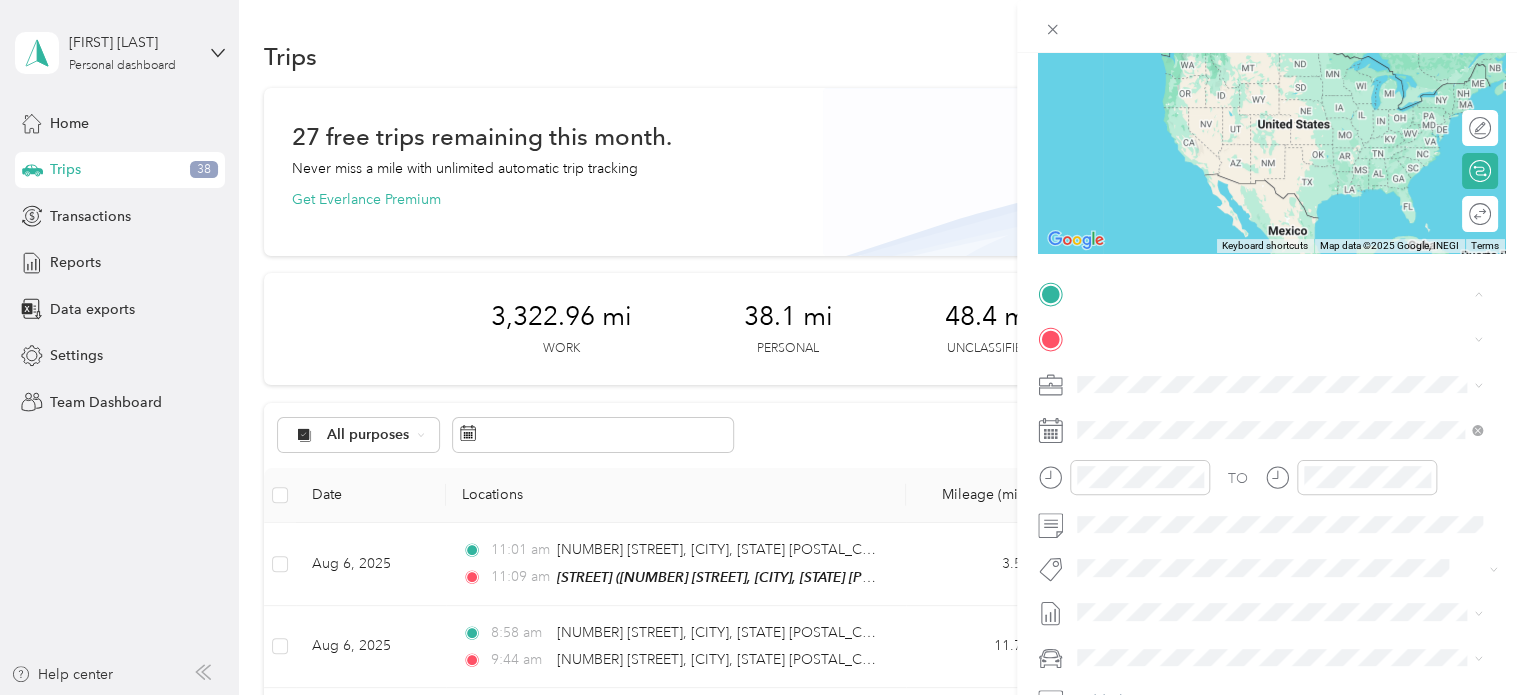 click on "[STREET] [NUMBER] [STREET], [CITY], [STATE] [POSTAL_CODE], United States, [POSTAL_CODE], [COUNTY], [STATE], United States" at bounding box center (1295, 406) 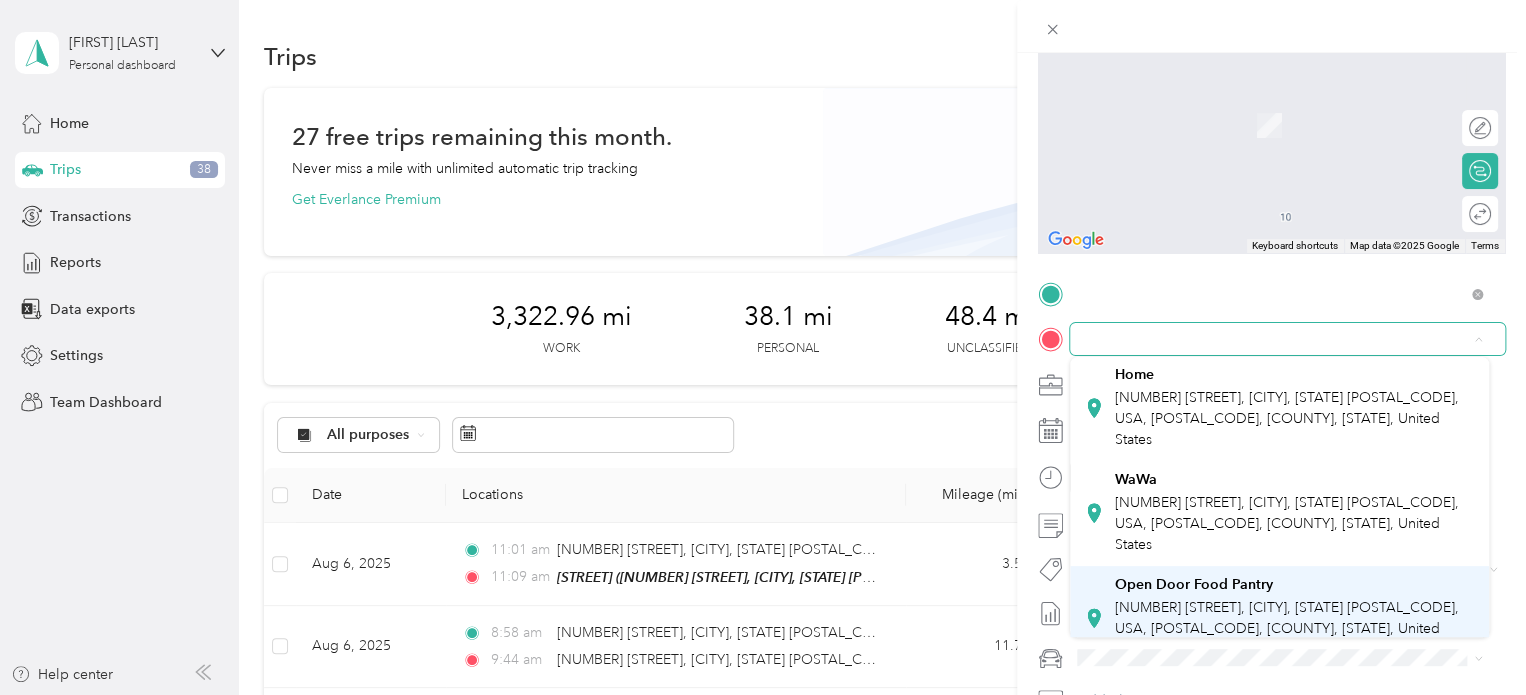 scroll, scrollTop: 300, scrollLeft: 0, axis: vertical 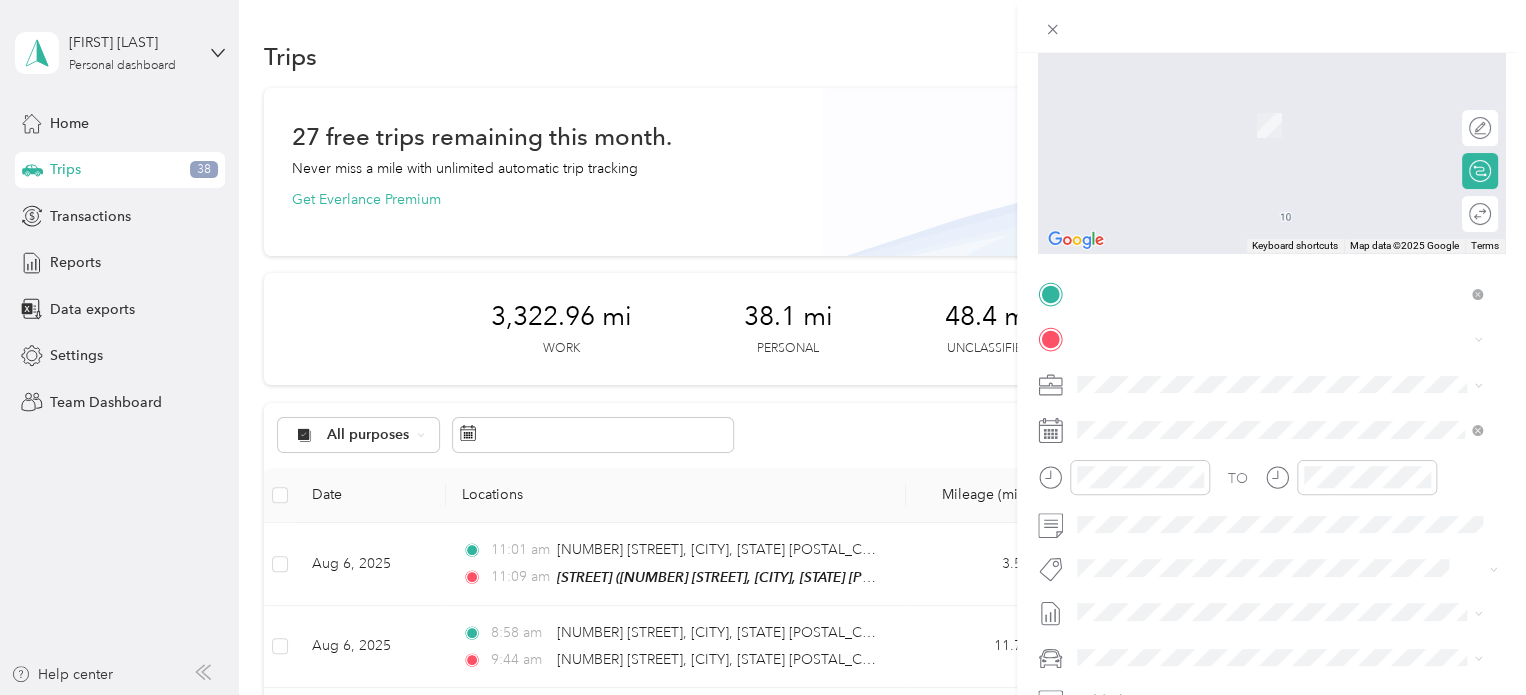 click on "WaWa [NUMBER] [STREET], [CITY], [STATE] [POSTAL_CODE], USA, [POSTAL_CODE], [COUNTY], [STATE], United States" at bounding box center (1295, 461) 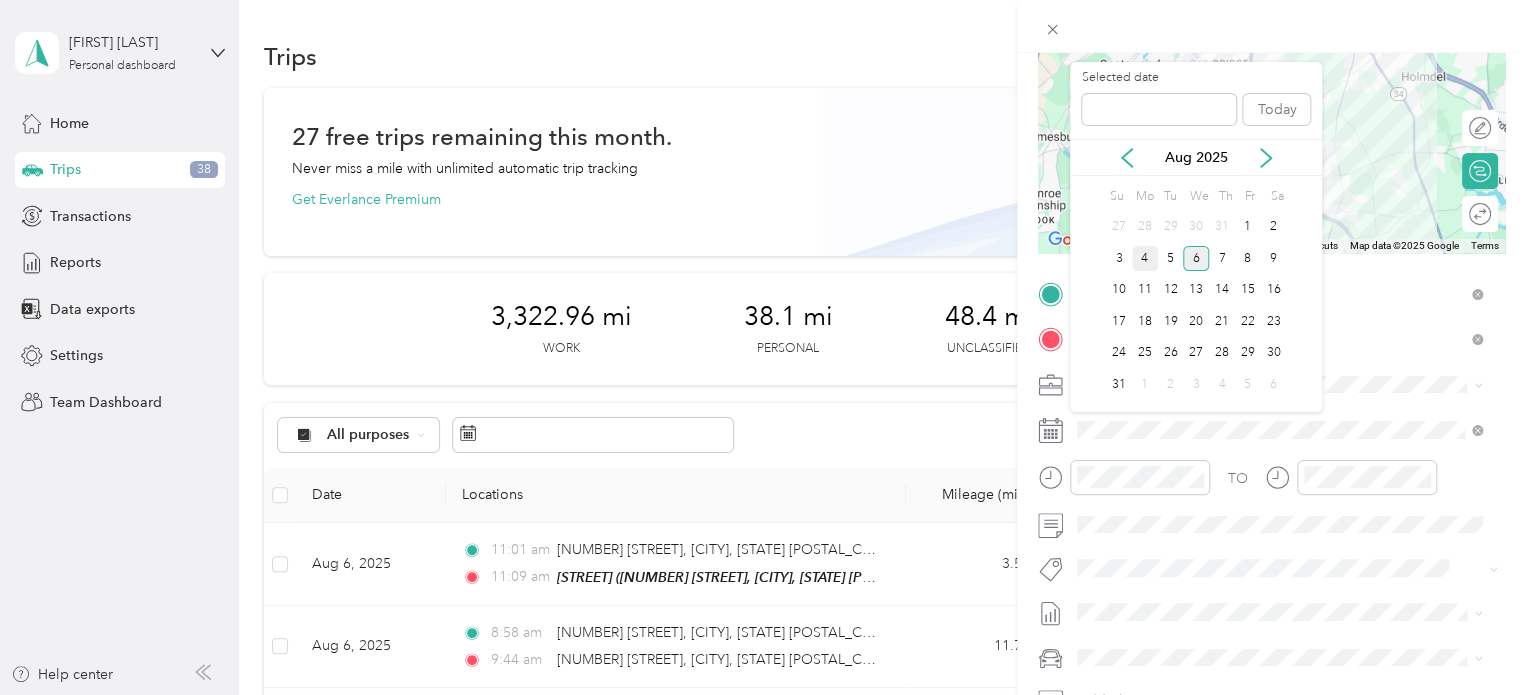 click on "4" at bounding box center (1145, 258) 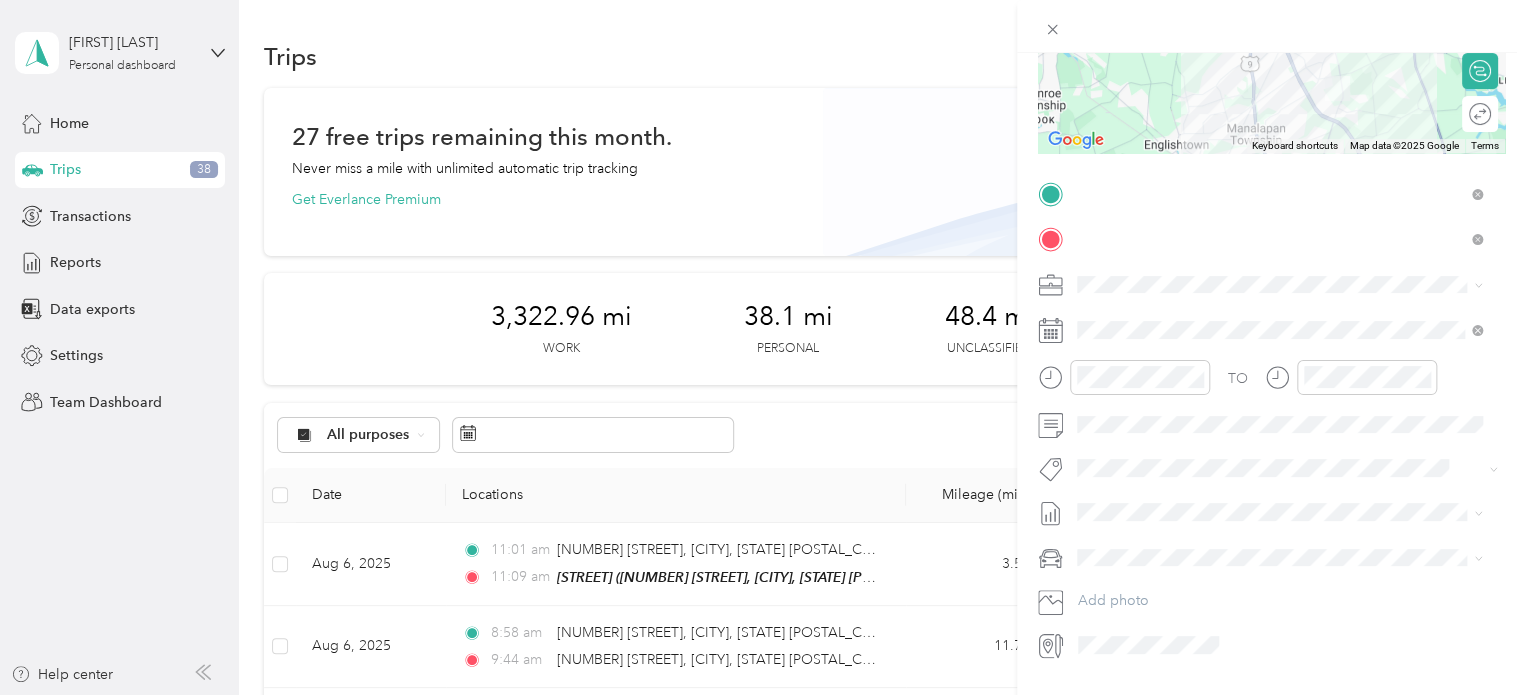 scroll, scrollTop: 353, scrollLeft: 0, axis: vertical 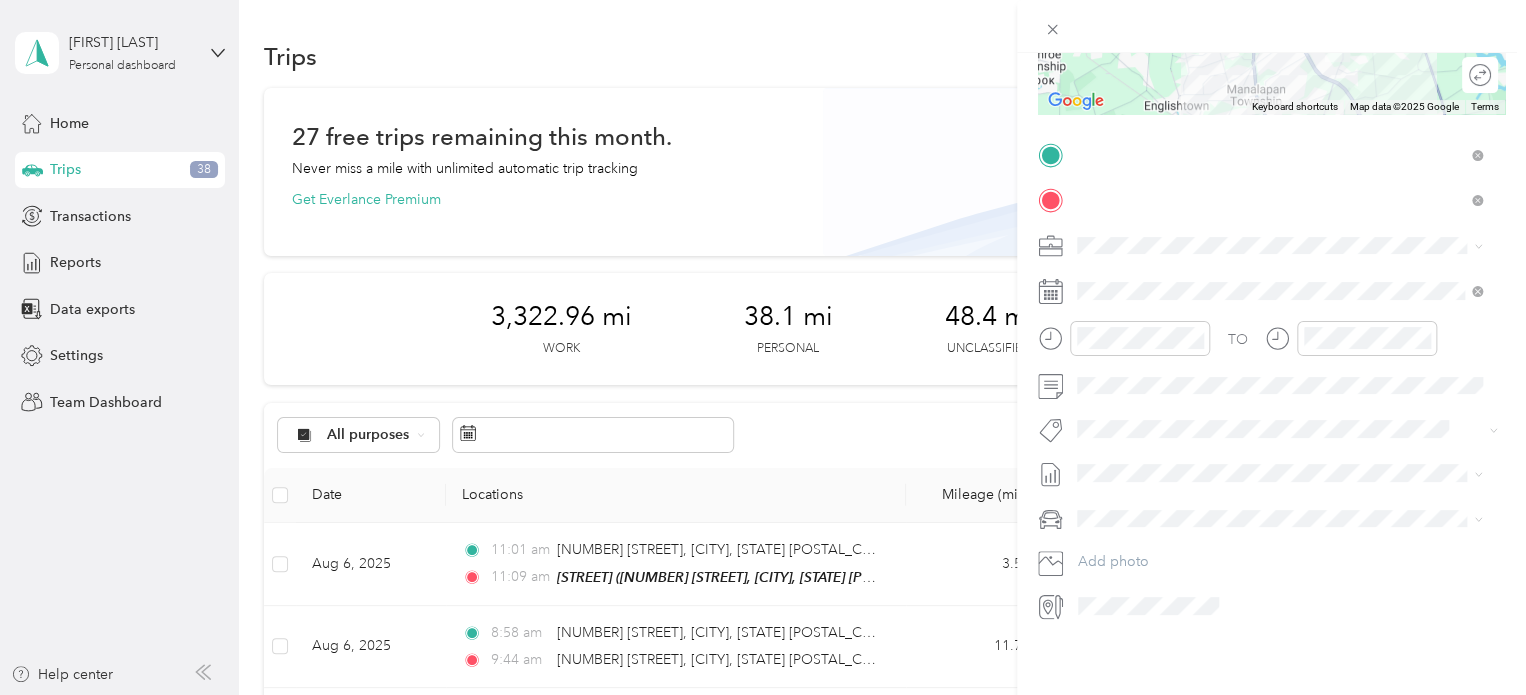 click on "Minivan" at bounding box center [1279, 528] 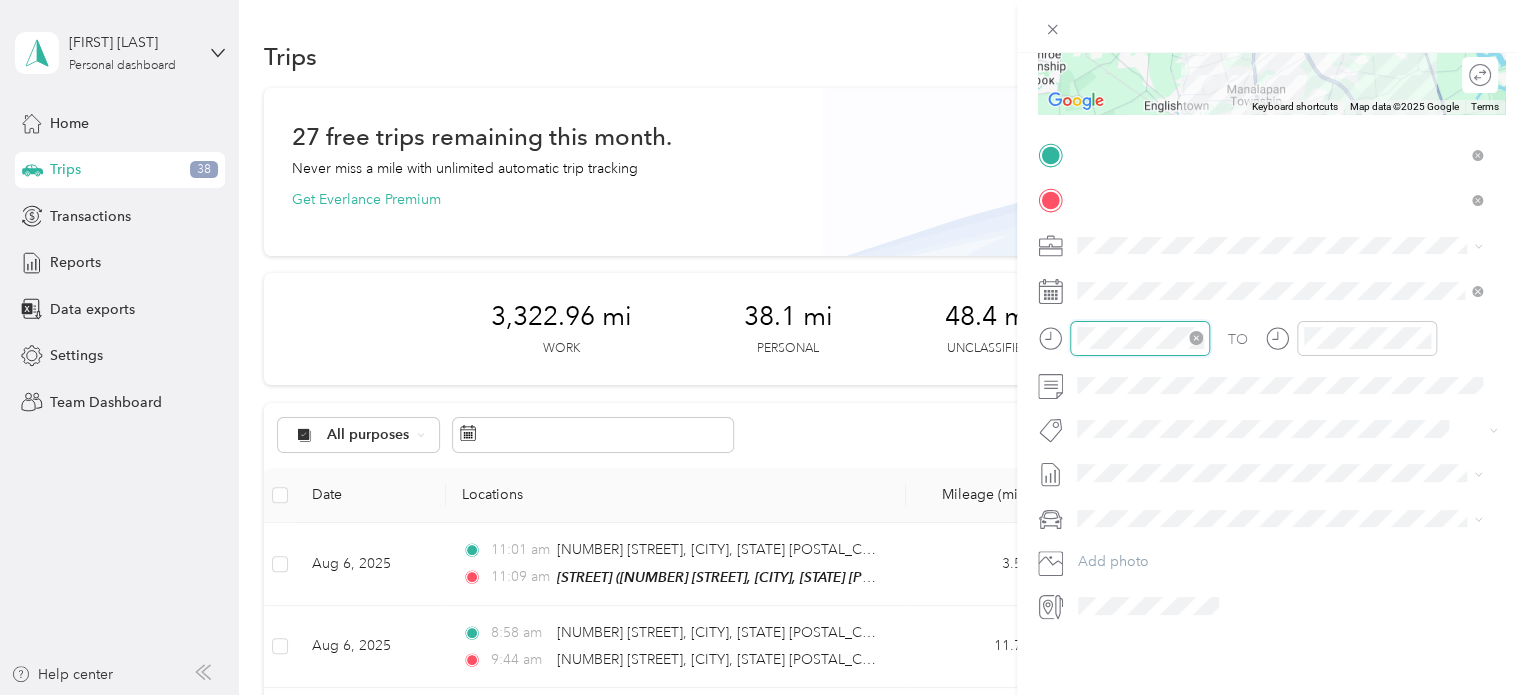 click at bounding box center [1140, 338] 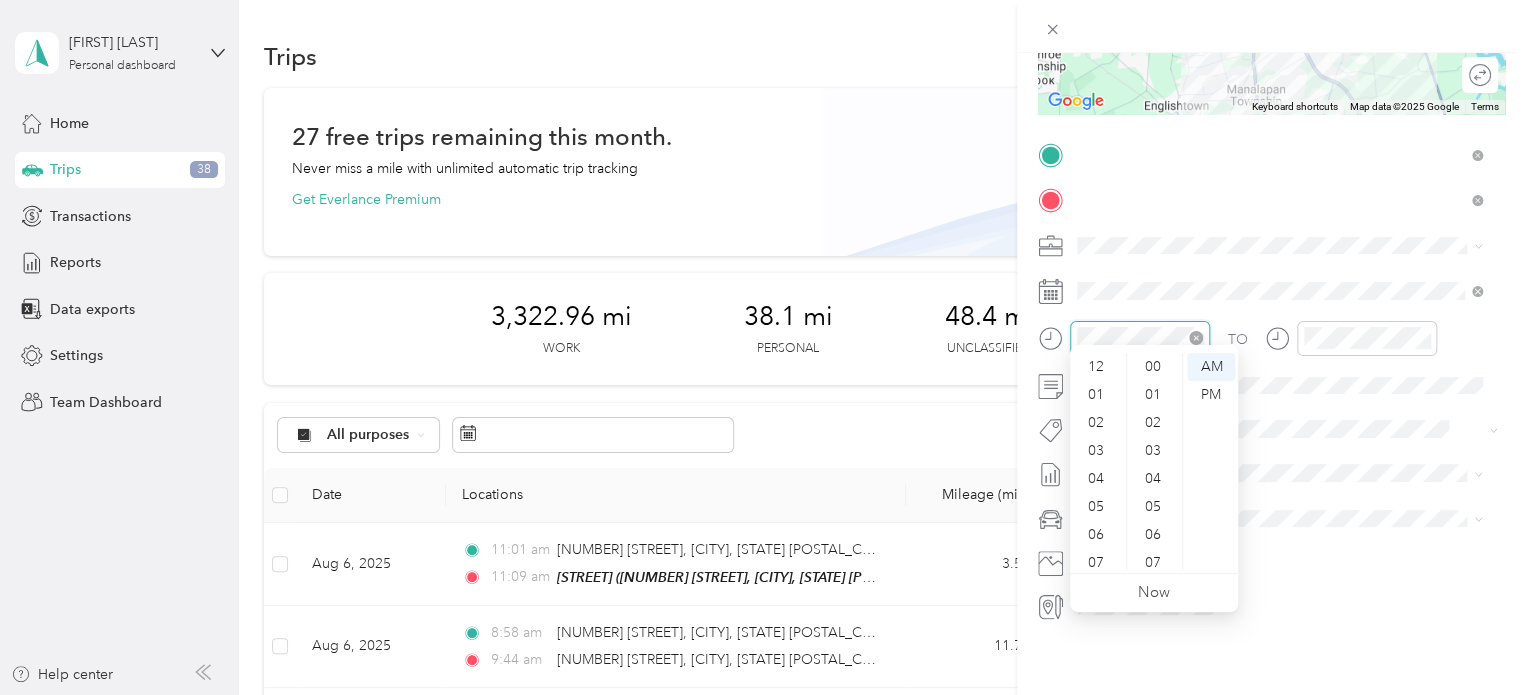 scroll, scrollTop: 1148, scrollLeft: 0, axis: vertical 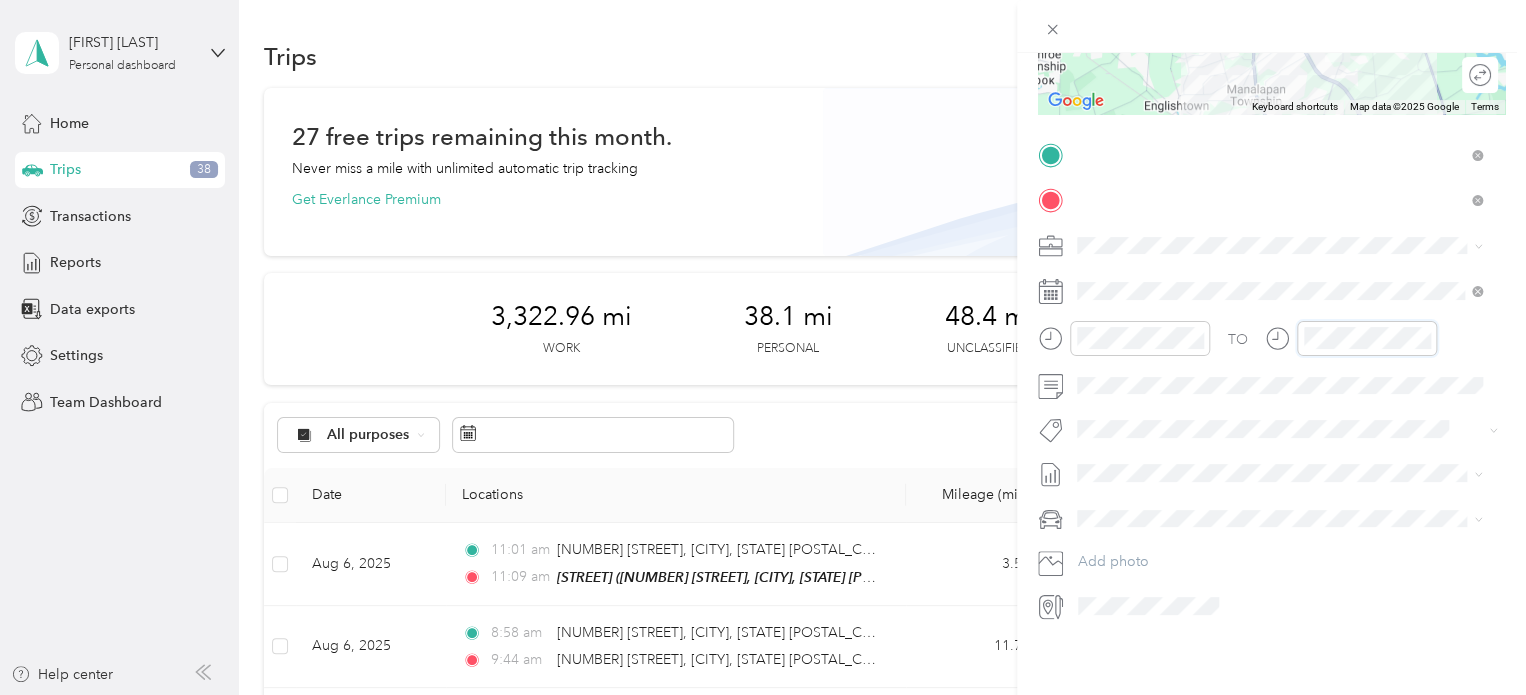 click at bounding box center (1351, 338) 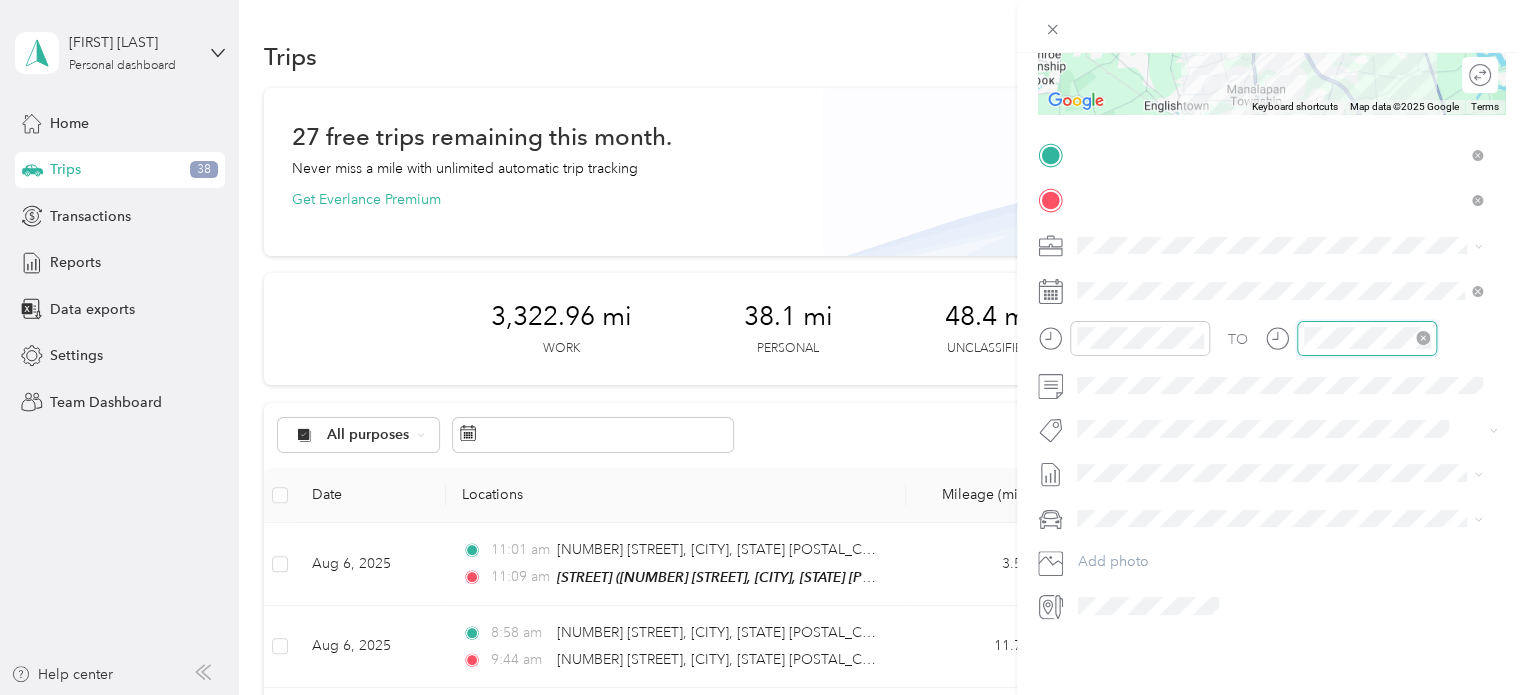 scroll, scrollTop: 1147, scrollLeft: 0, axis: vertical 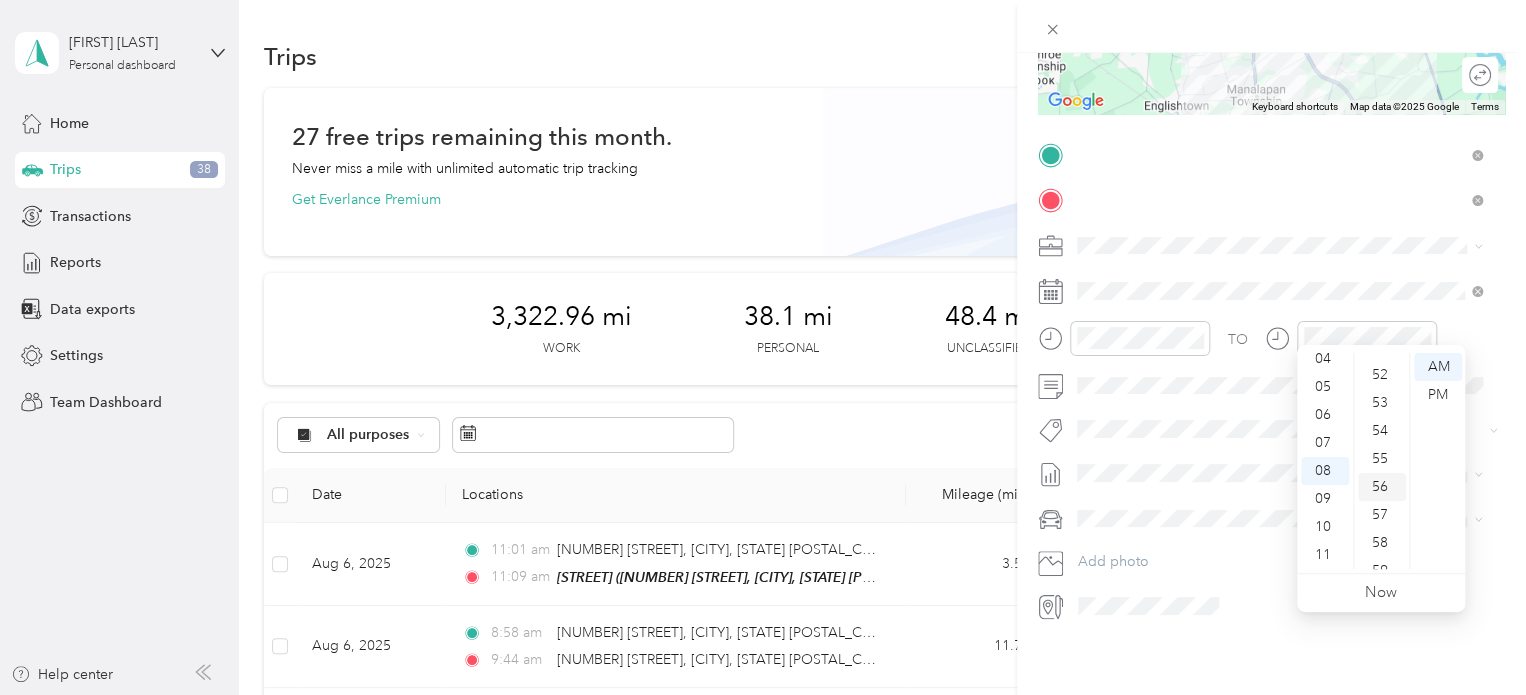 click on "56" at bounding box center (1382, 487) 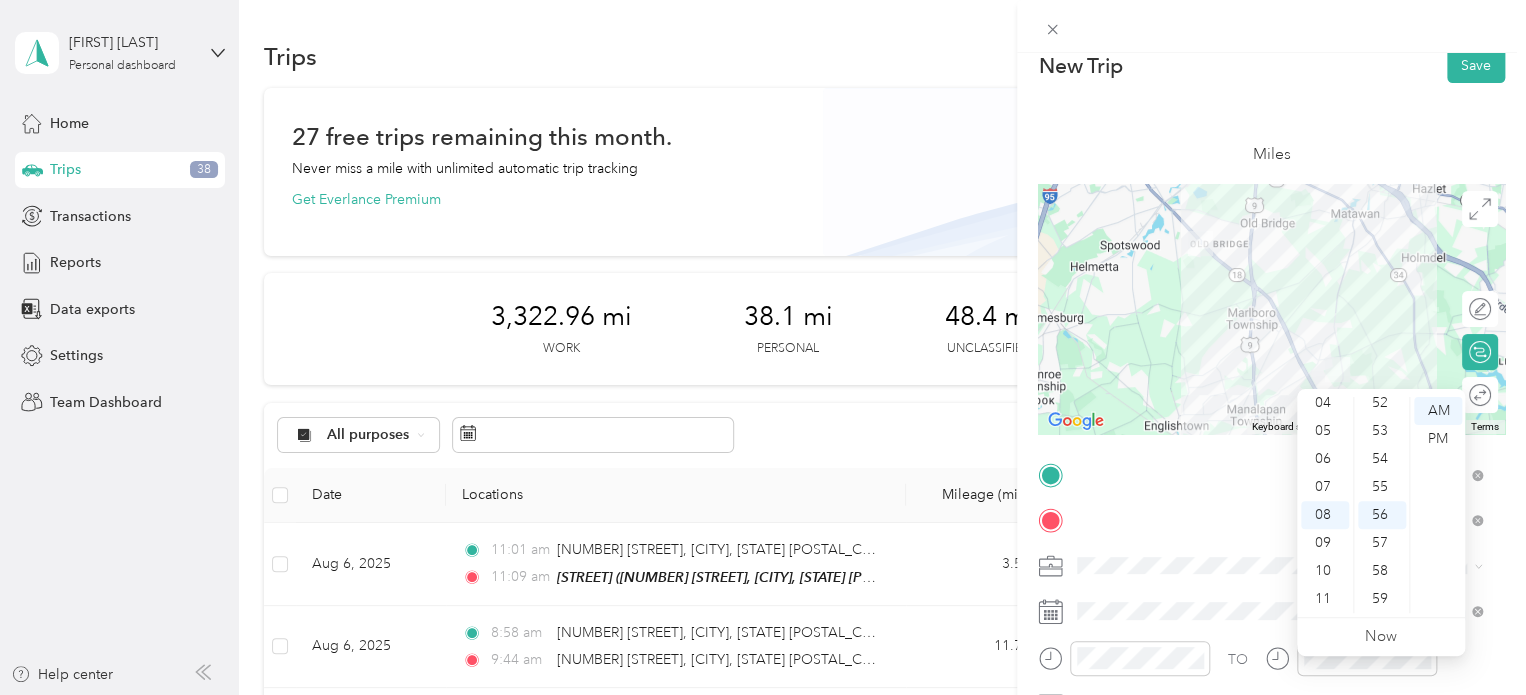 scroll, scrollTop: 0, scrollLeft: 0, axis: both 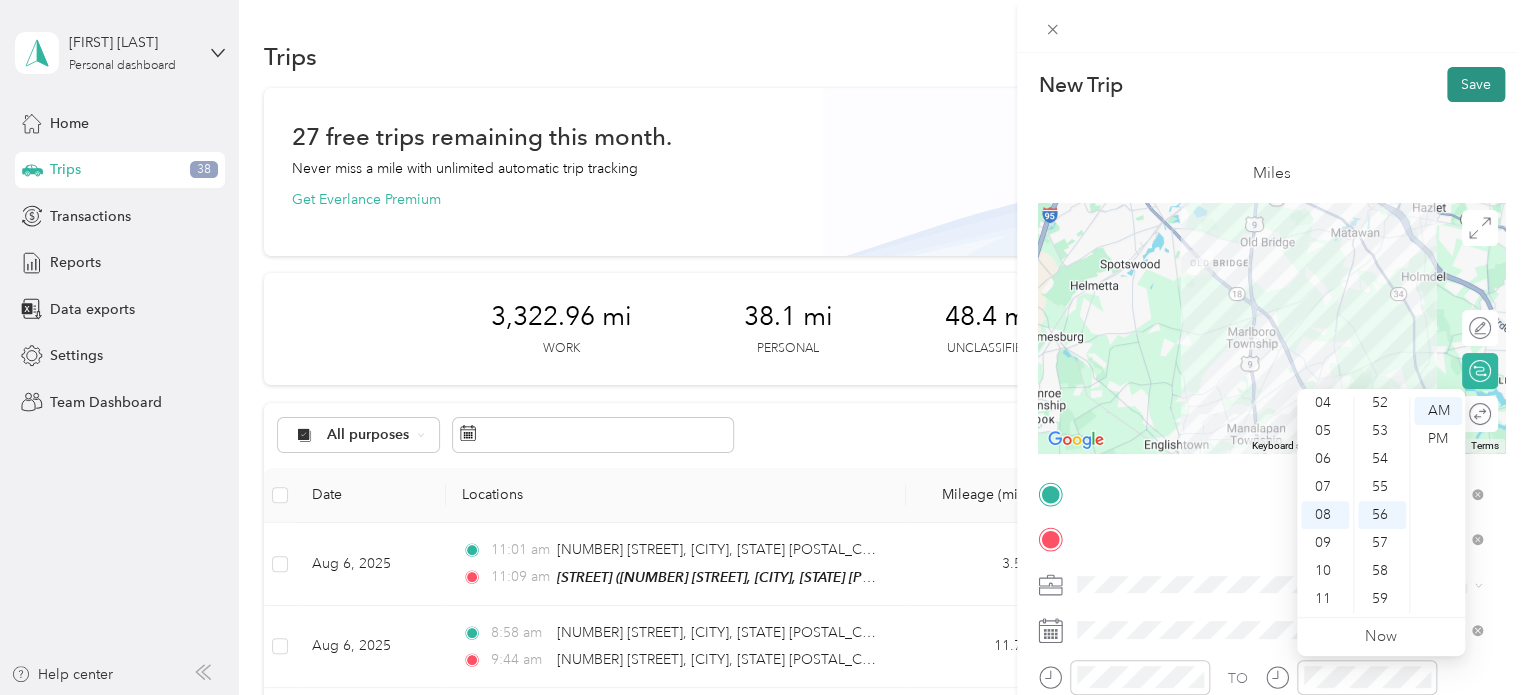 click on "Save" at bounding box center [1476, 84] 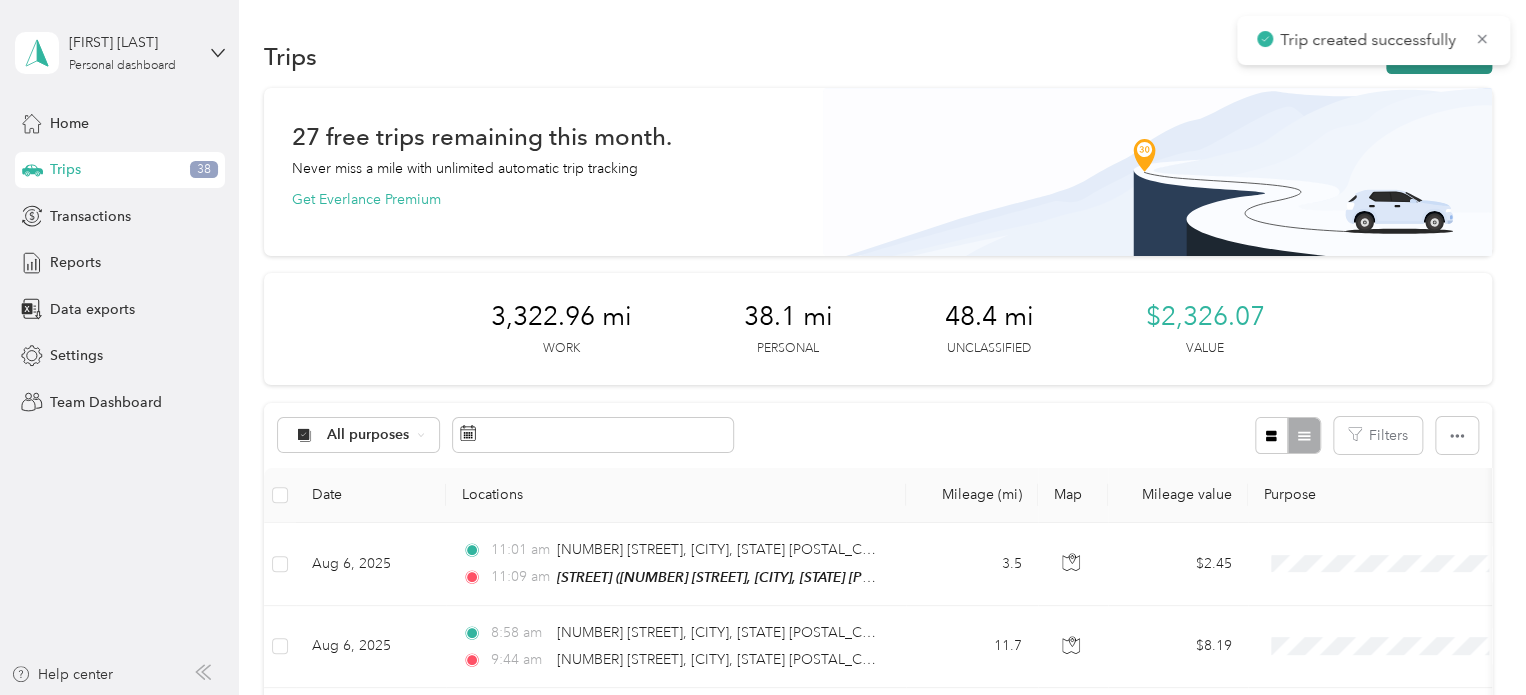 click on "New trip" at bounding box center (1439, 56) 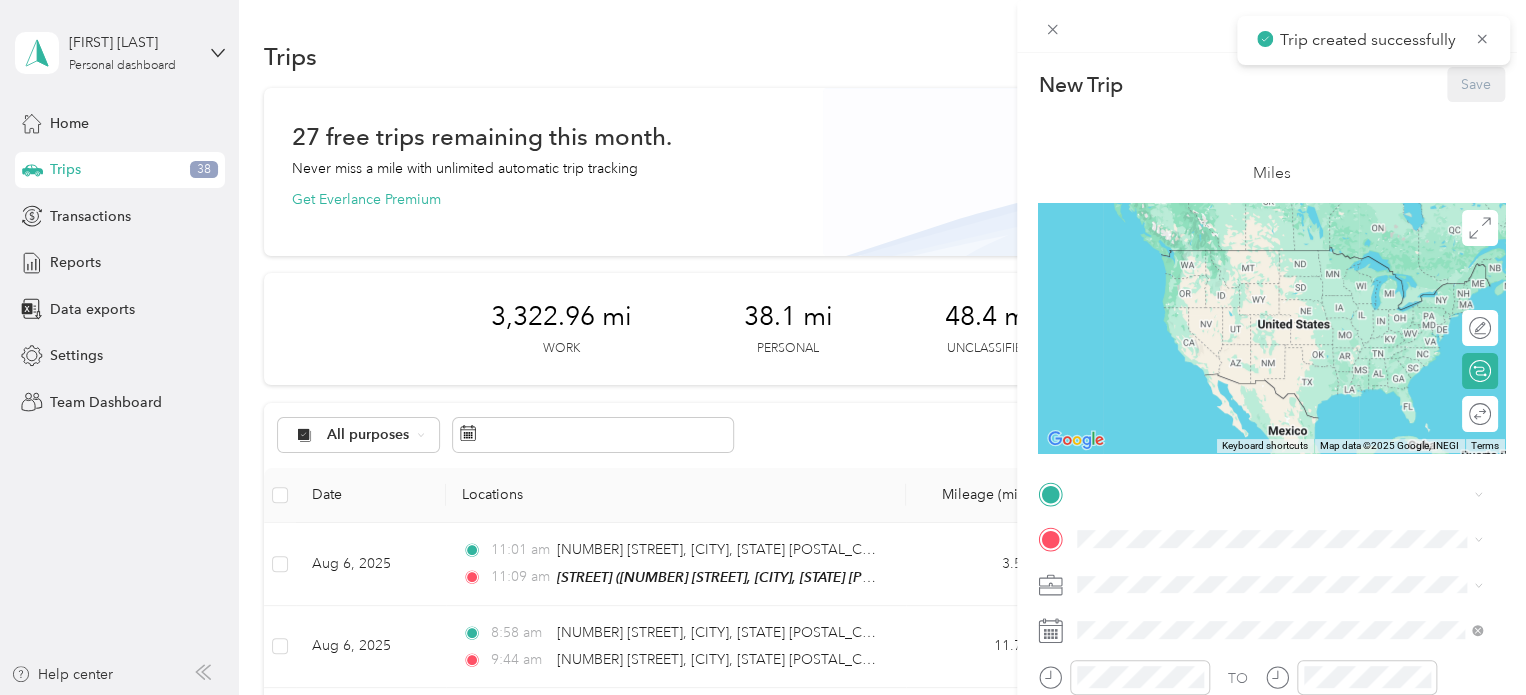 click on "TO Add photo" at bounding box center (1271, 719) 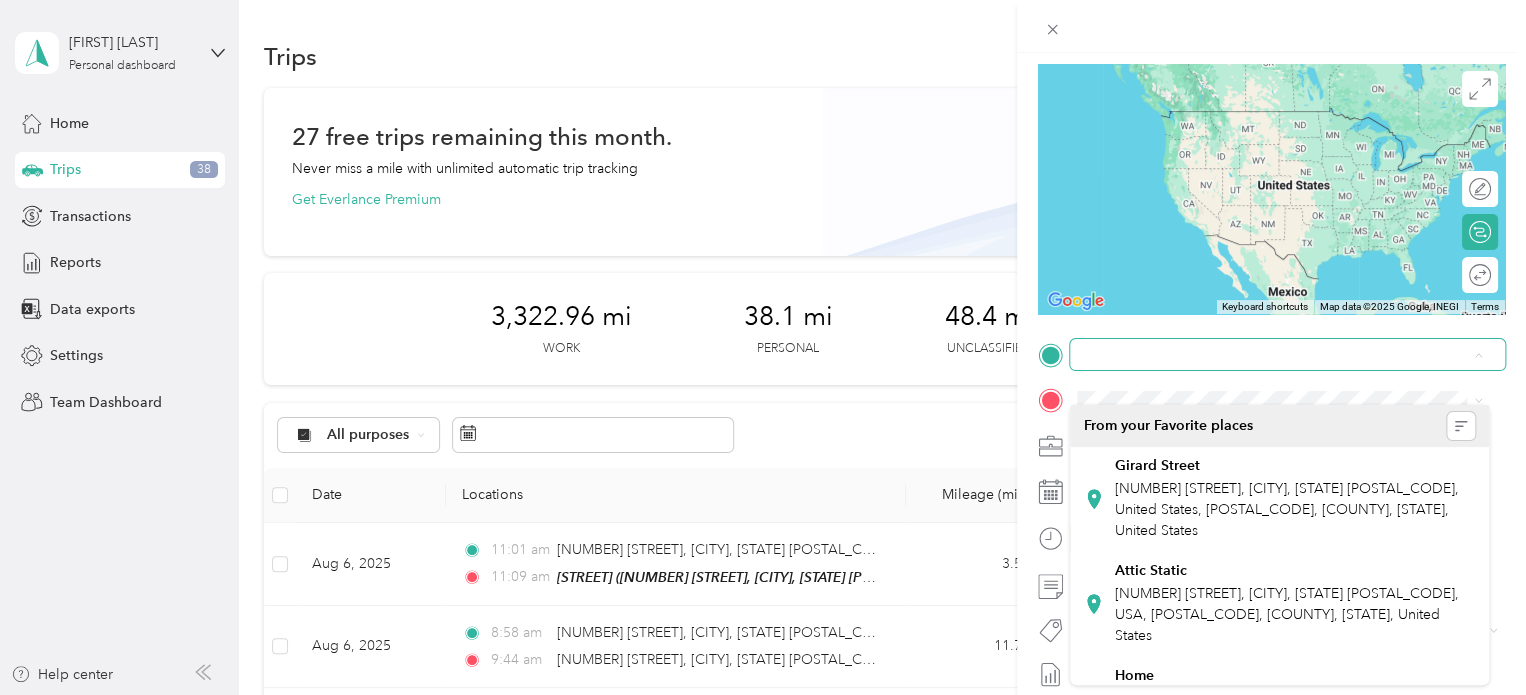 scroll, scrollTop: 200, scrollLeft: 0, axis: vertical 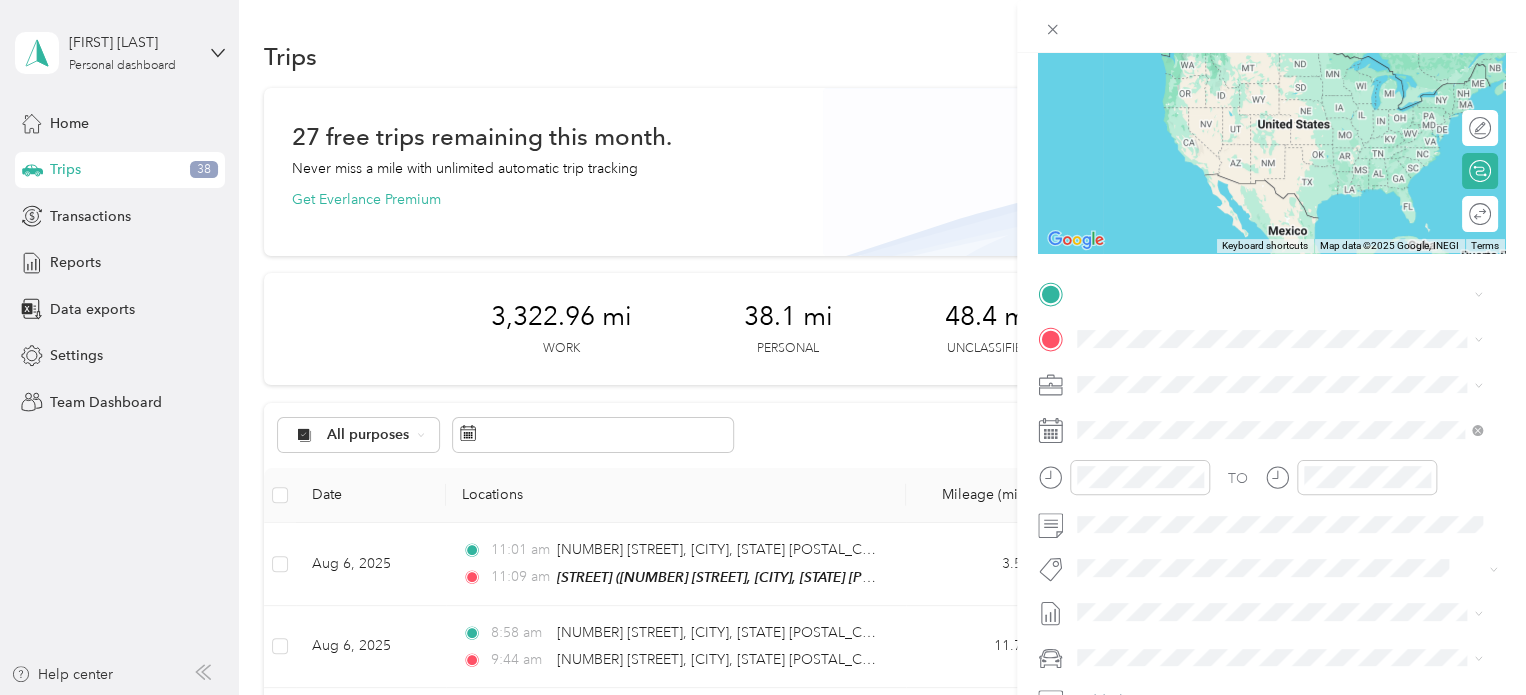 click on "[NUMBER] [STREET], [CITY], [STATE] [POSTAL_CODE], USA, [POSTAL_CODE], [COUNTY], [STATE], United States" at bounding box center (1287, 520) 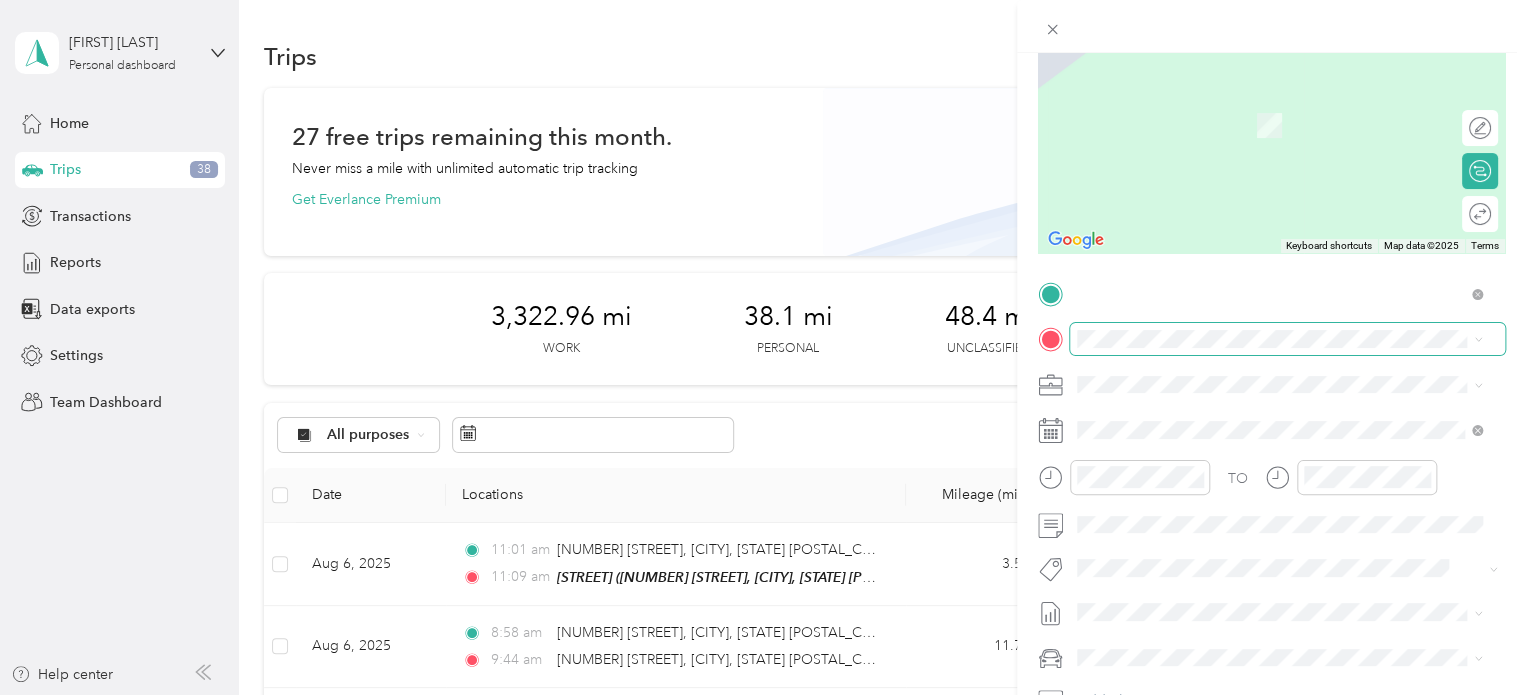click at bounding box center (1287, 339) 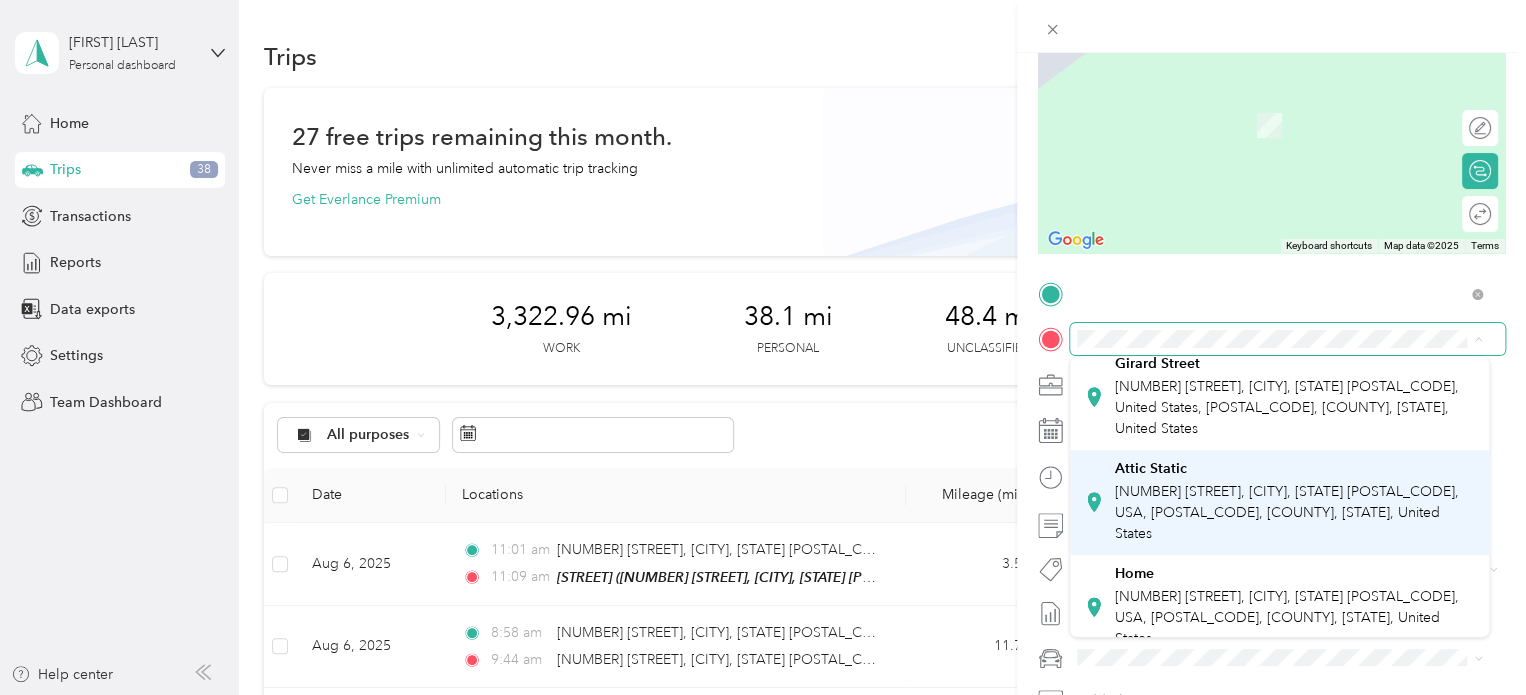 scroll, scrollTop: 200, scrollLeft: 0, axis: vertical 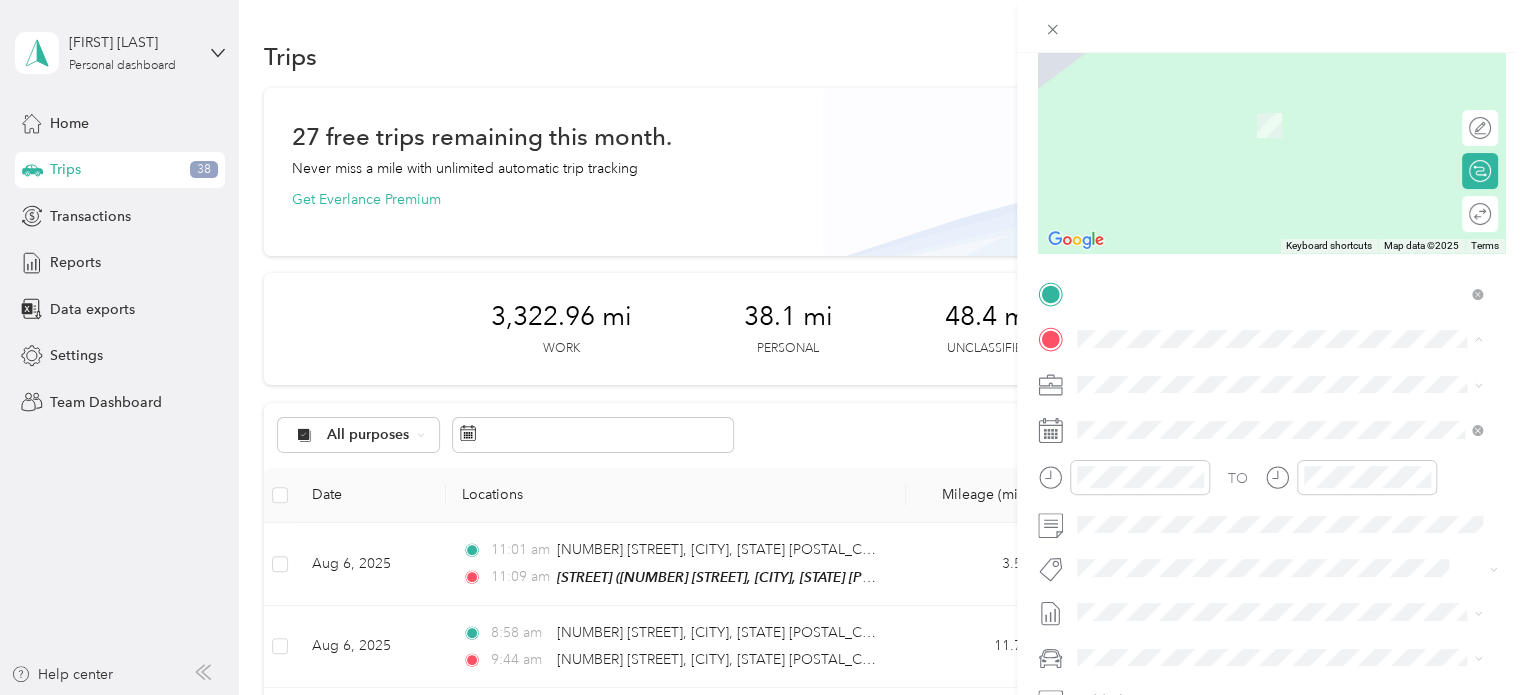 click on "Open Door Food Pantry [NUMBER] [STREET], [CITY], [STATE] [POSTAL_CODE], USA, [POSTAL_CODE], [COUNTY], [STATE], United States" at bounding box center (1295, 671) 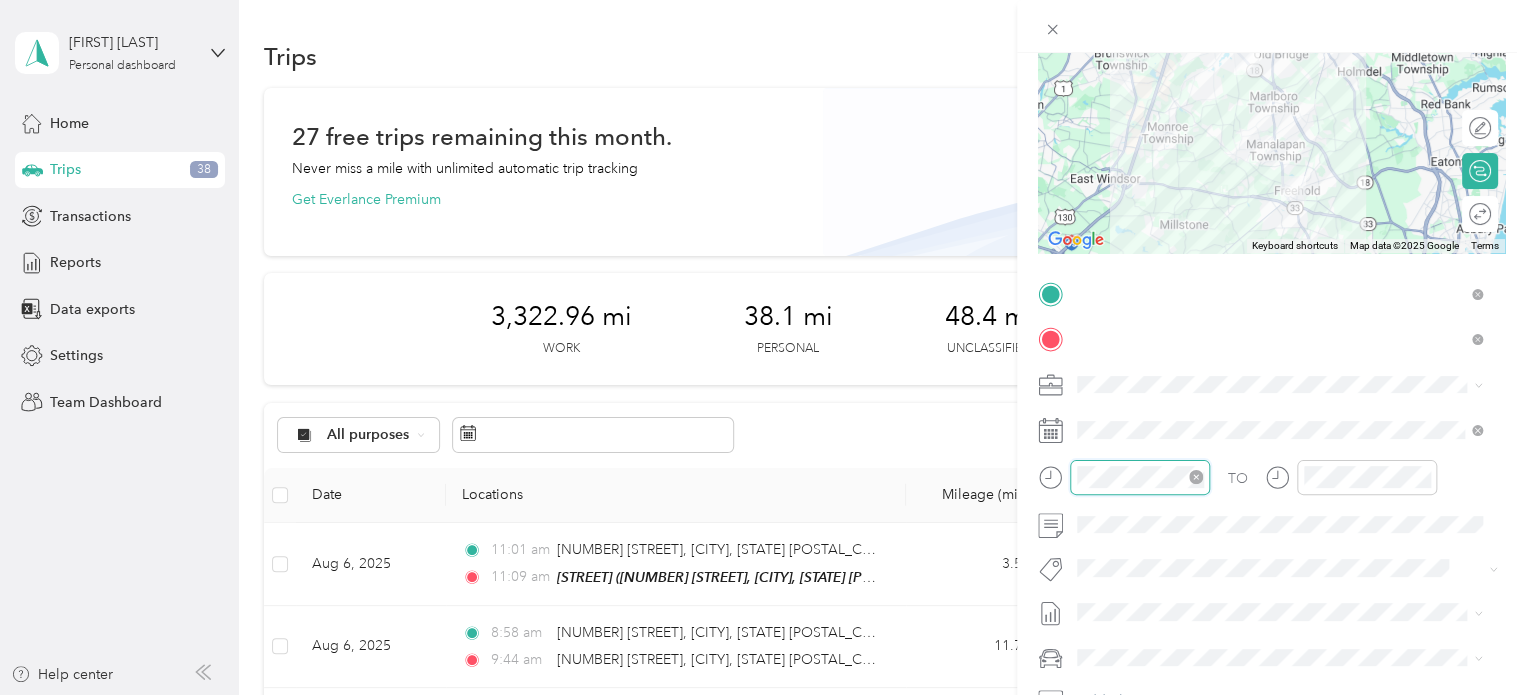 click at bounding box center (1140, 477) 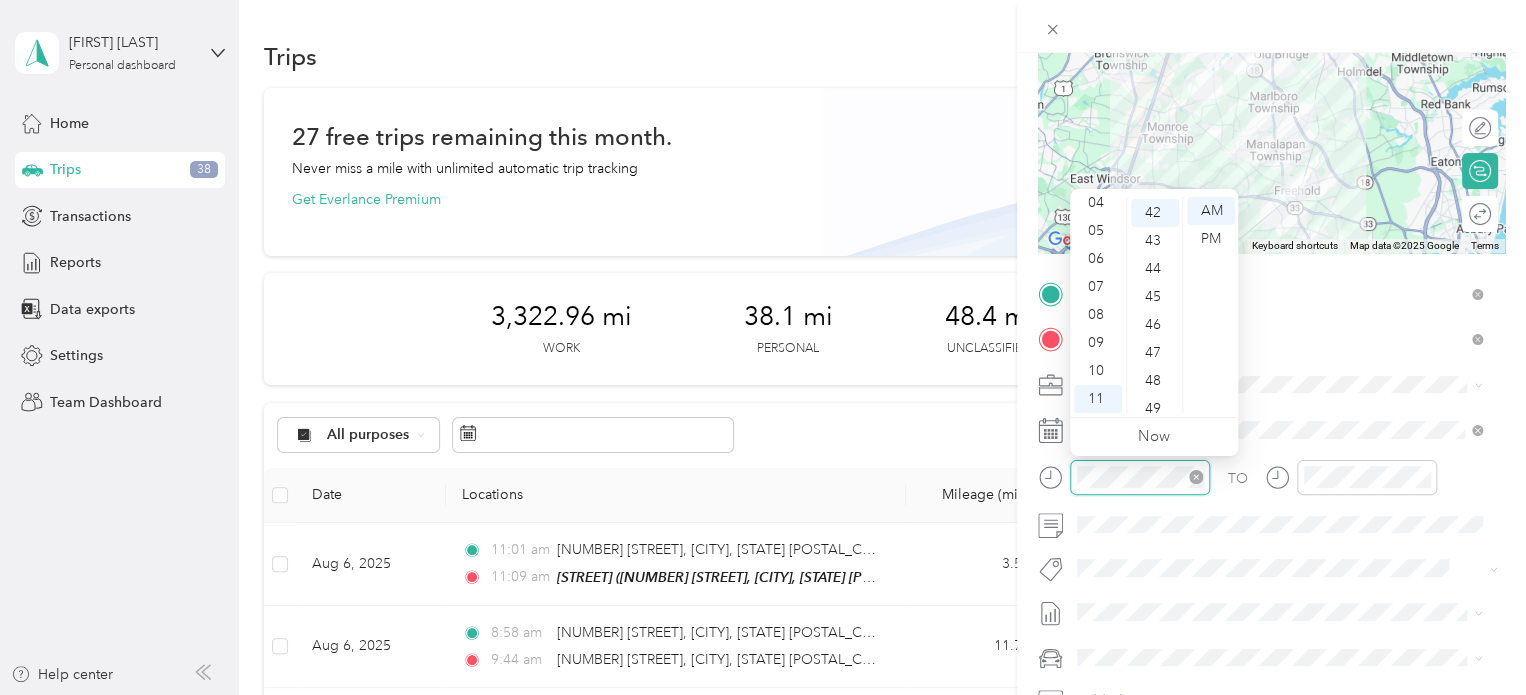 scroll, scrollTop: 1176, scrollLeft: 0, axis: vertical 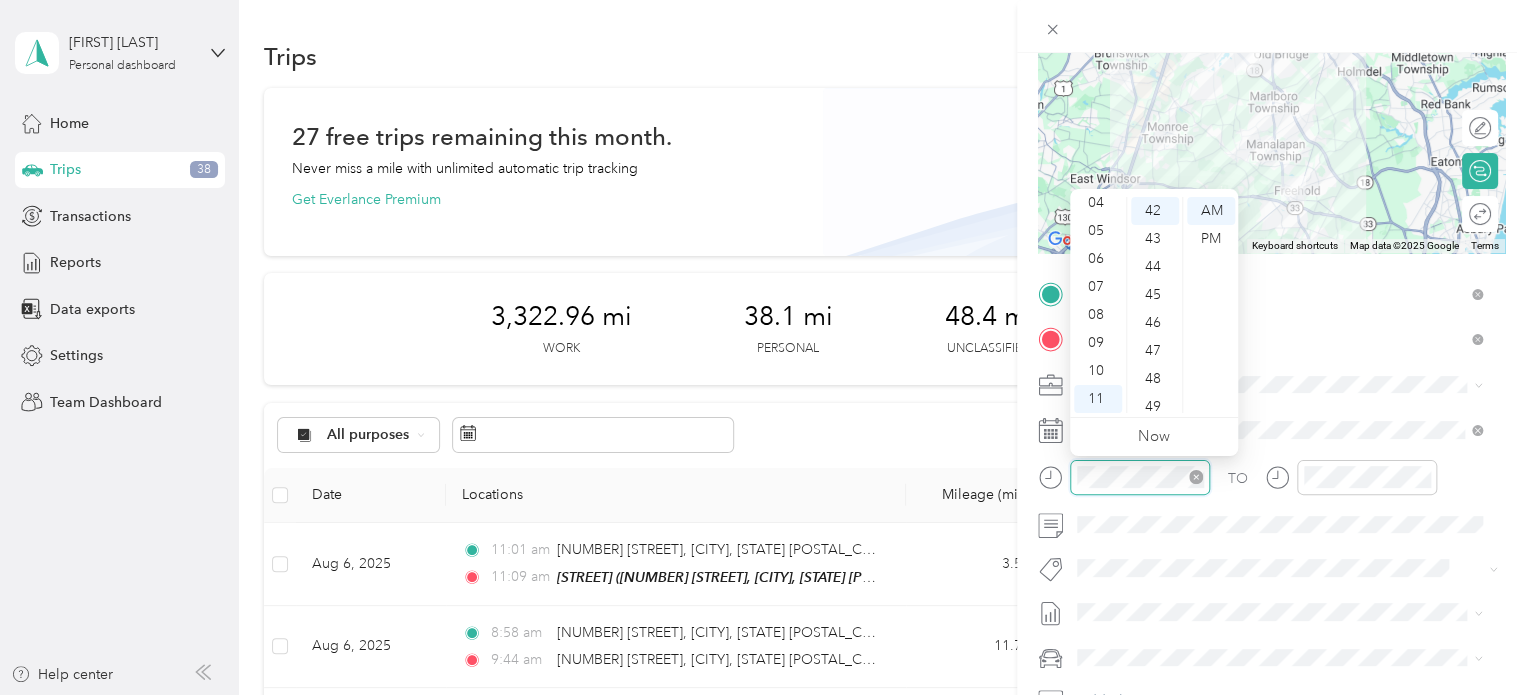 click at bounding box center (1140, 477) 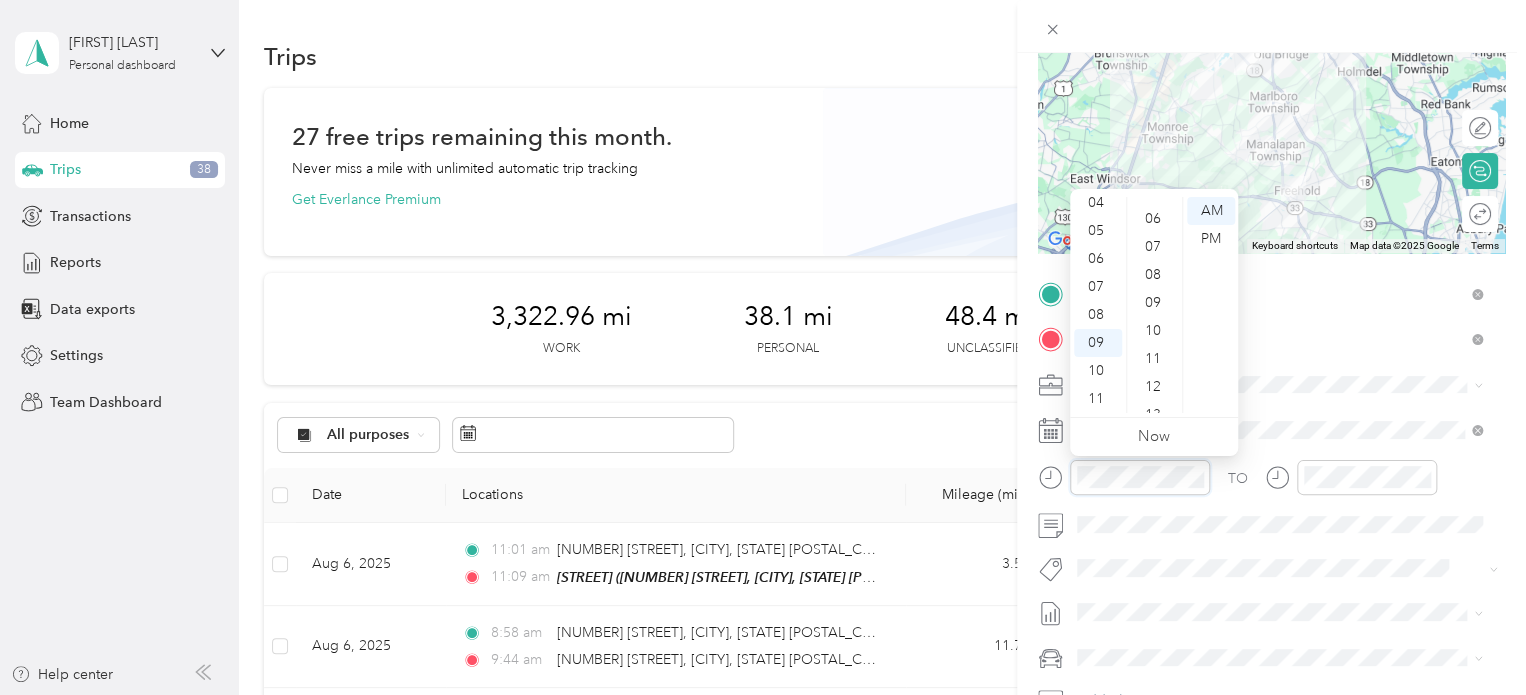 scroll, scrollTop: 0, scrollLeft: 0, axis: both 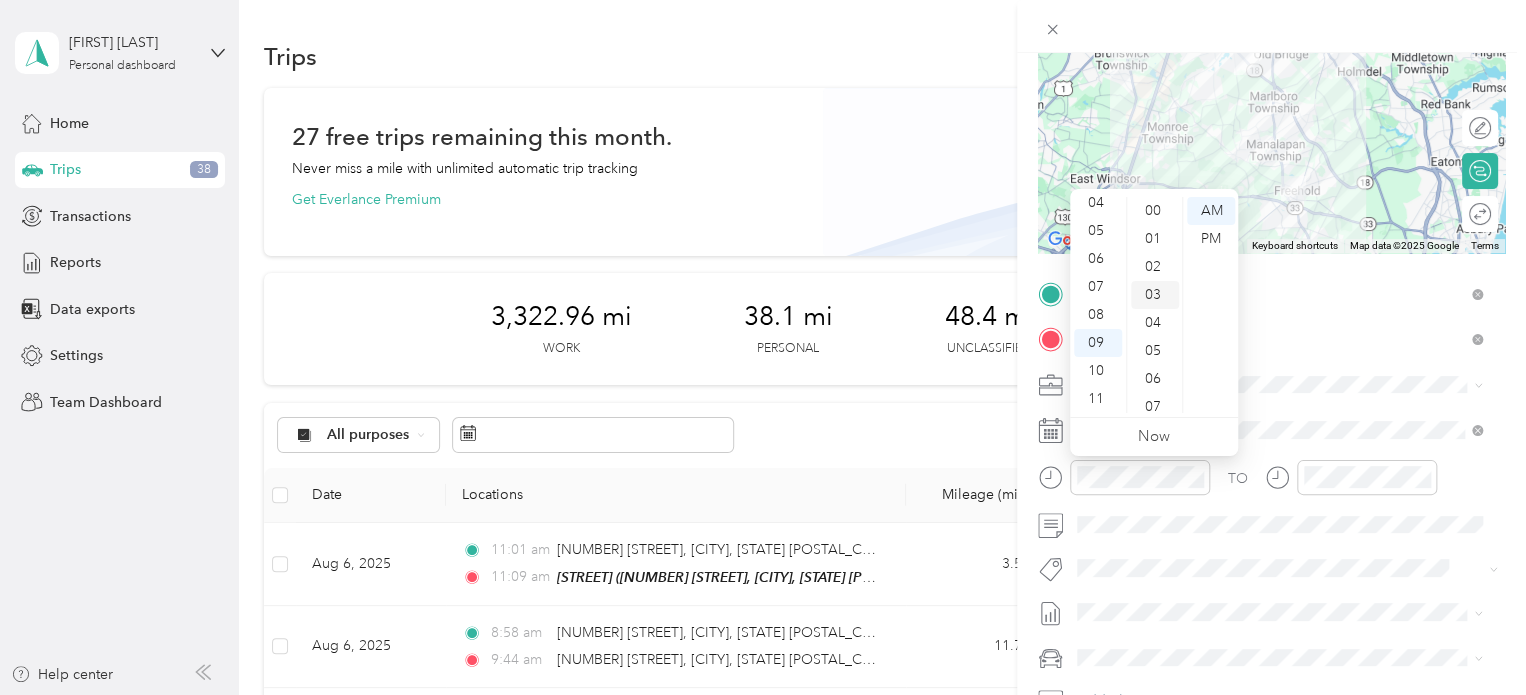 click on "03" at bounding box center (1155, 295) 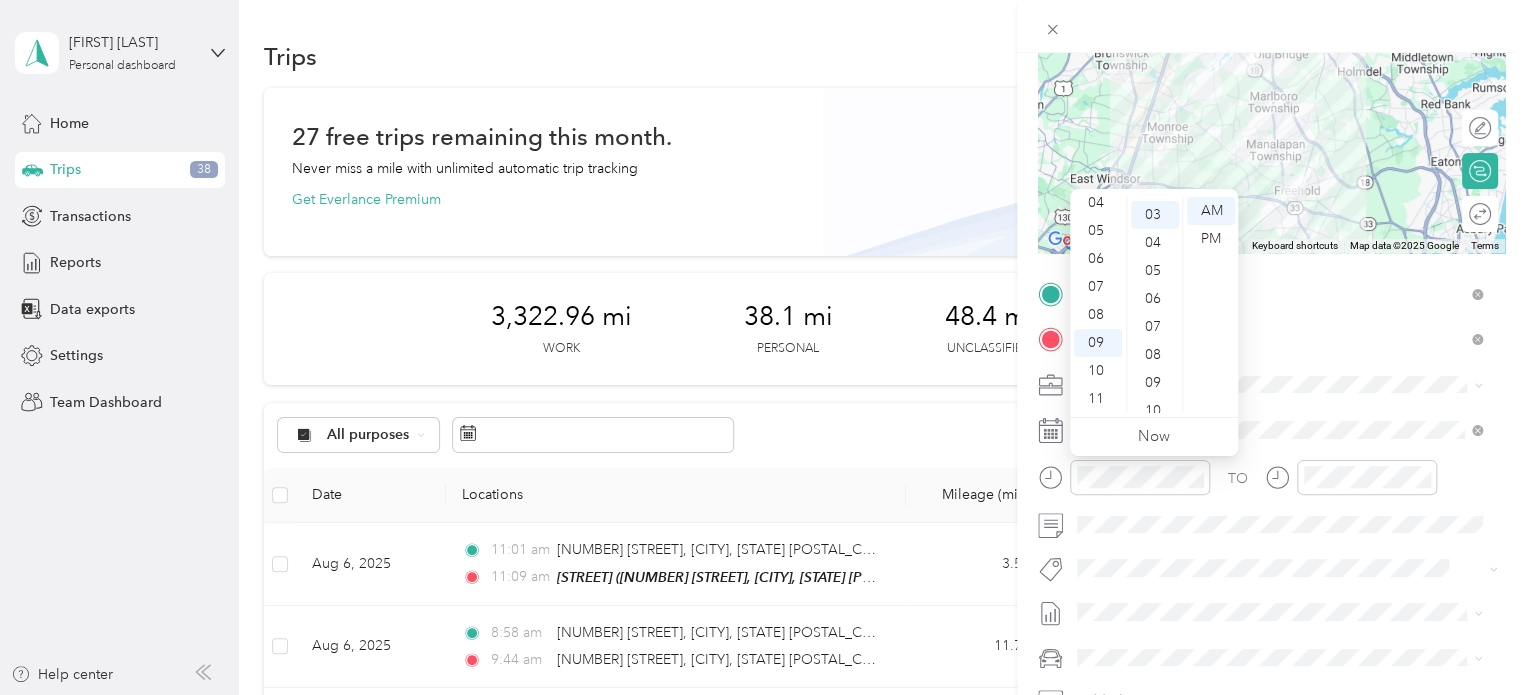 scroll, scrollTop: 84, scrollLeft: 0, axis: vertical 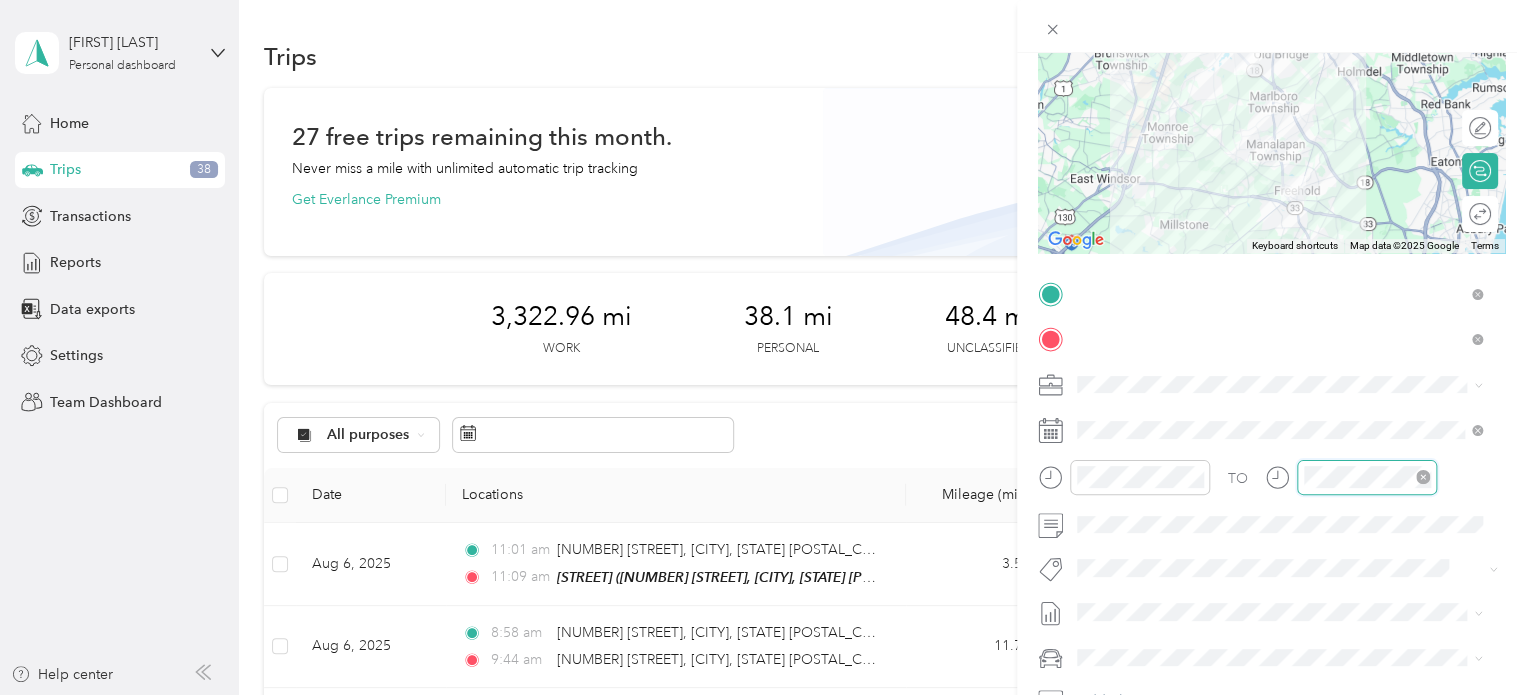 click at bounding box center (1367, 477) 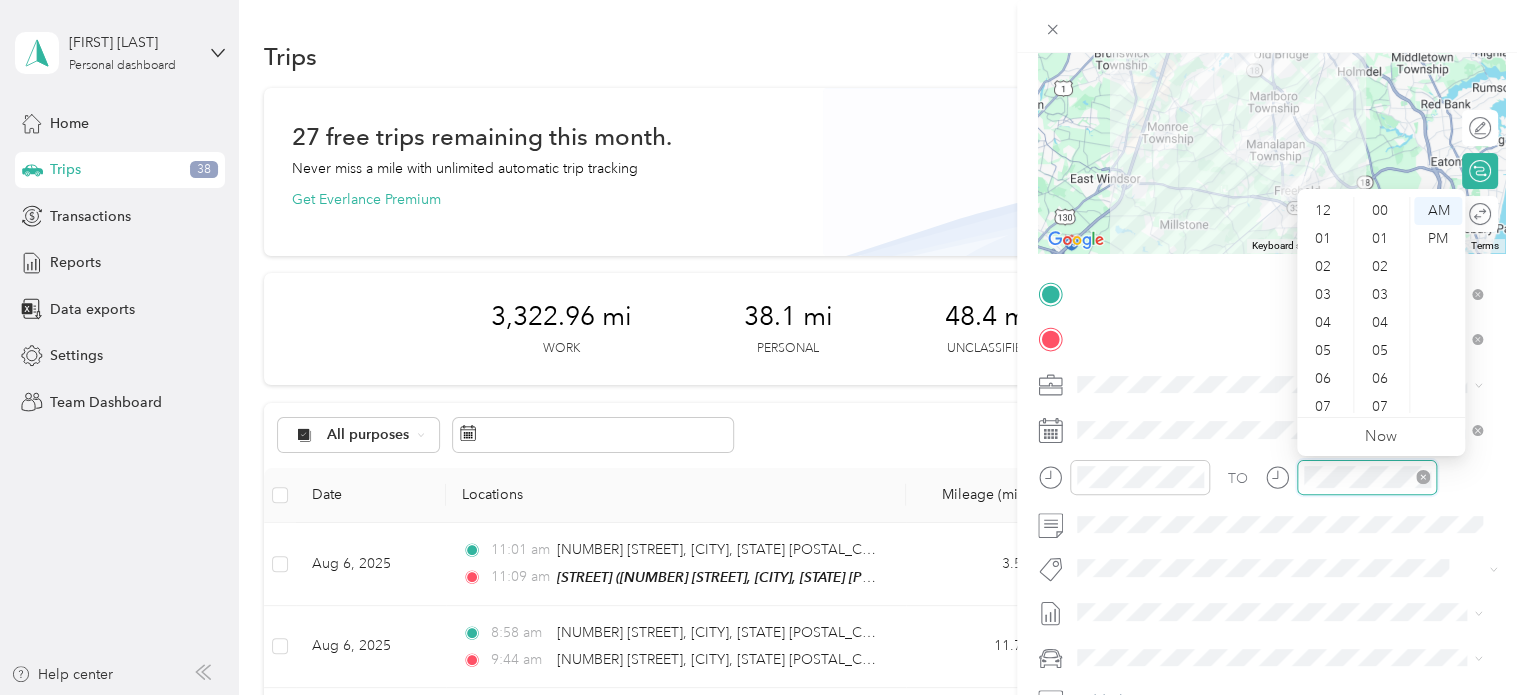 scroll, scrollTop: 1173, scrollLeft: 0, axis: vertical 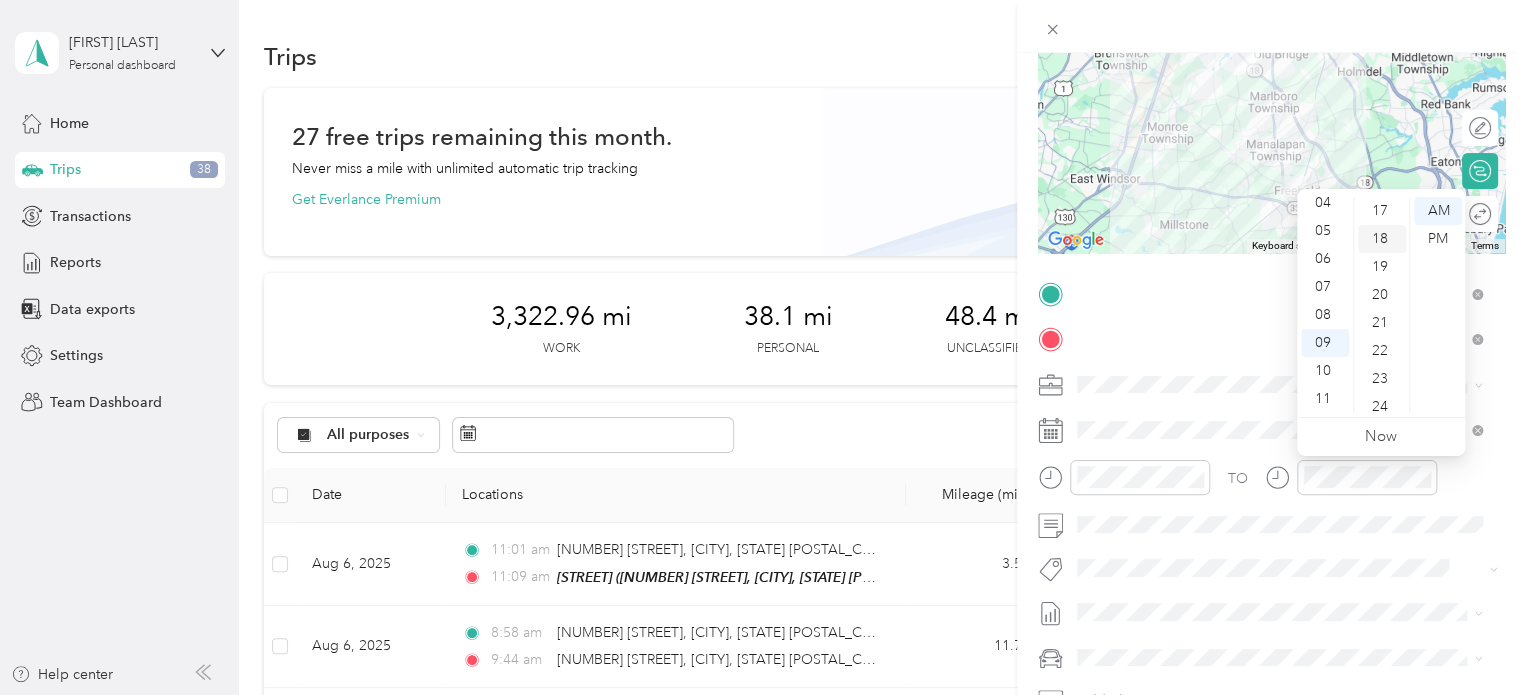 click on "18" at bounding box center (1382, 239) 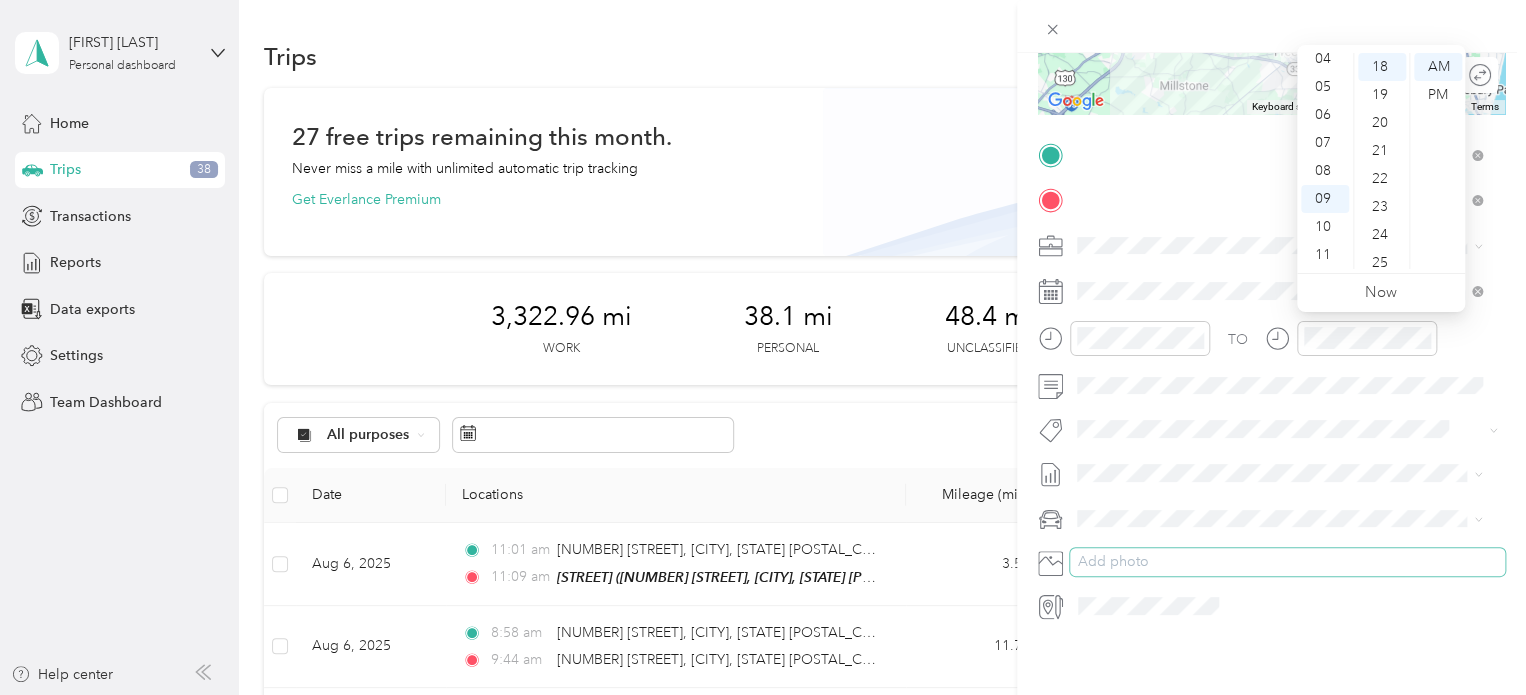 scroll, scrollTop: 353, scrollLeft: 0, axis: vertical 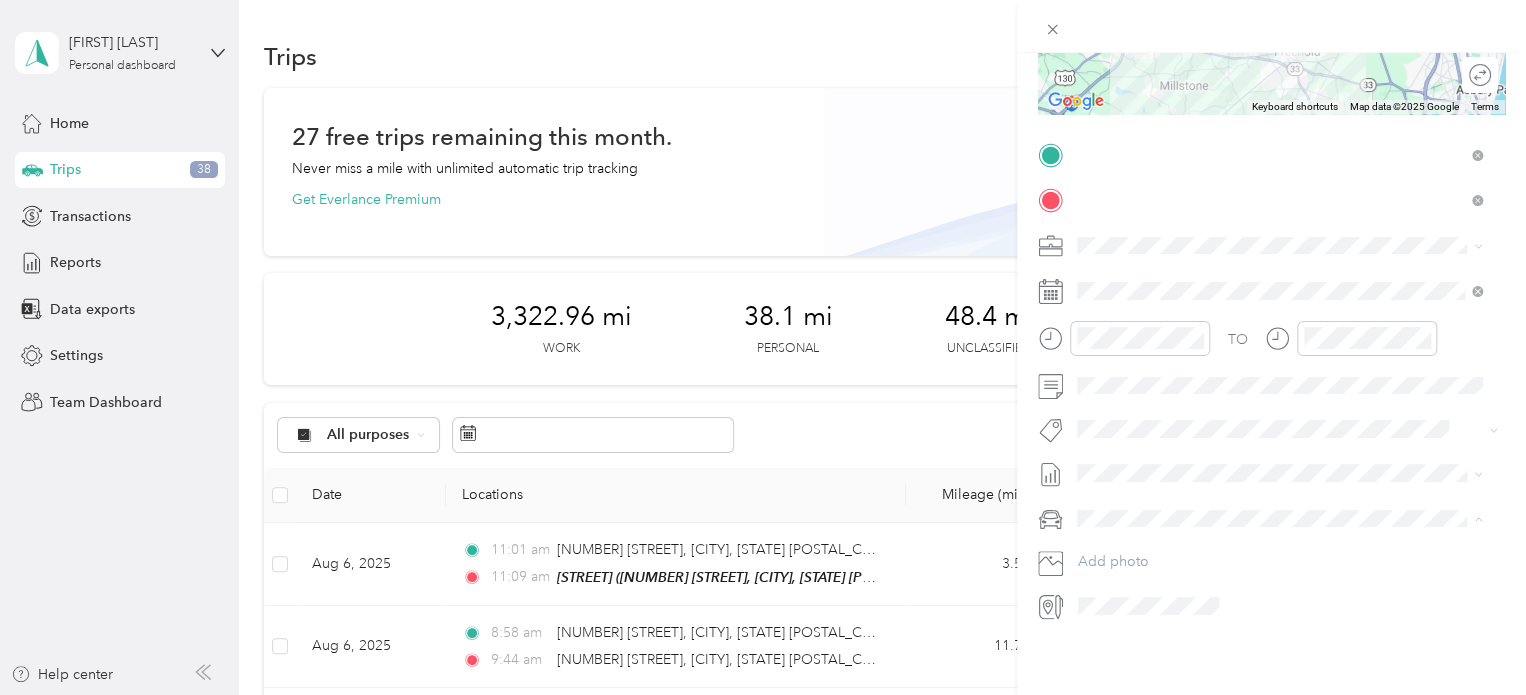 click on "Minivan" at bounding box center [1279, 538] 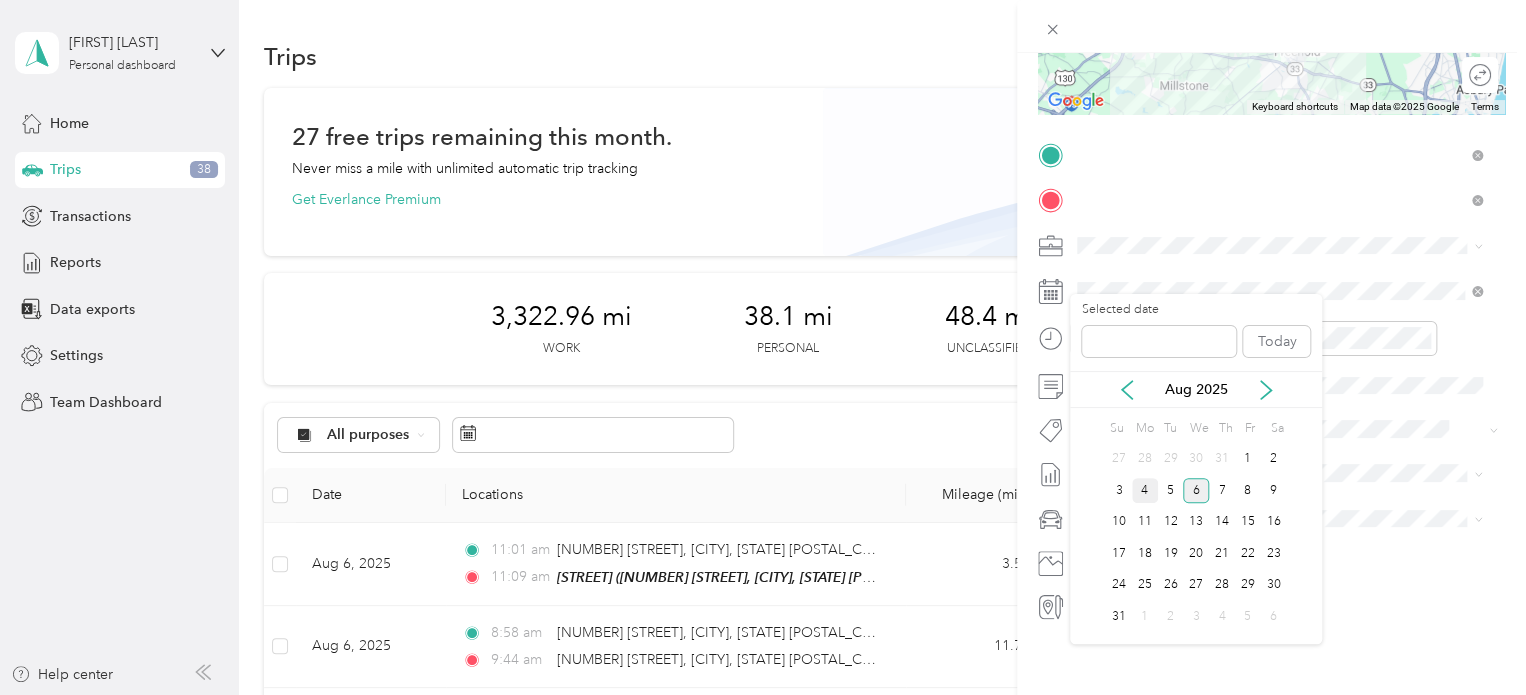 click on "4" at bounding box center (1145, 490) 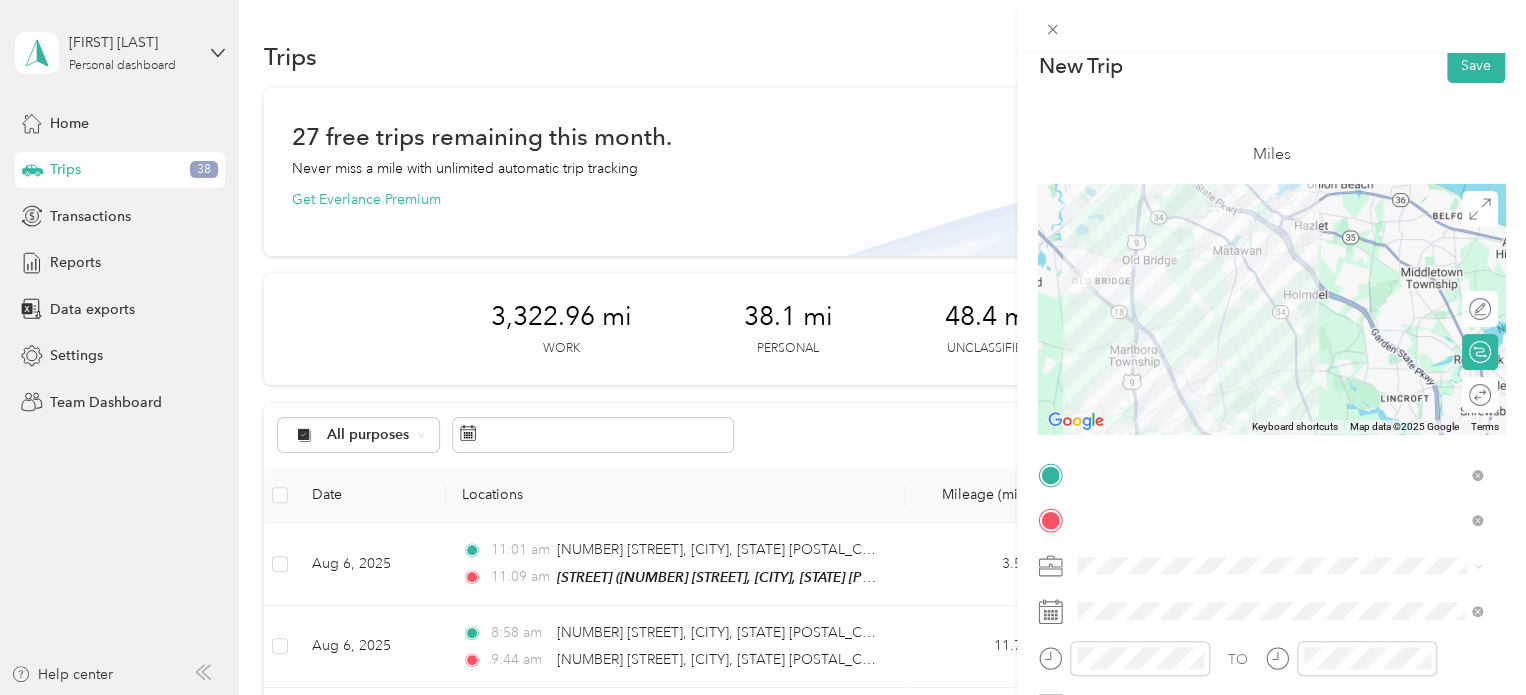 scroll, scrollTop: 0, scrollLeft: 0, axis: both 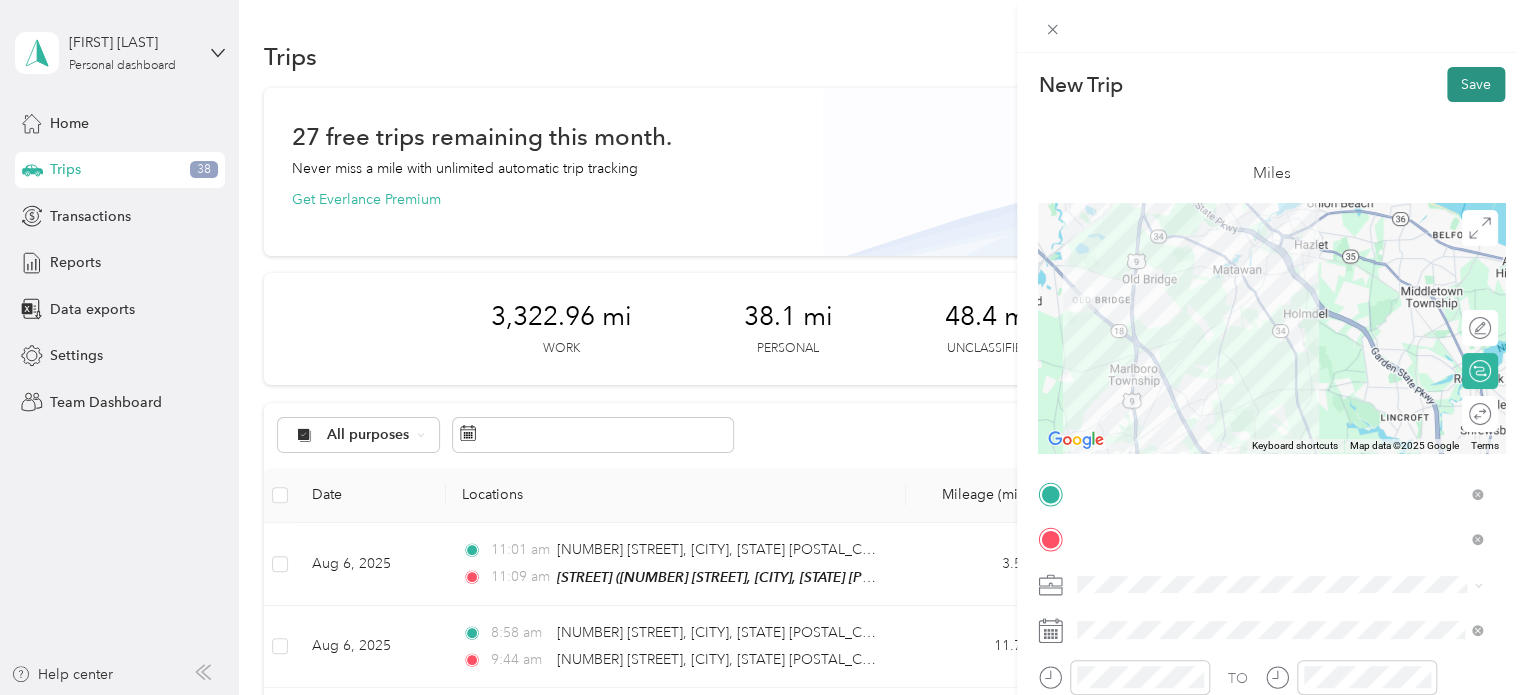 click on "Save" at bounding box center (1476, 84) 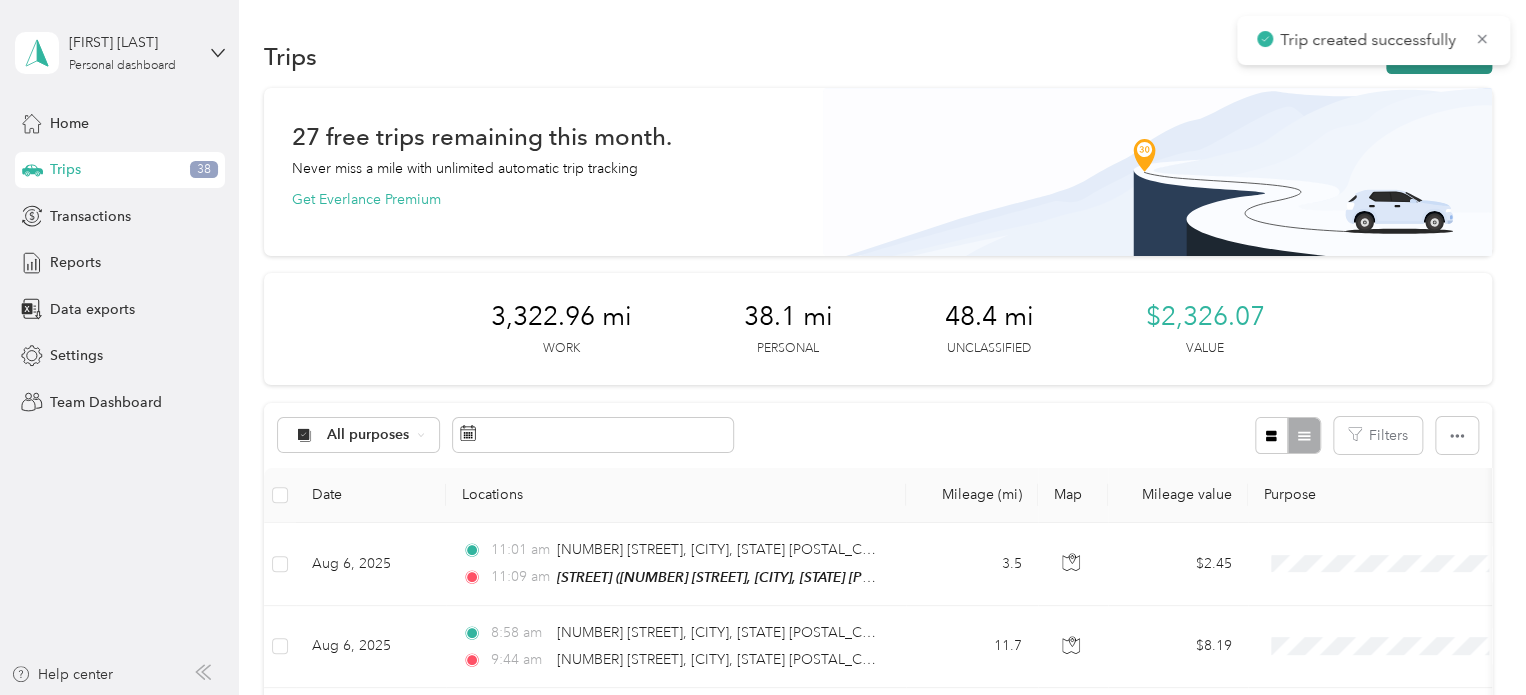 click on "New trip" at bounding box center [1439, 56] 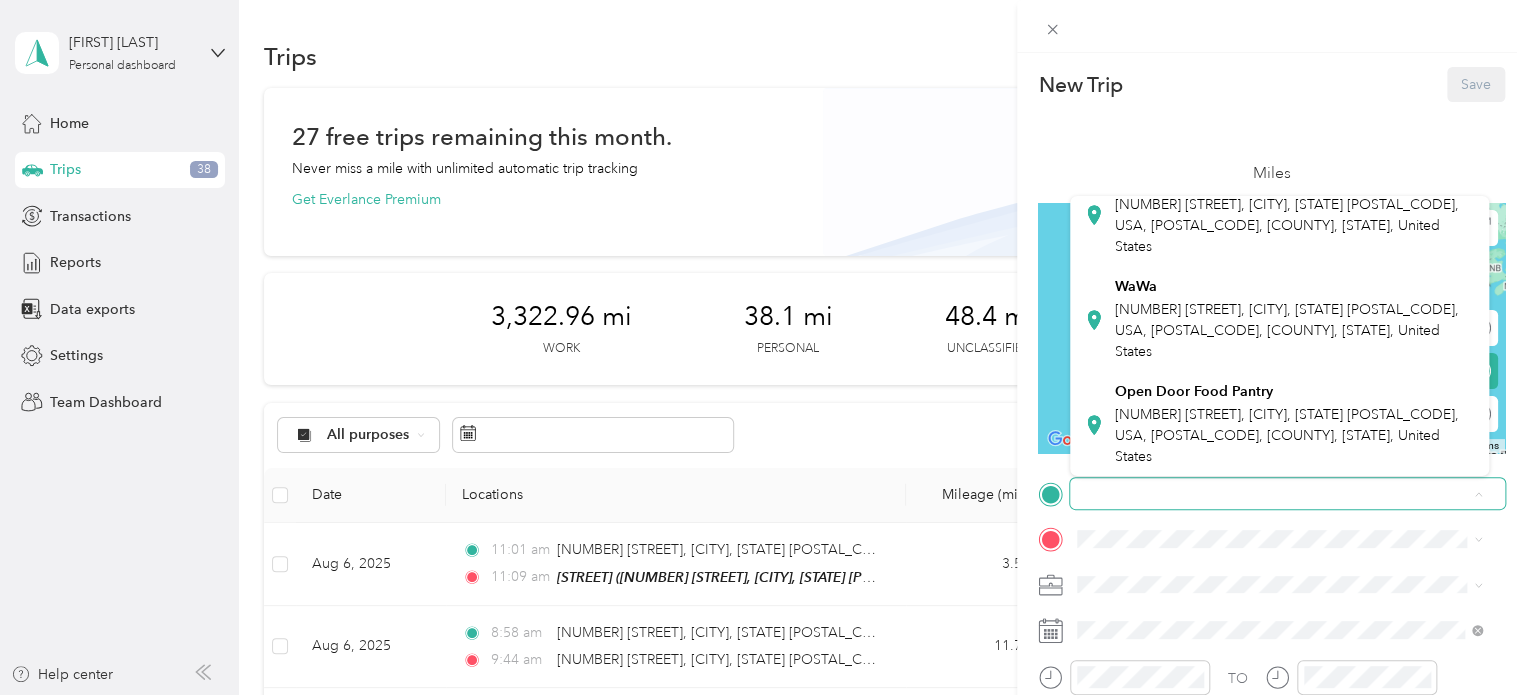 scroll, scrollTop: 300, scrollLeft: 0, axis: vertical 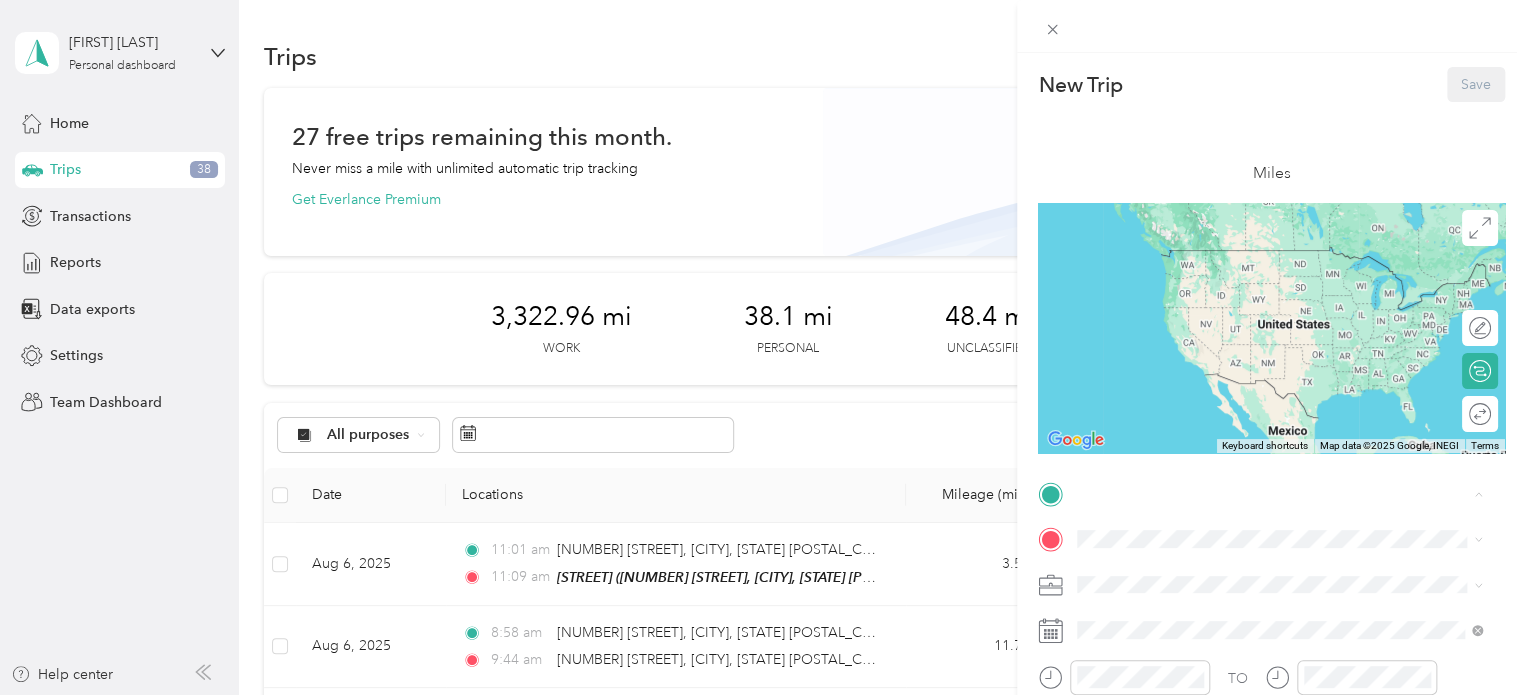 click on "[NUMBER] [STREET], [CITY], [STATE] [POSTAL_CODE], USA, [POSTAL_CODE], [COUNTY], [STATE], United States" at bounding box center [1287, 420] 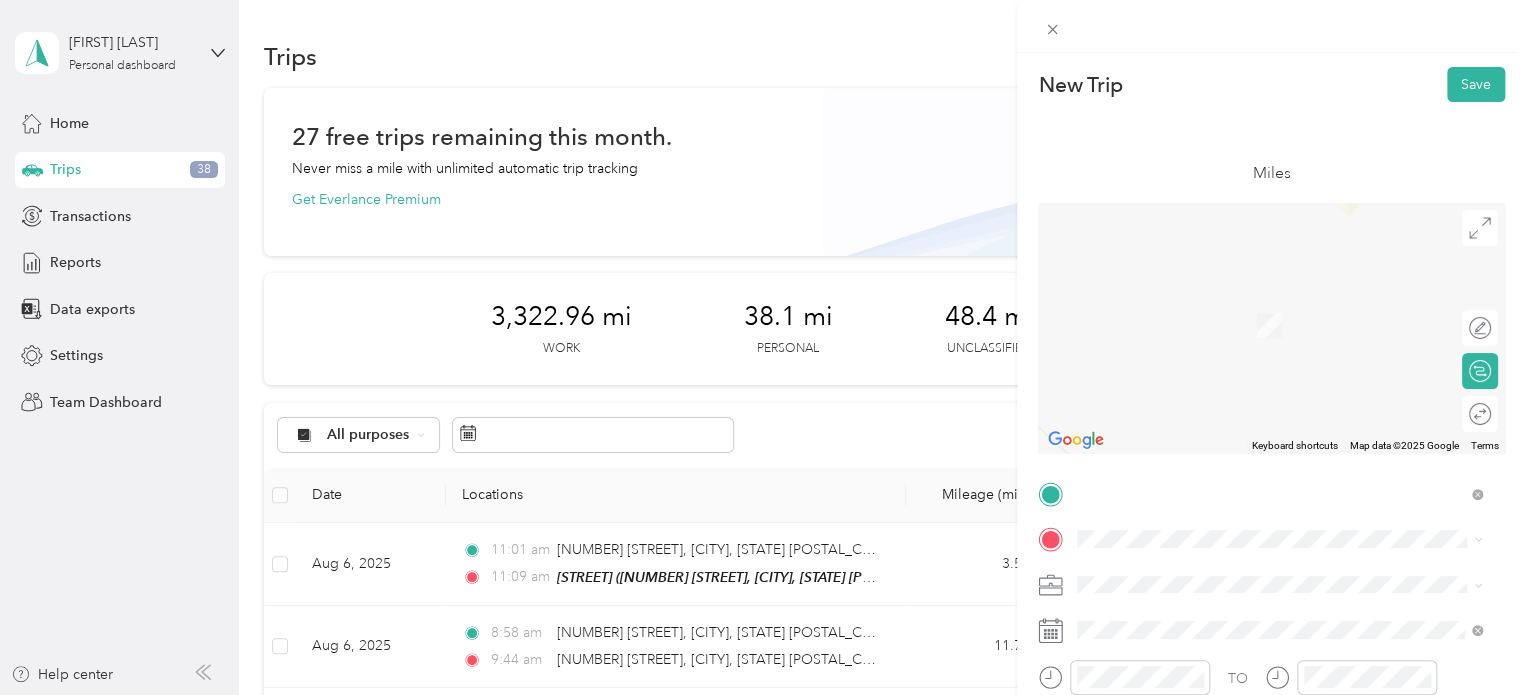 click on "Home" at bounding box center (1295, 509) 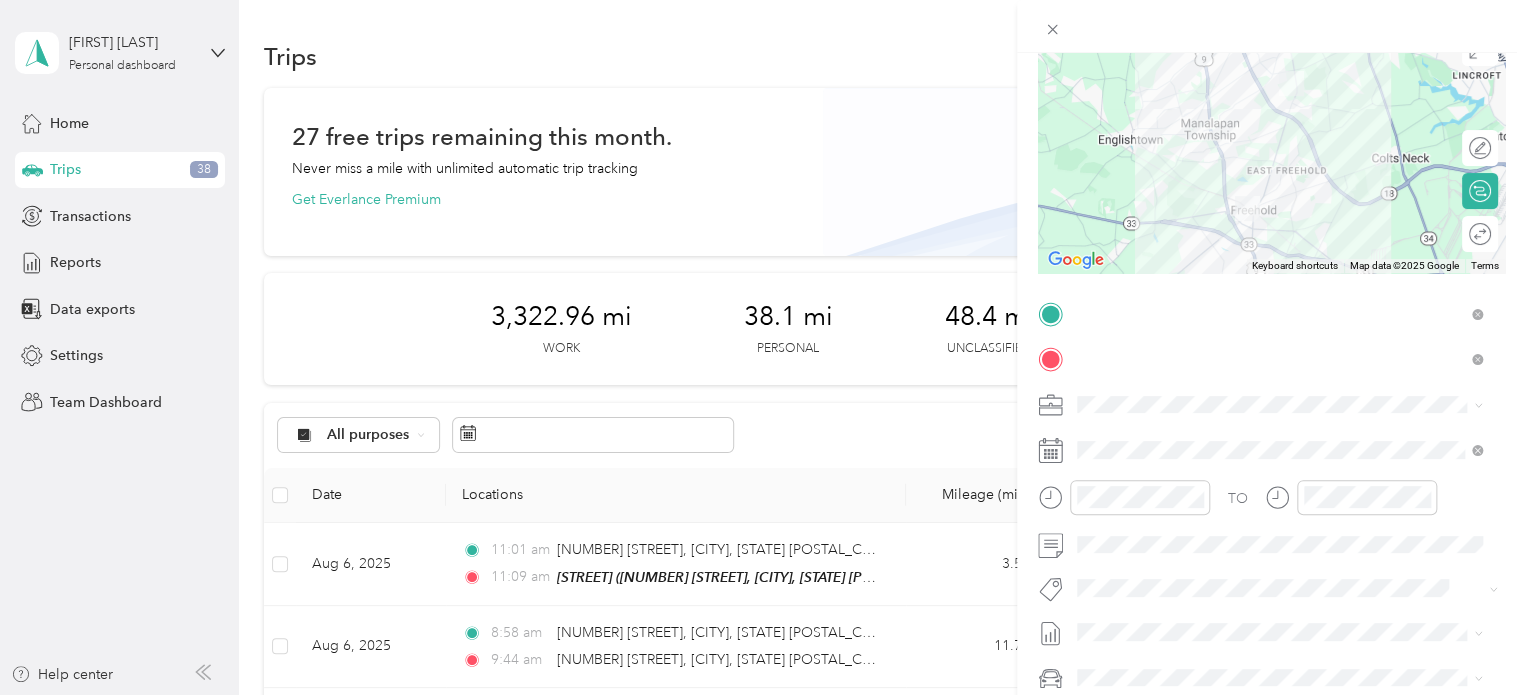 scroll, scrollTop: 200, scrollLeft: 0, axis: vertical 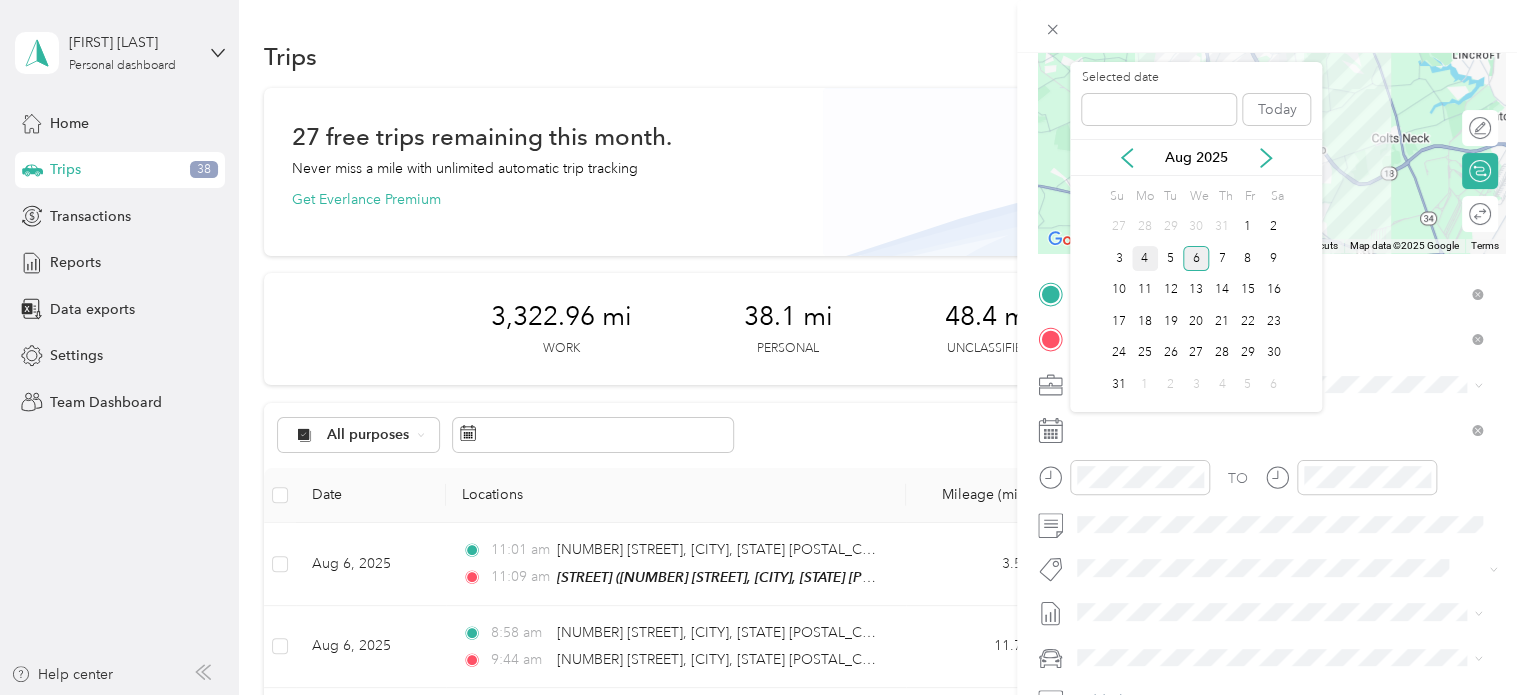 click on "4" at bounding box center [1145, 258] 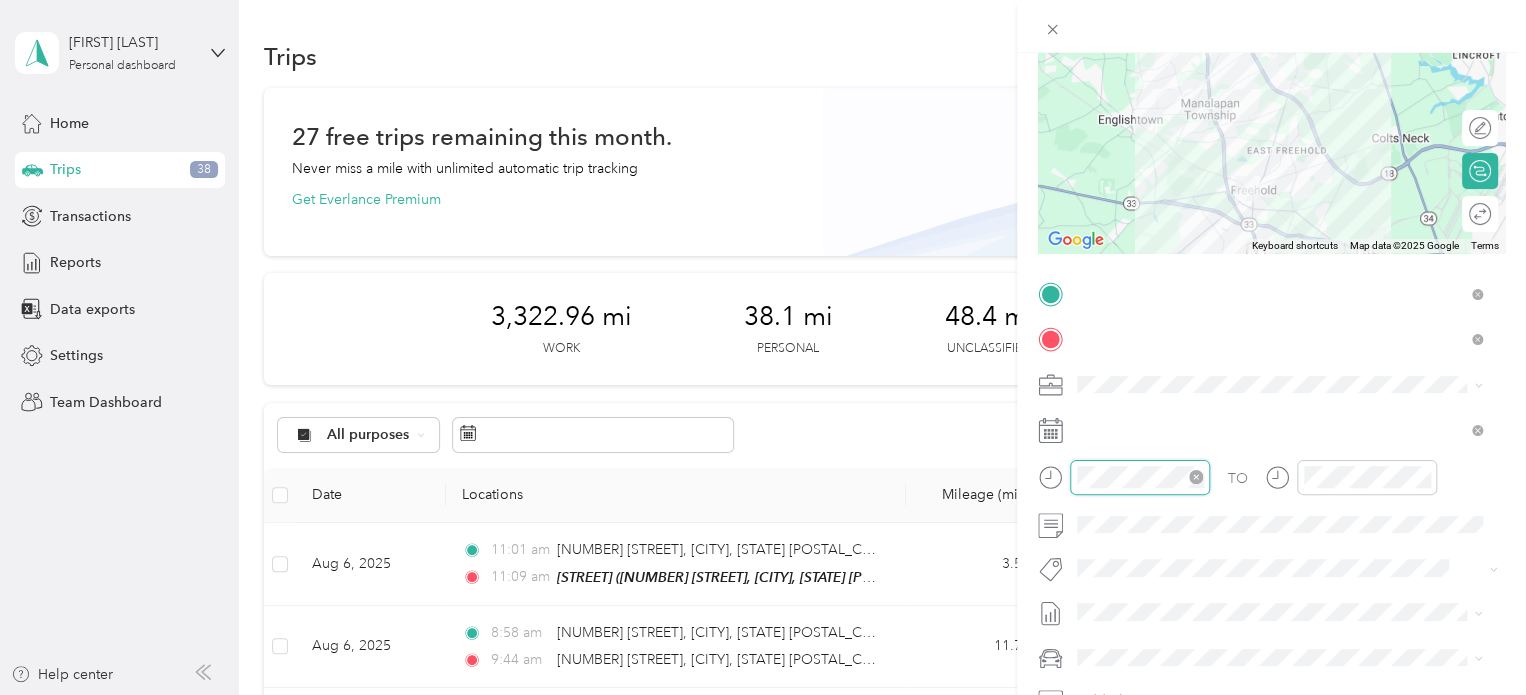 click at bounding box center [1140, 477] 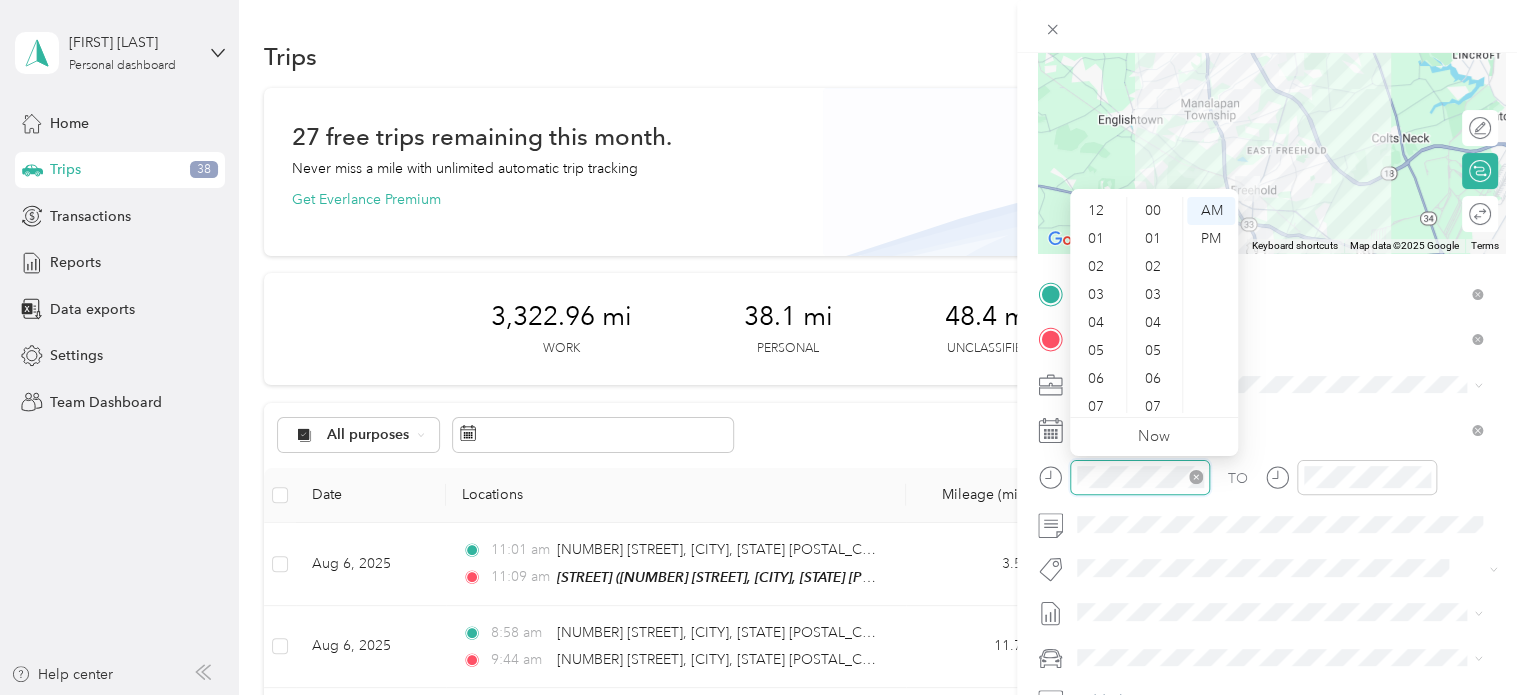 scroll, scrollTop: 1176, scrollLeft: 0, axis: vertical 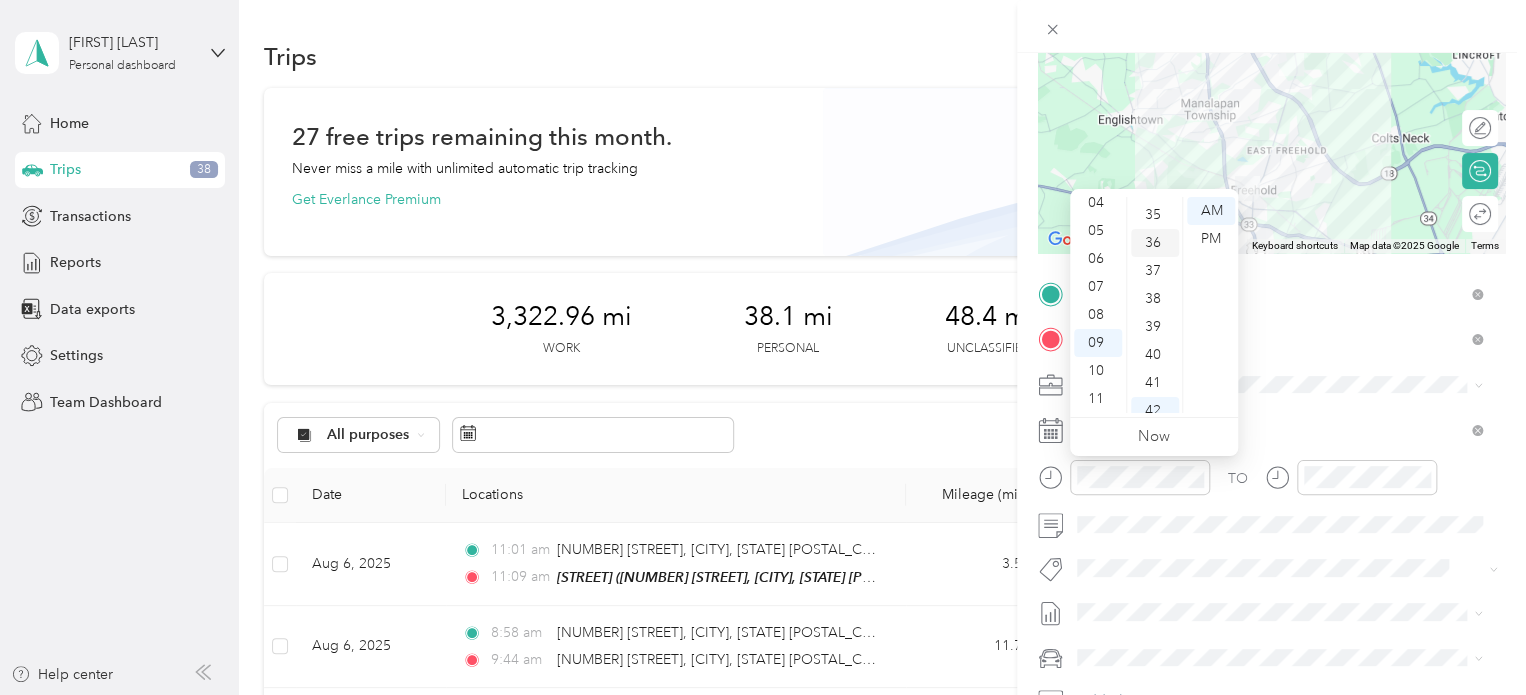 click on "36" at bounding box center [1155, 243] 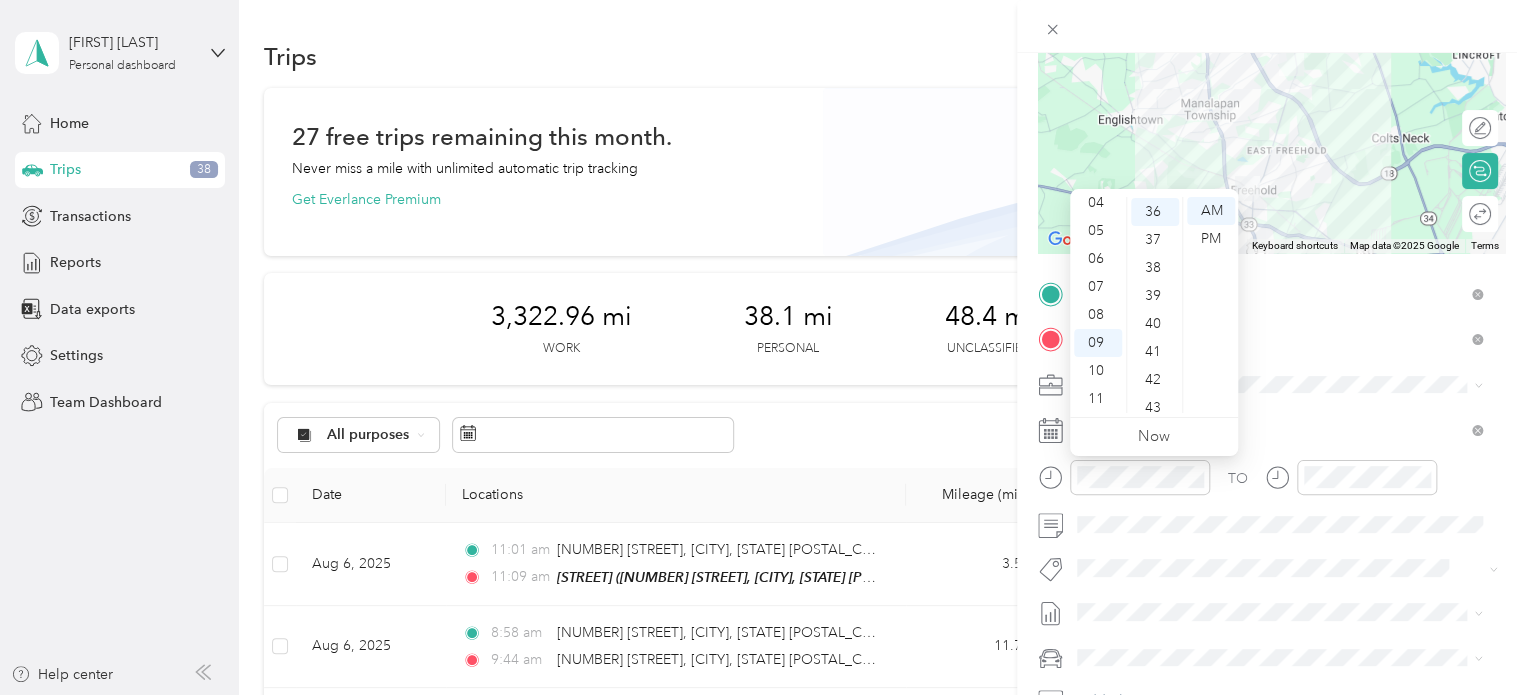 scroll, scrollTop: 1008, scrollLeft: 0, axis: vertical 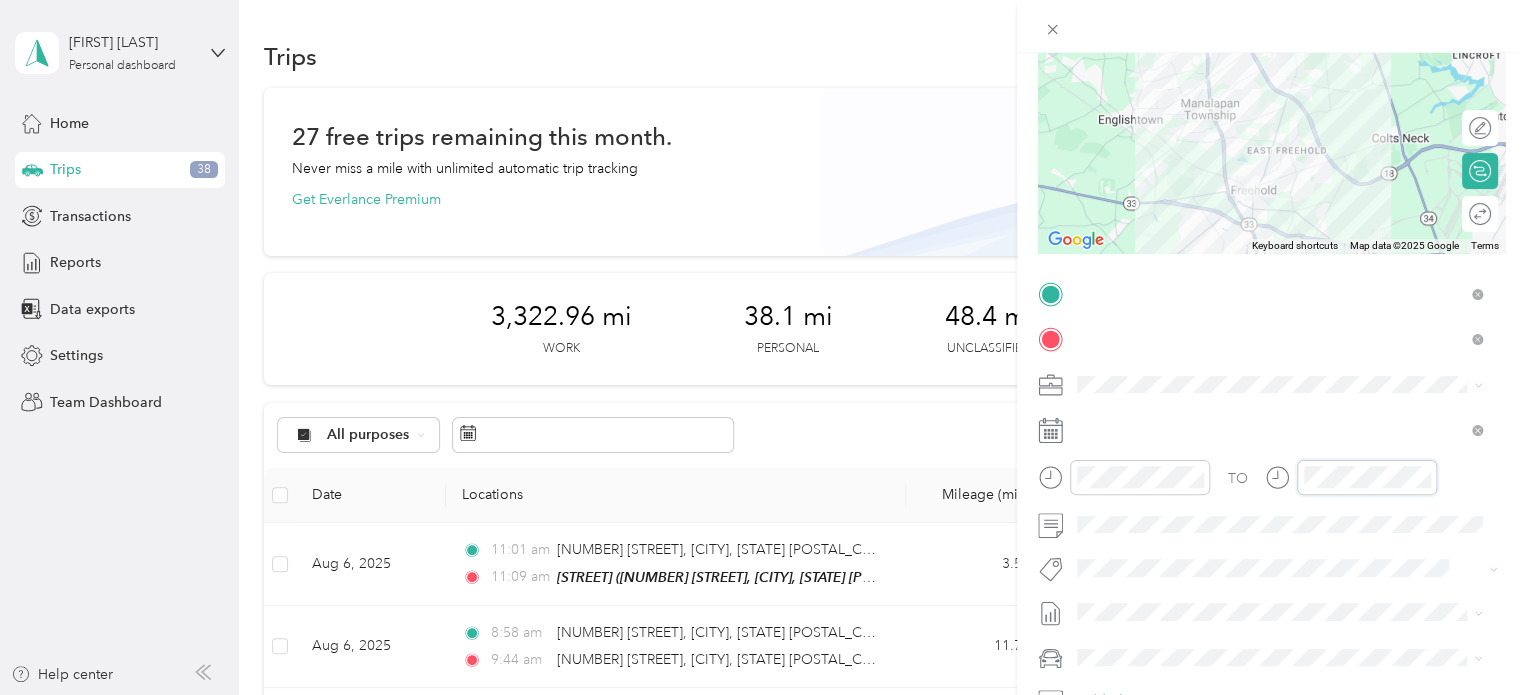 click at bounding box center (1351, 477) 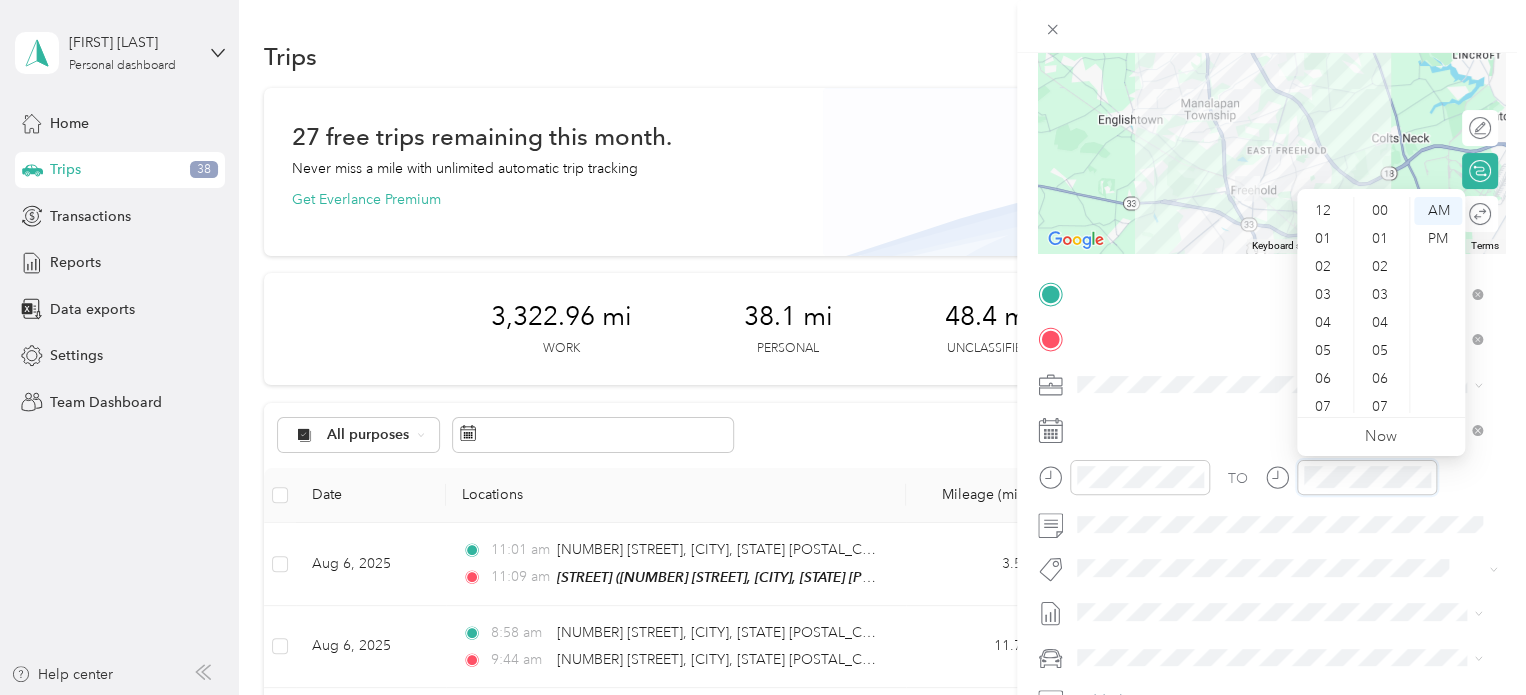 scroll, scrollTop: 1176, scrollLeft: 0, axis: vertical 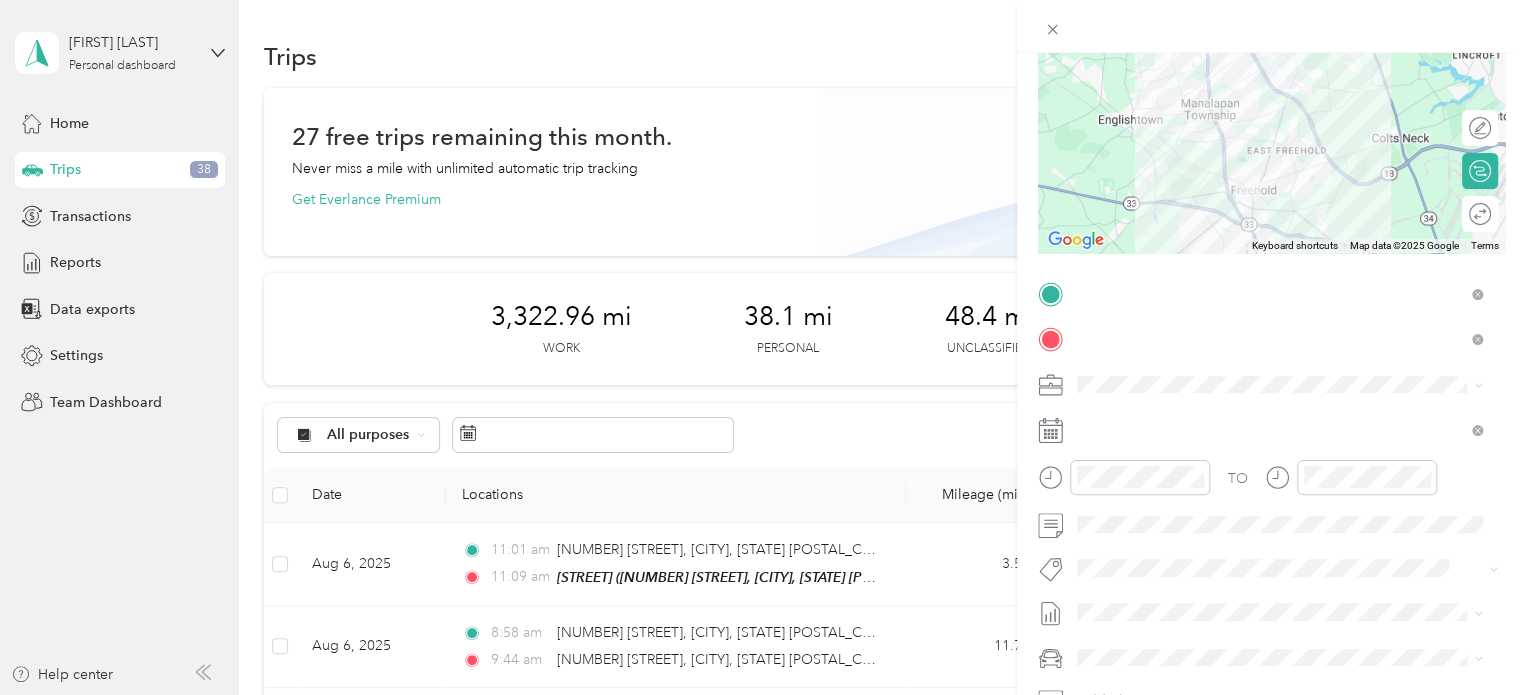 click at bounding box center (1287, 658) 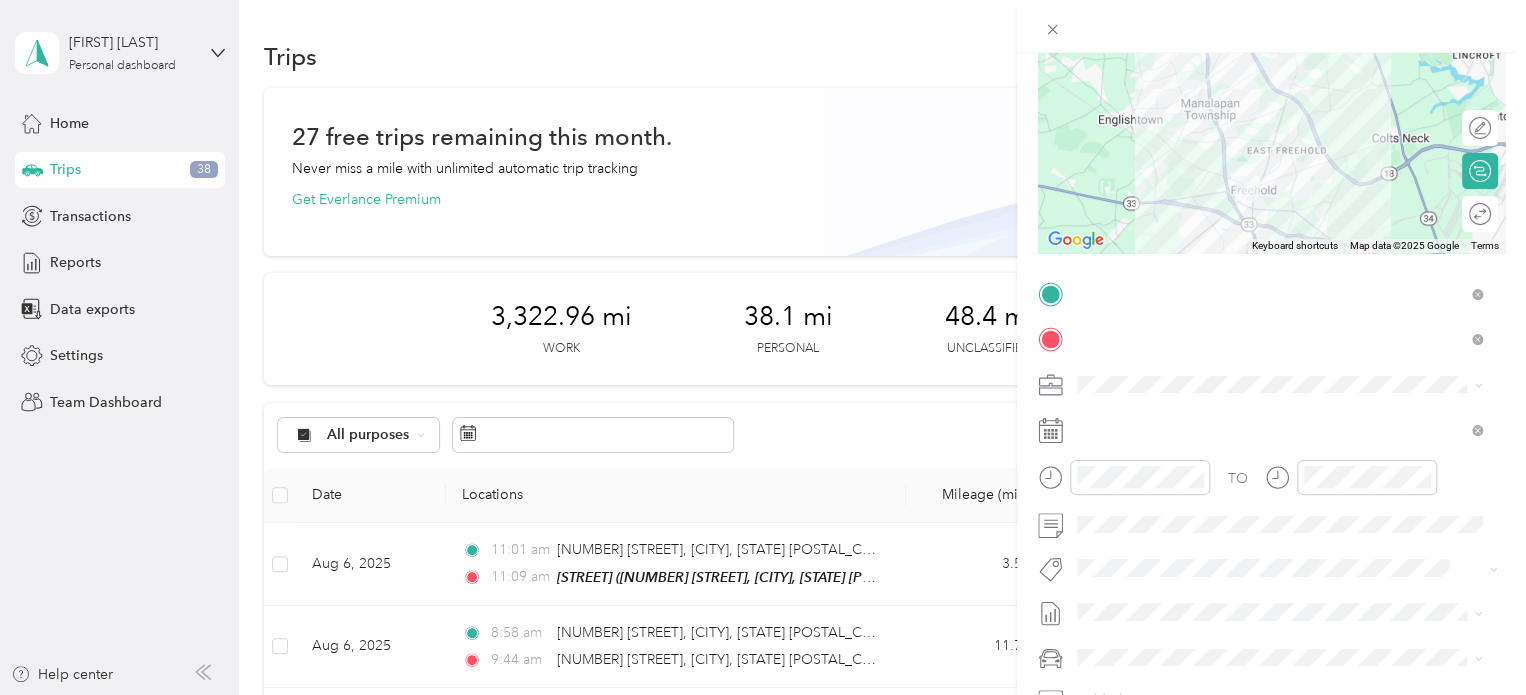 click on "Minivan" at bounding box center [1279, 546] 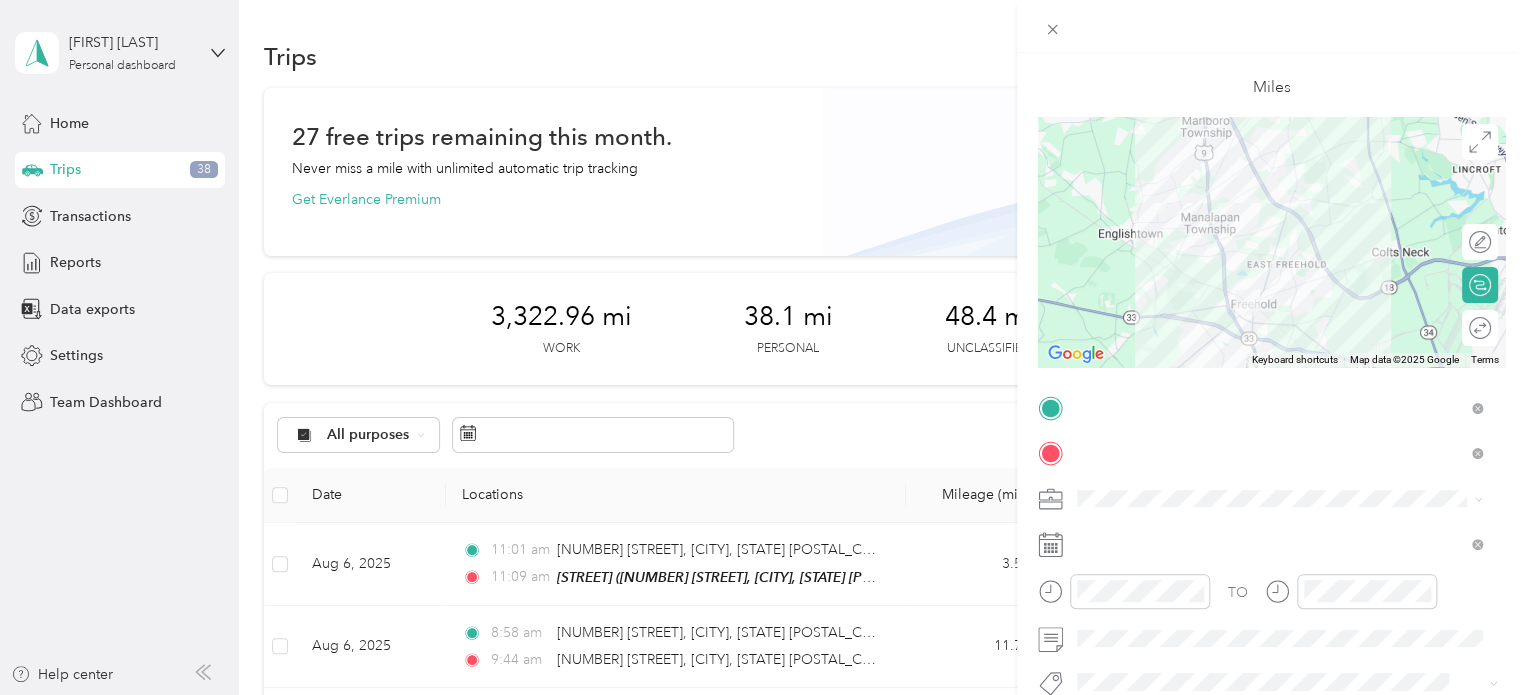 scroll, scrollTop: 0, scrollLeft: 0, axis: both 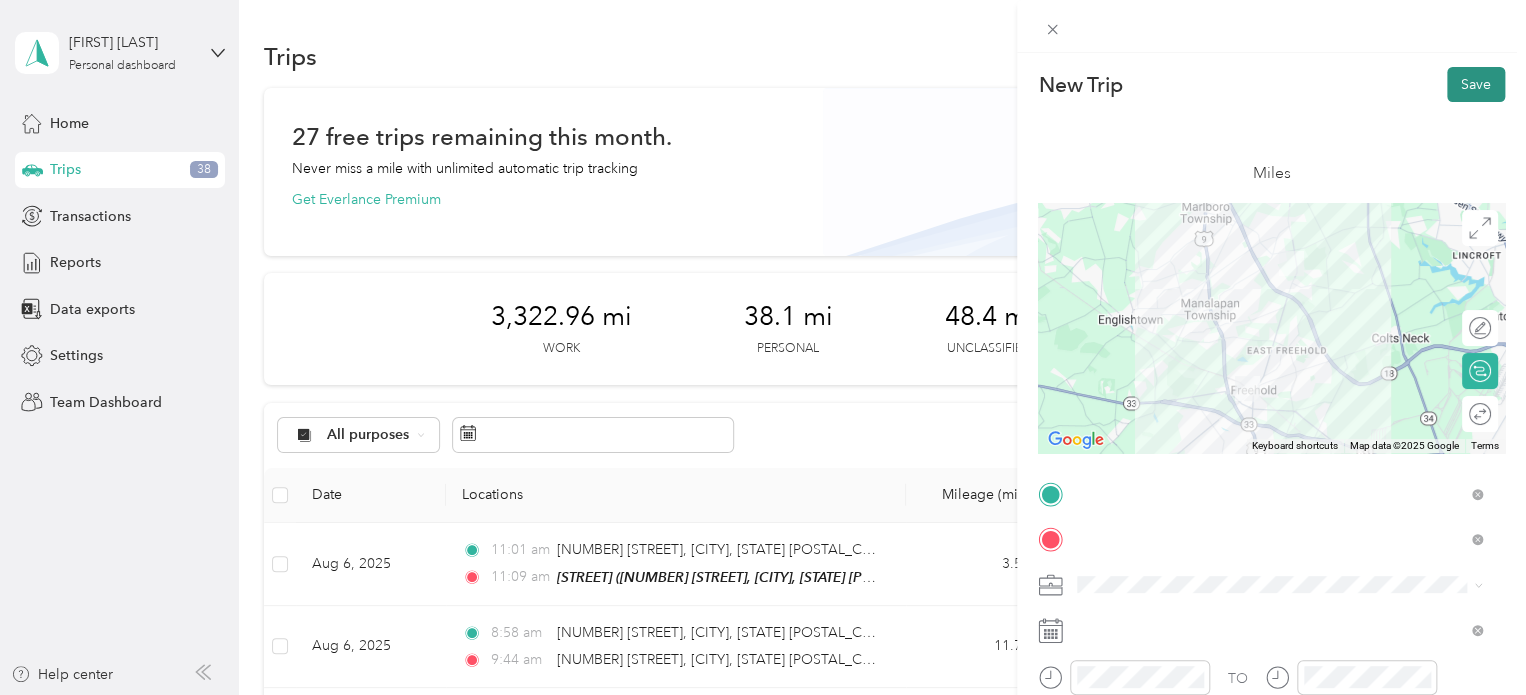 click on "Save" at bounding box center (1476, 84) 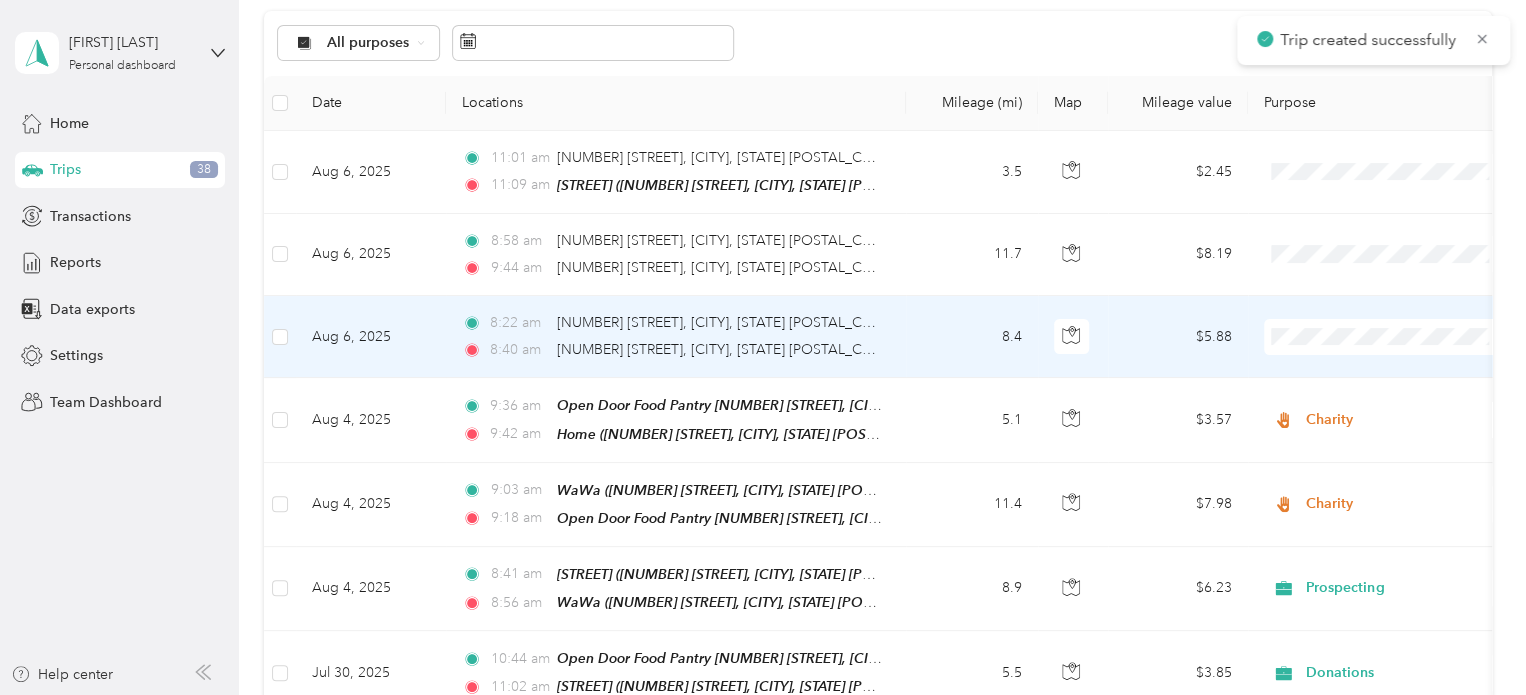 scroll, scrollTop: 500, scrollLeft: 0, axis: vertical 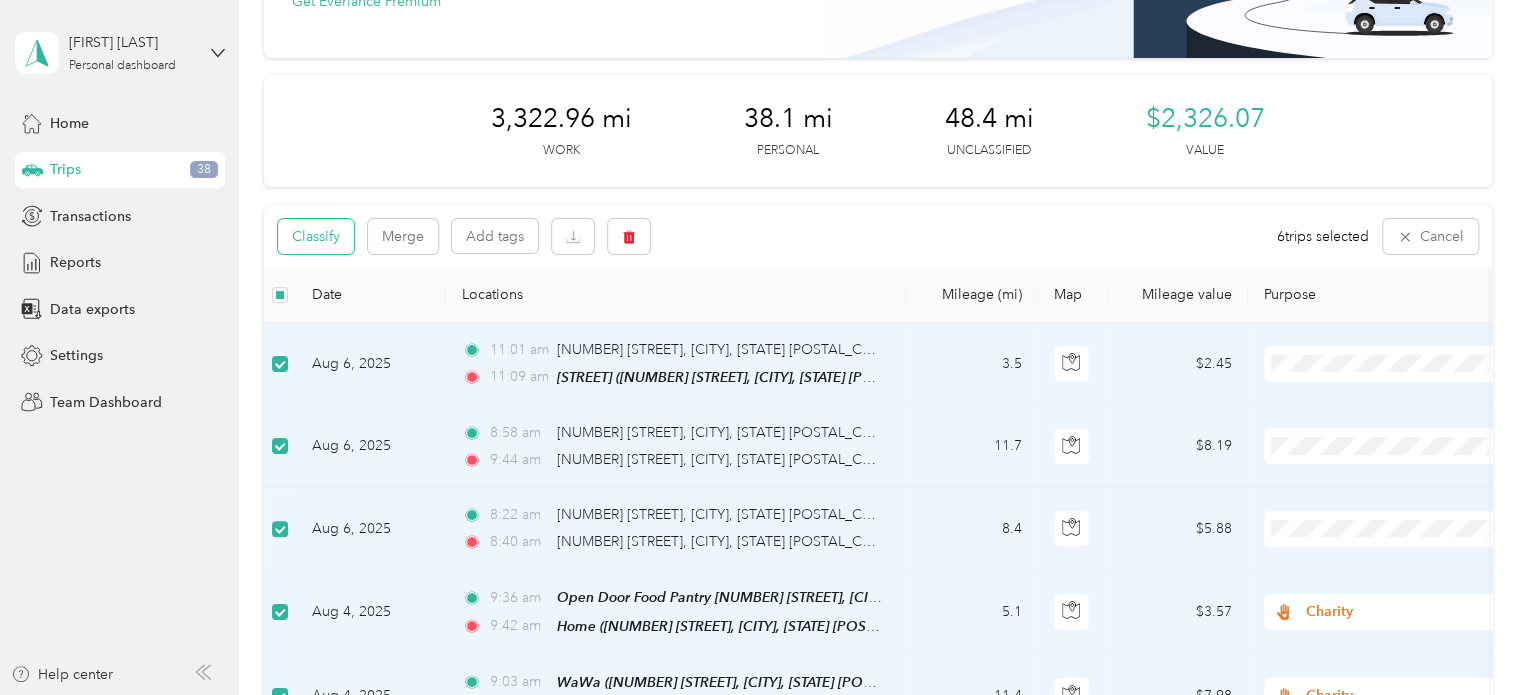 click on "Classify" at bounding box center [316, 236] 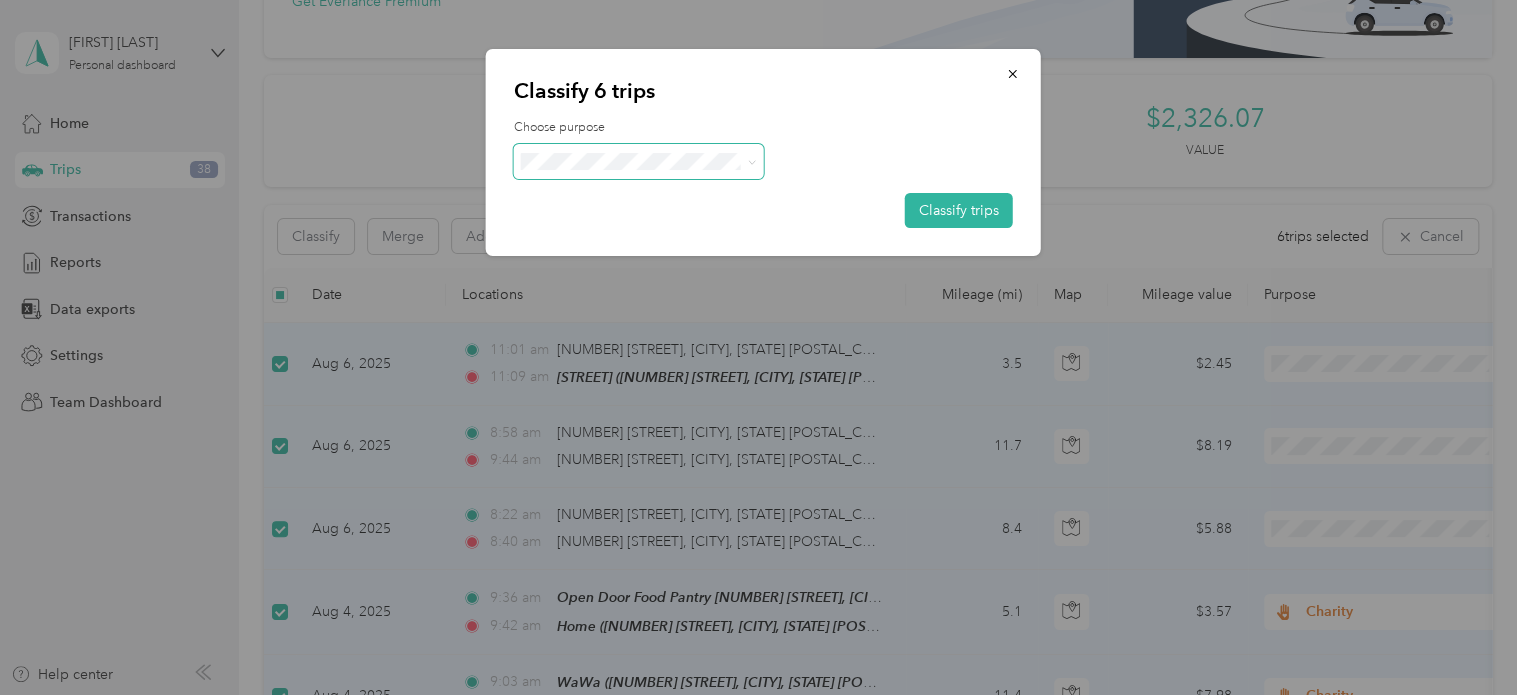 click at bounding box center [639, 161] 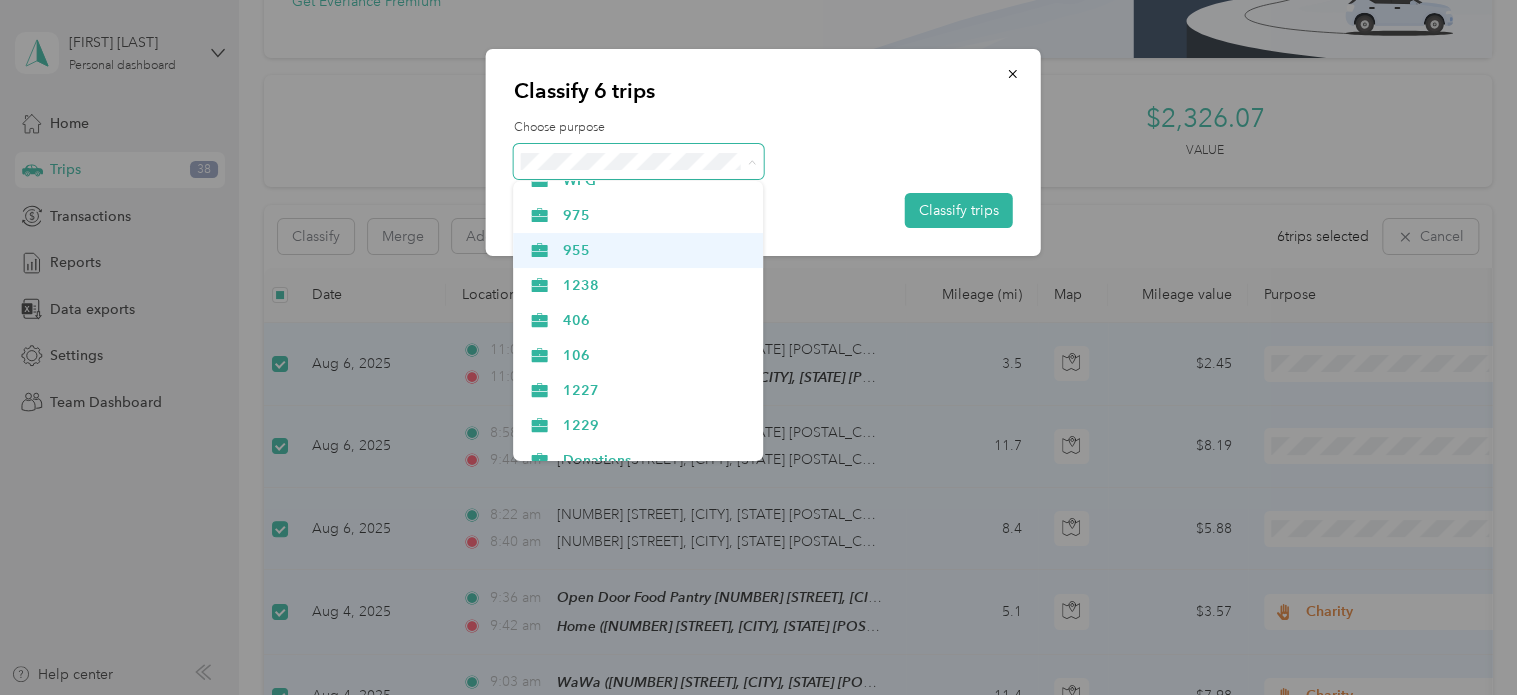 scroll, scrollTop: 244, scrollLeft: 0, axis: vertical 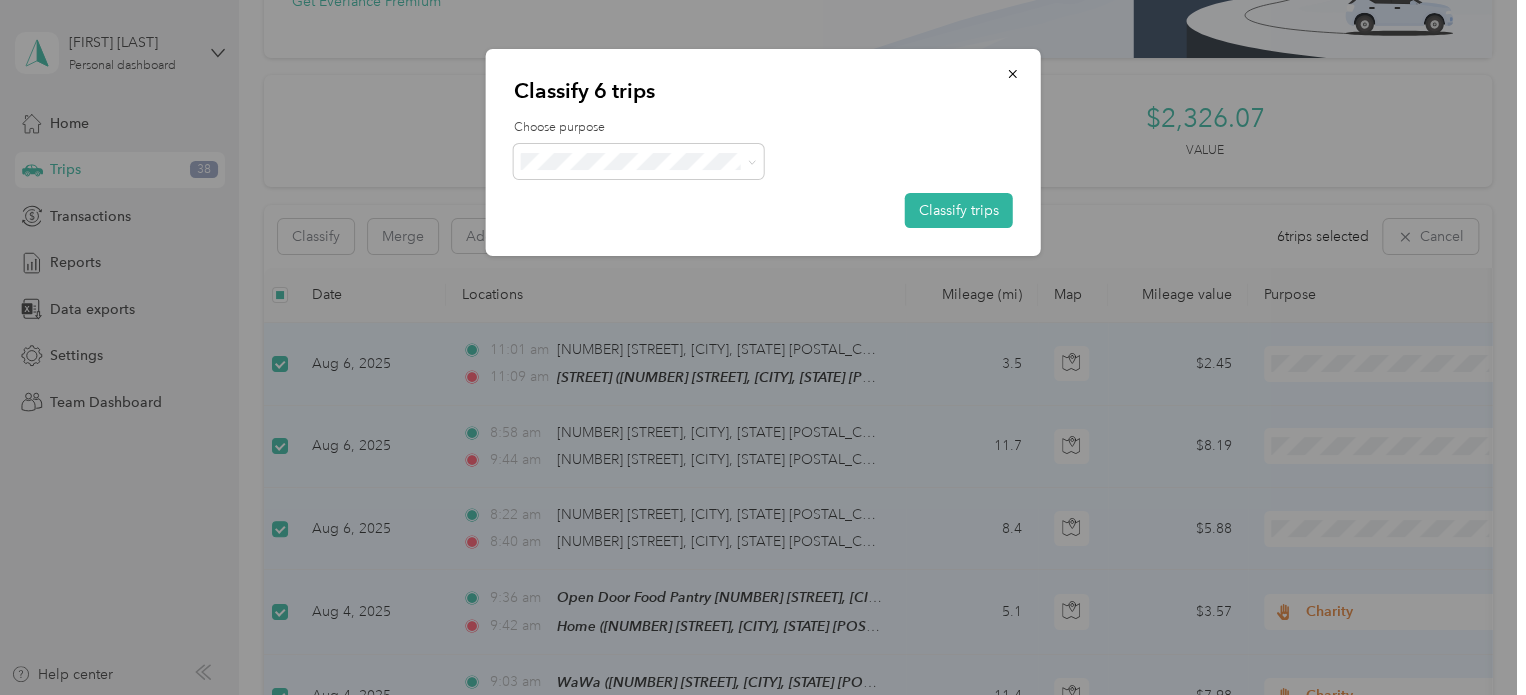 click on "Donations" at bounding box center (656, 292) 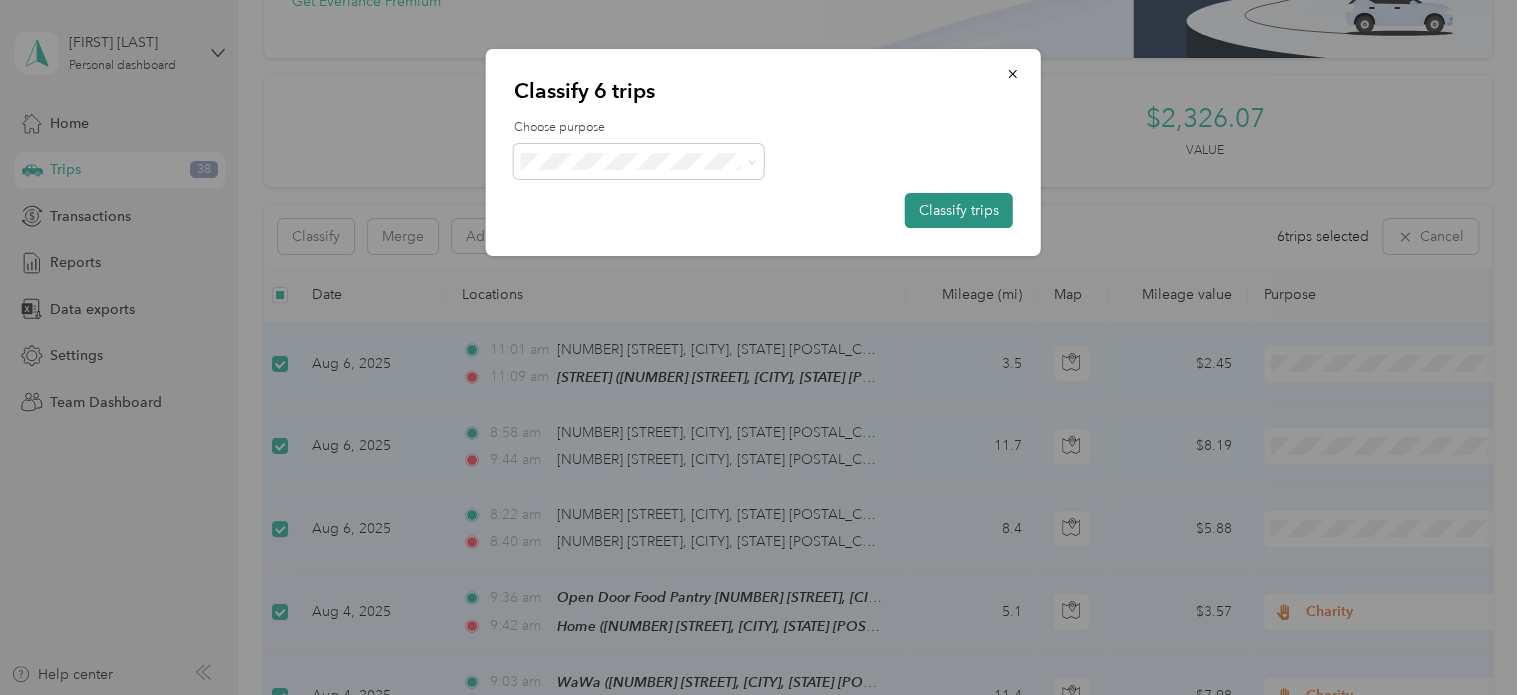 click on "Classify trips" at bounding box center [959, 210] 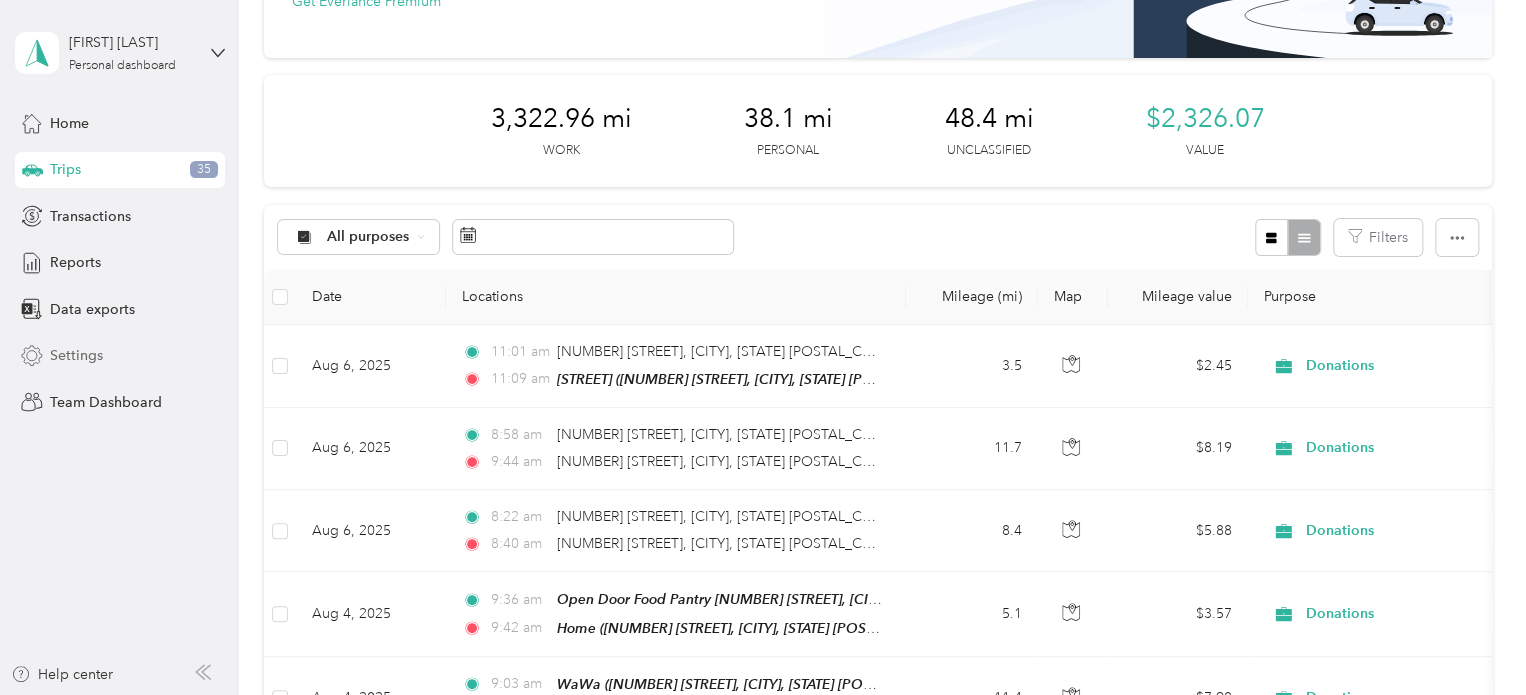 click on "Settings" at bounding box center [76, 355] 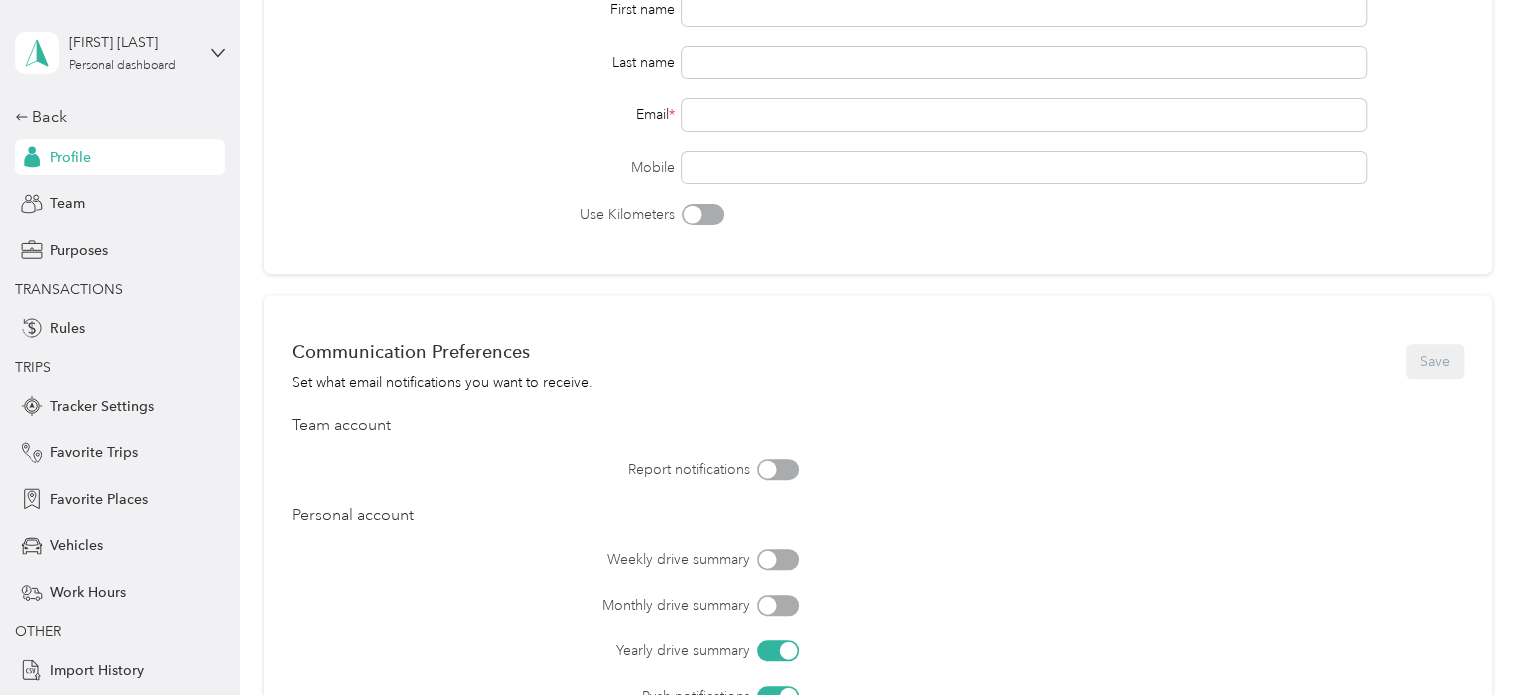 scroll, scrollTop: 0, scrollLeft: 0, axis: both 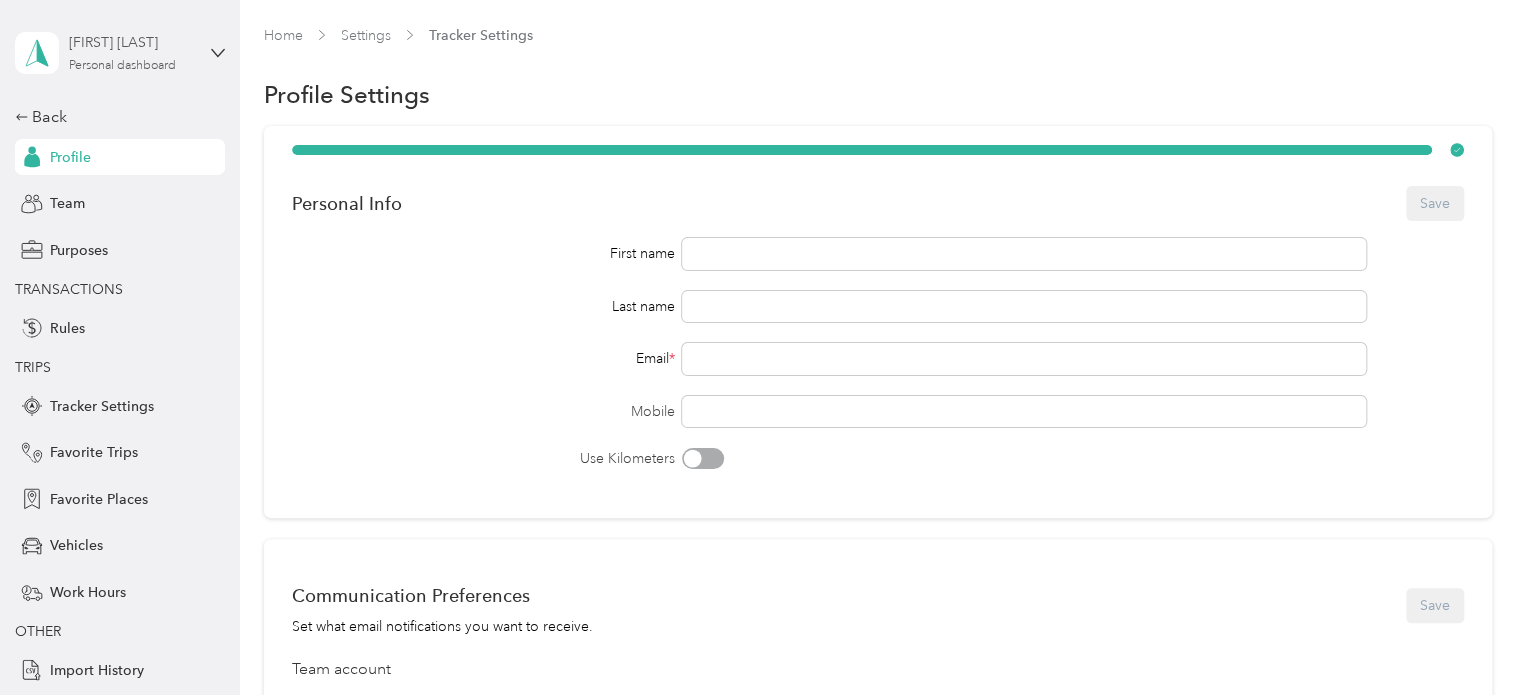 click on "Personal dashboard" at bounding box center [122, 66] 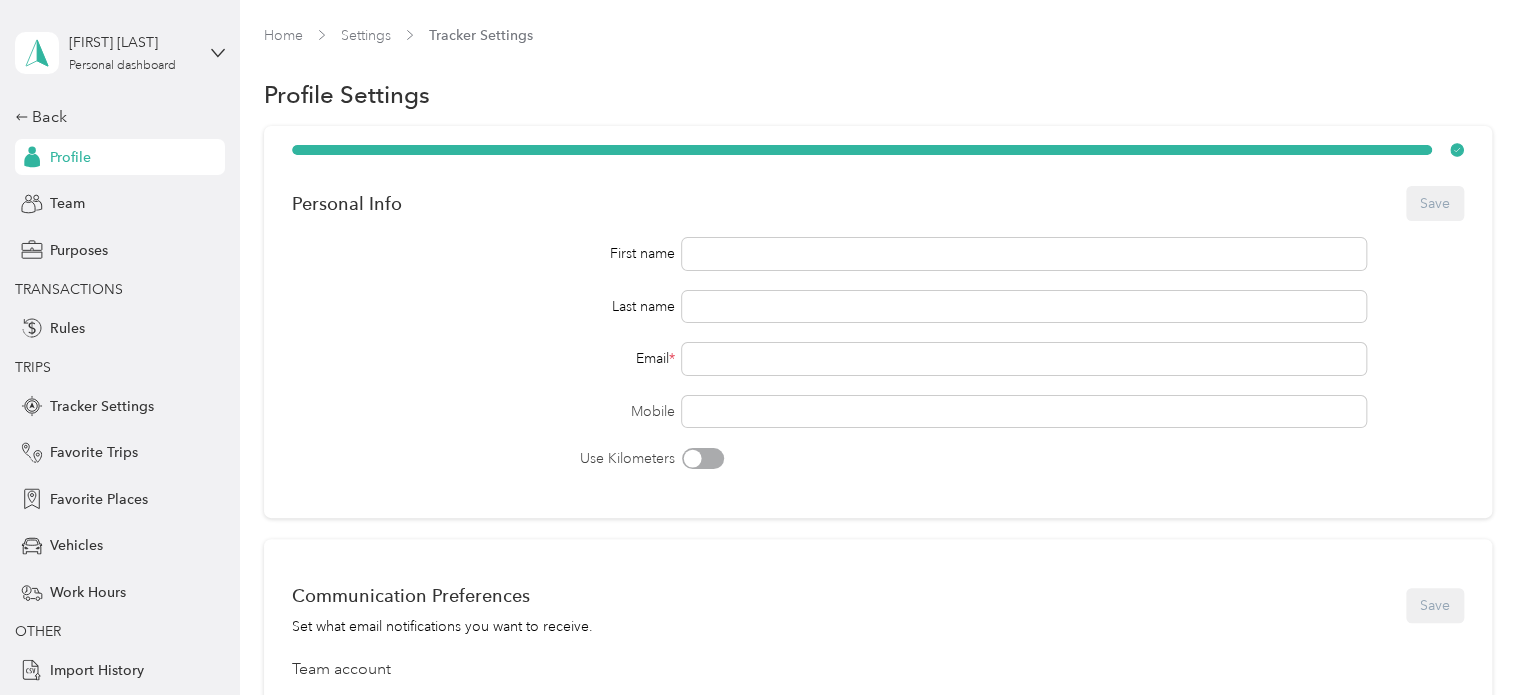 click on "Team dashboard" at bounding box center (78, 164) 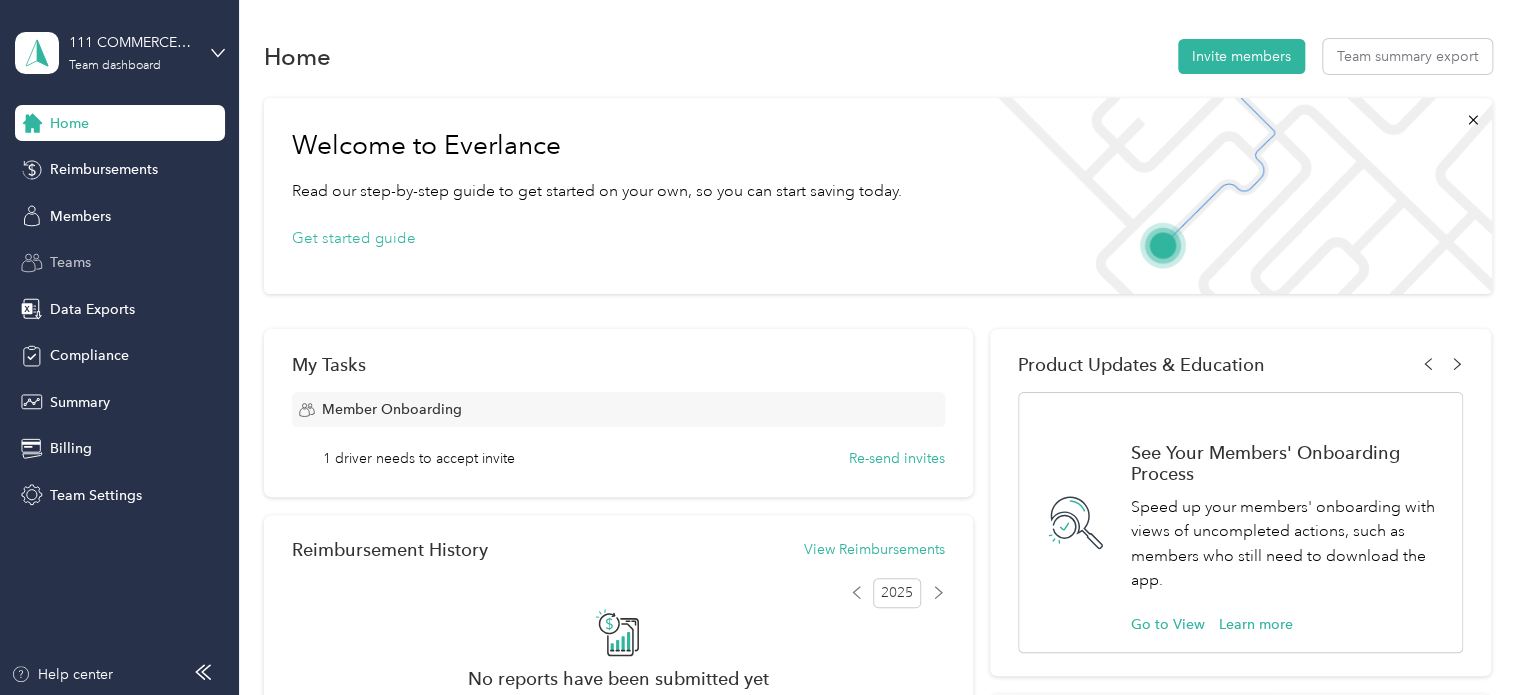 click on "Teams" at bounding box center [70, 262] 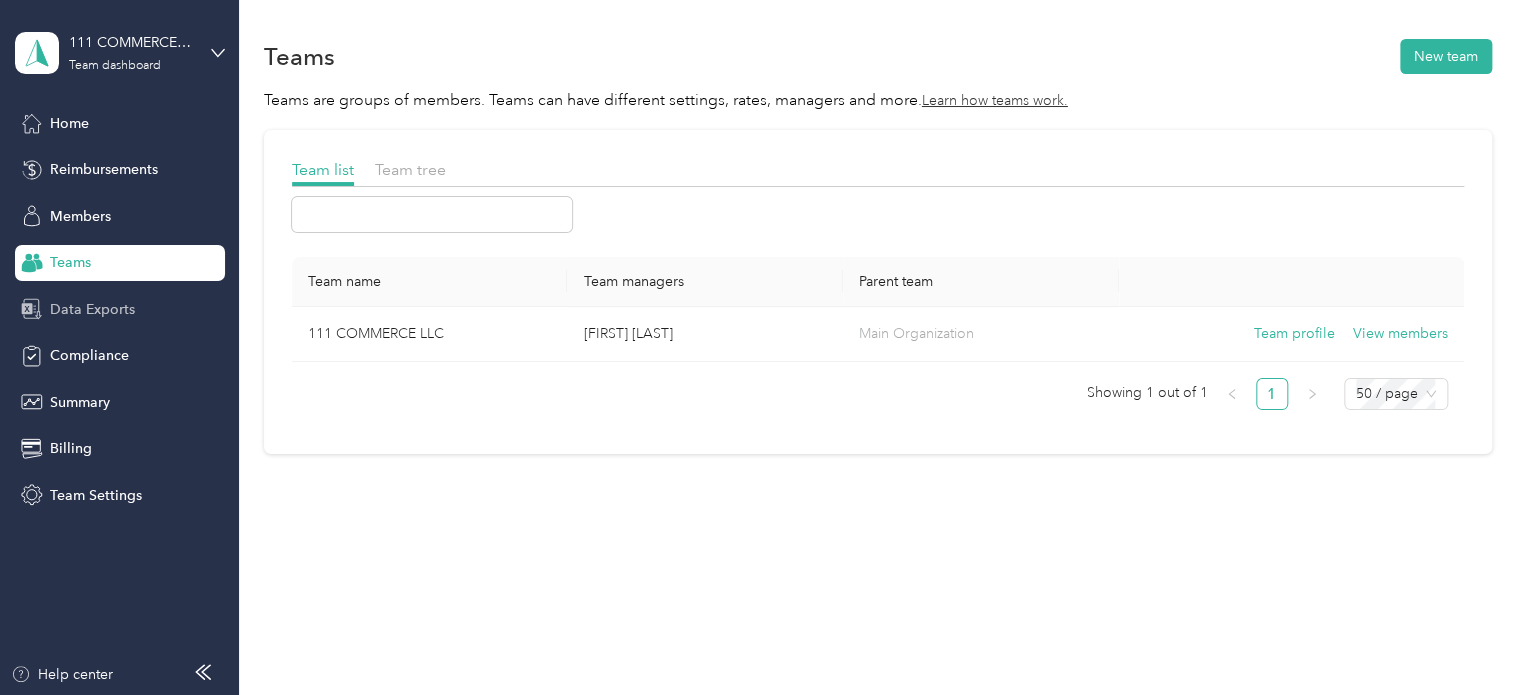 click on "Data Exports" at bounding box center [92, 309] 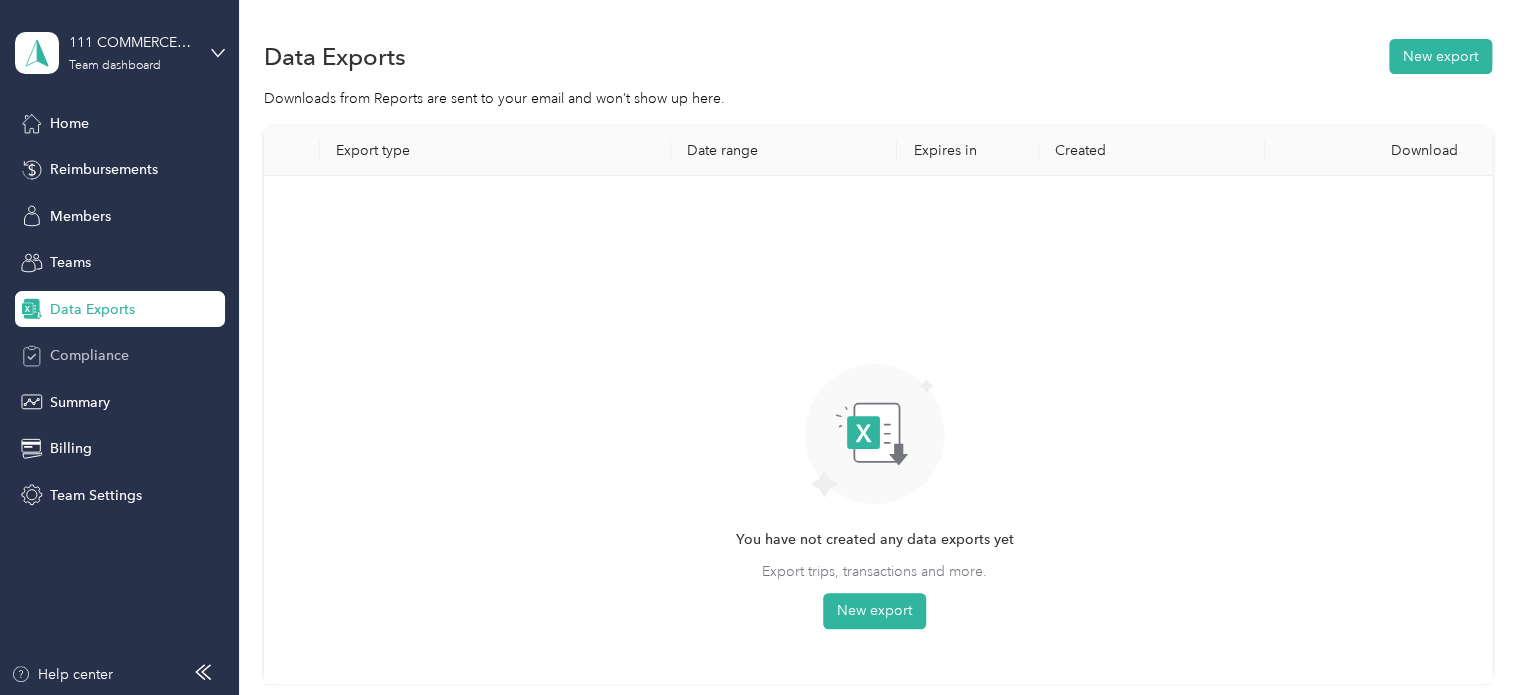 click on "Compliance" at bounding box center (89, 355) 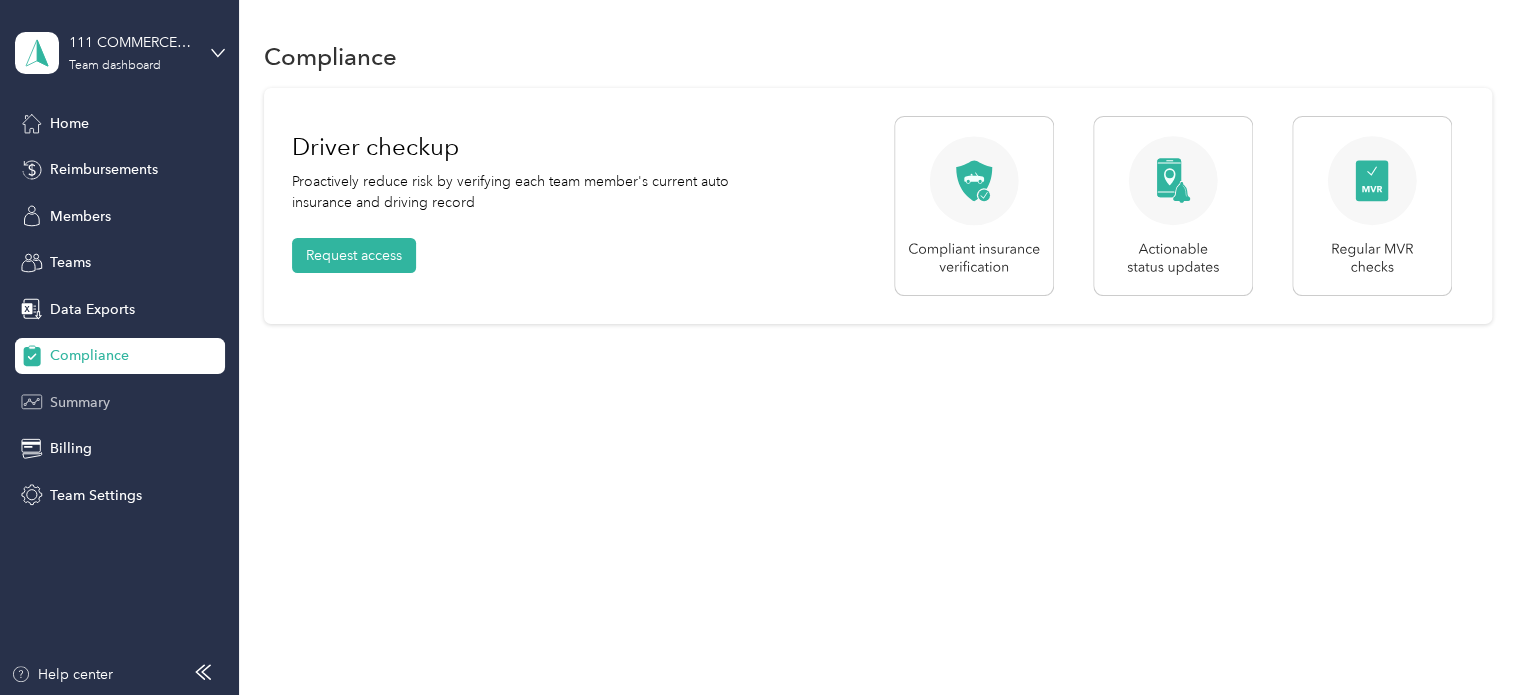 click on "Summary" at bounding box center (80, 402) 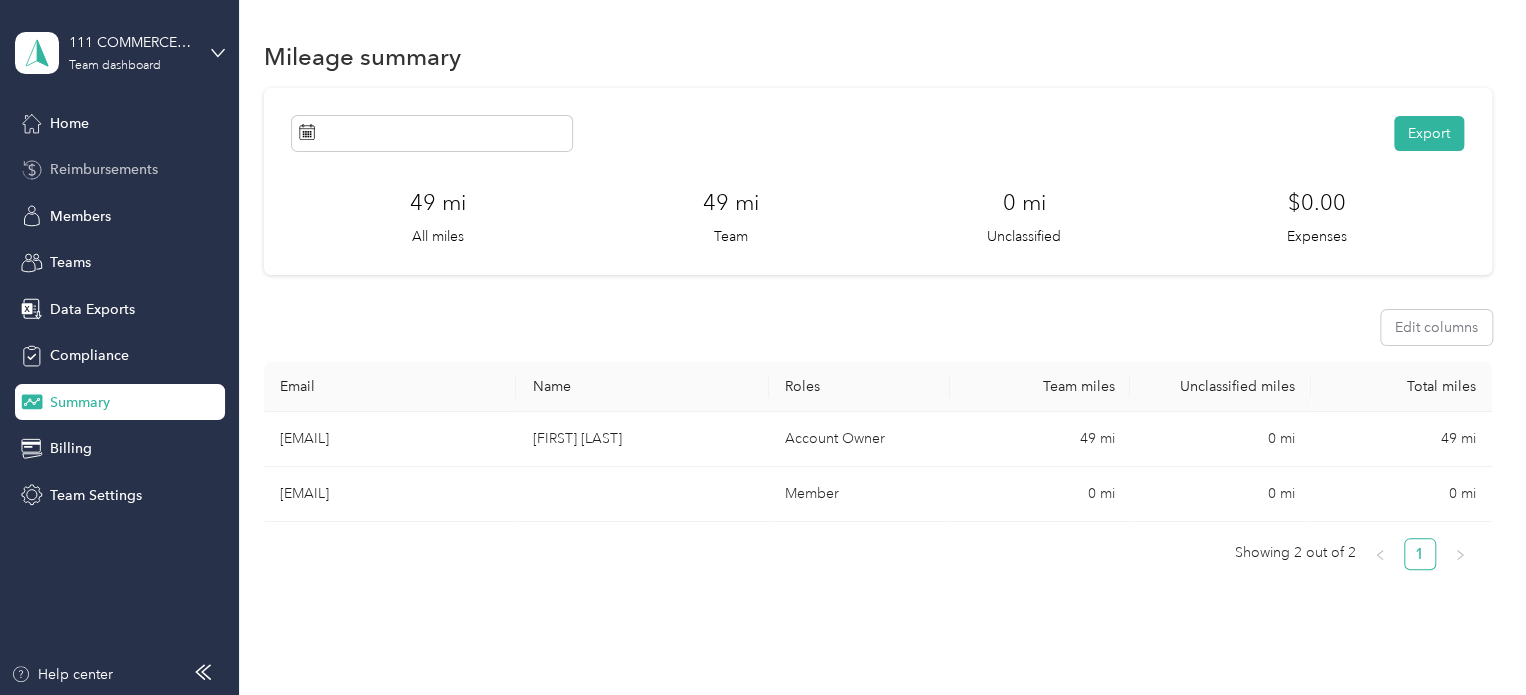 click on "Reimbursements" at bounding box center [104, 169] 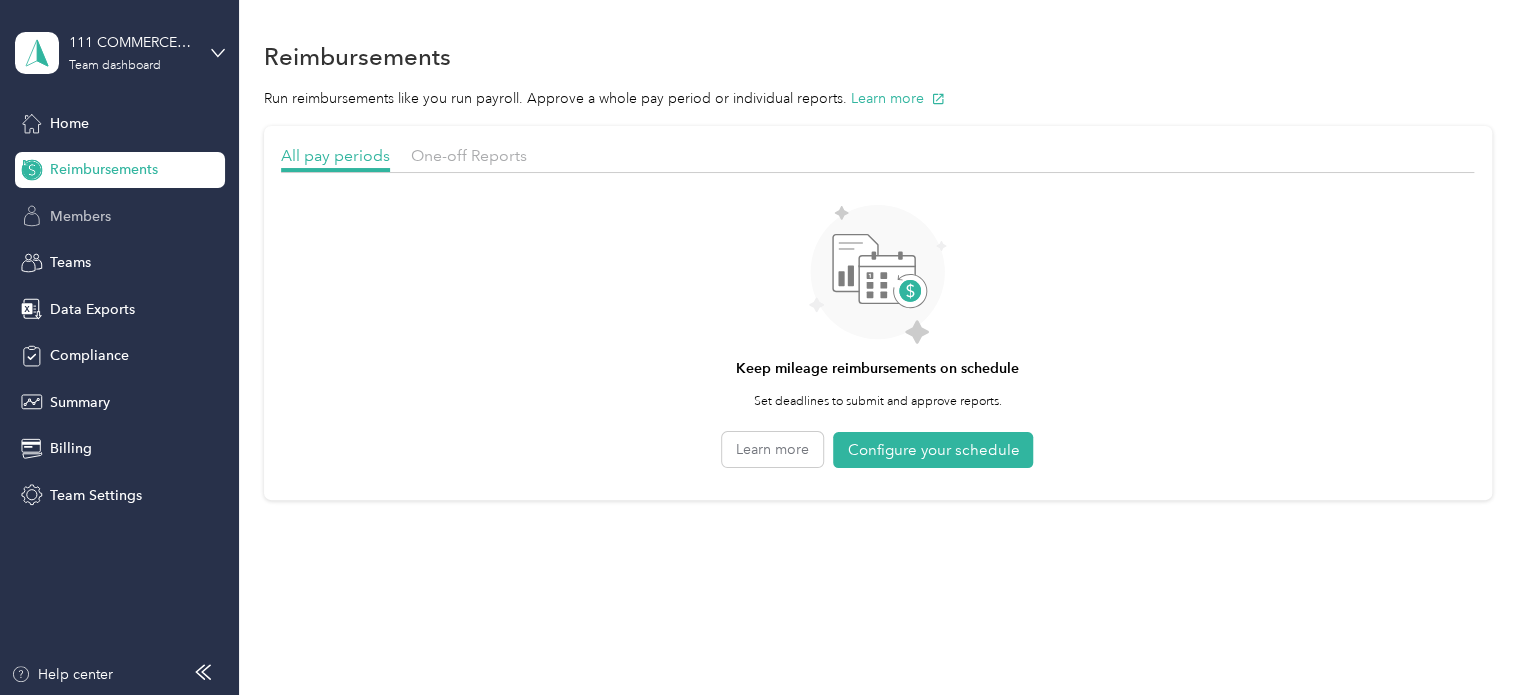 click on "Members" at bounding box center (80, 216) 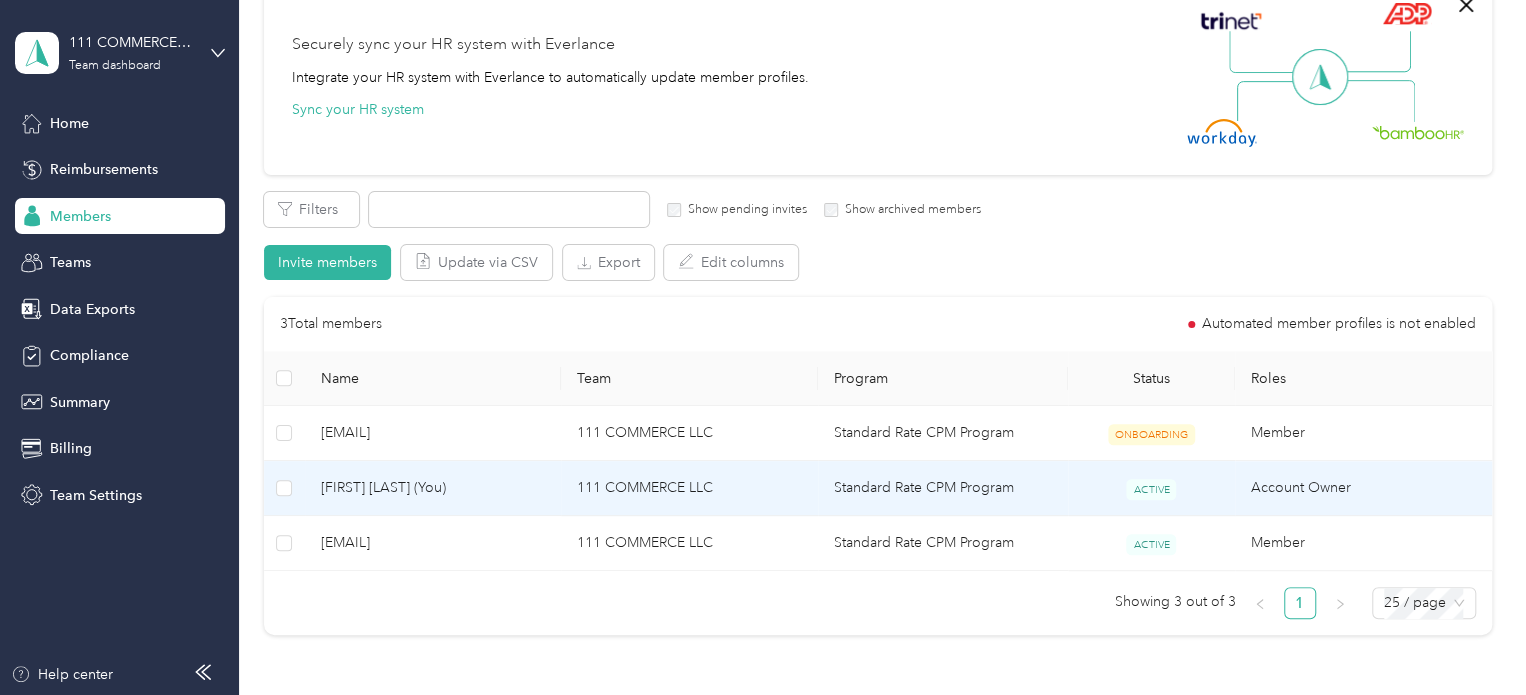 scroll, scrollTop: 200, scrollLeft: 0, axis: vertical 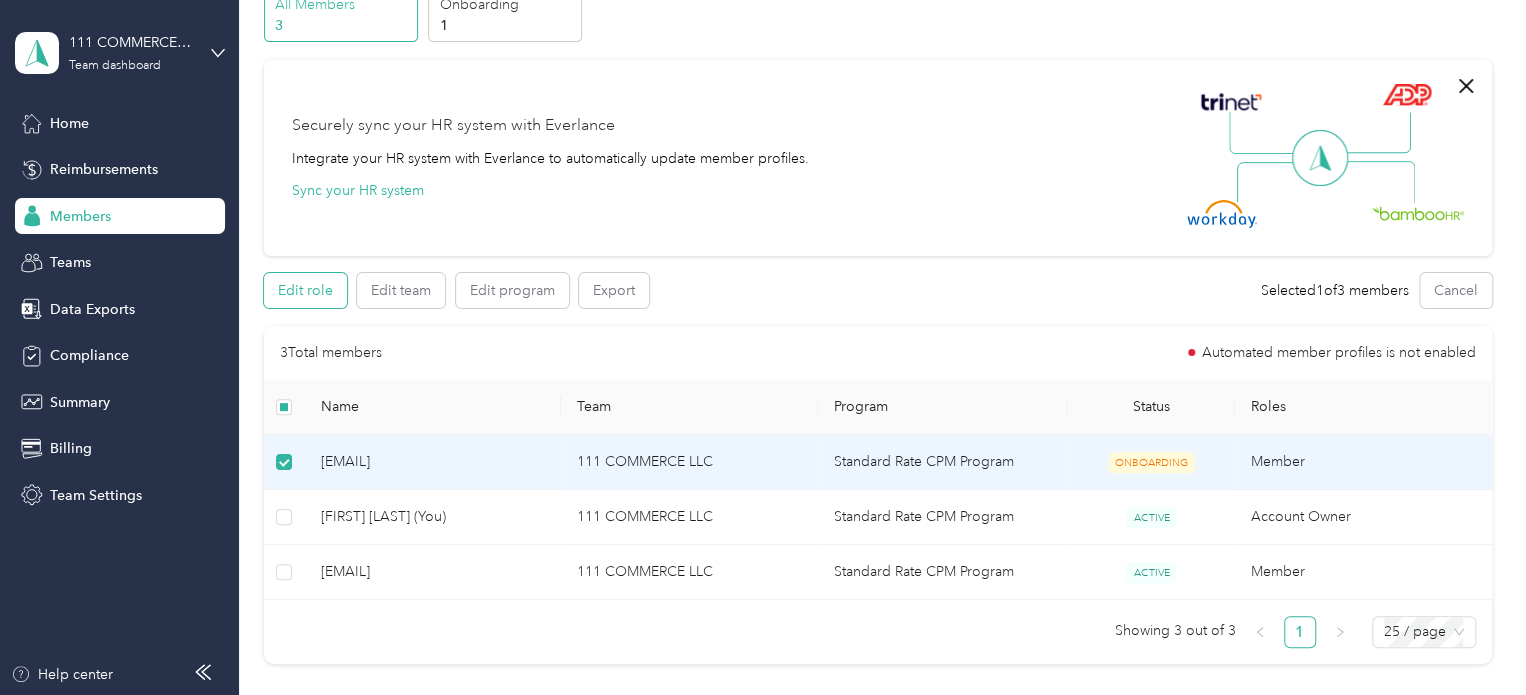 click on "Edit role" at bounding box center (305, 290) 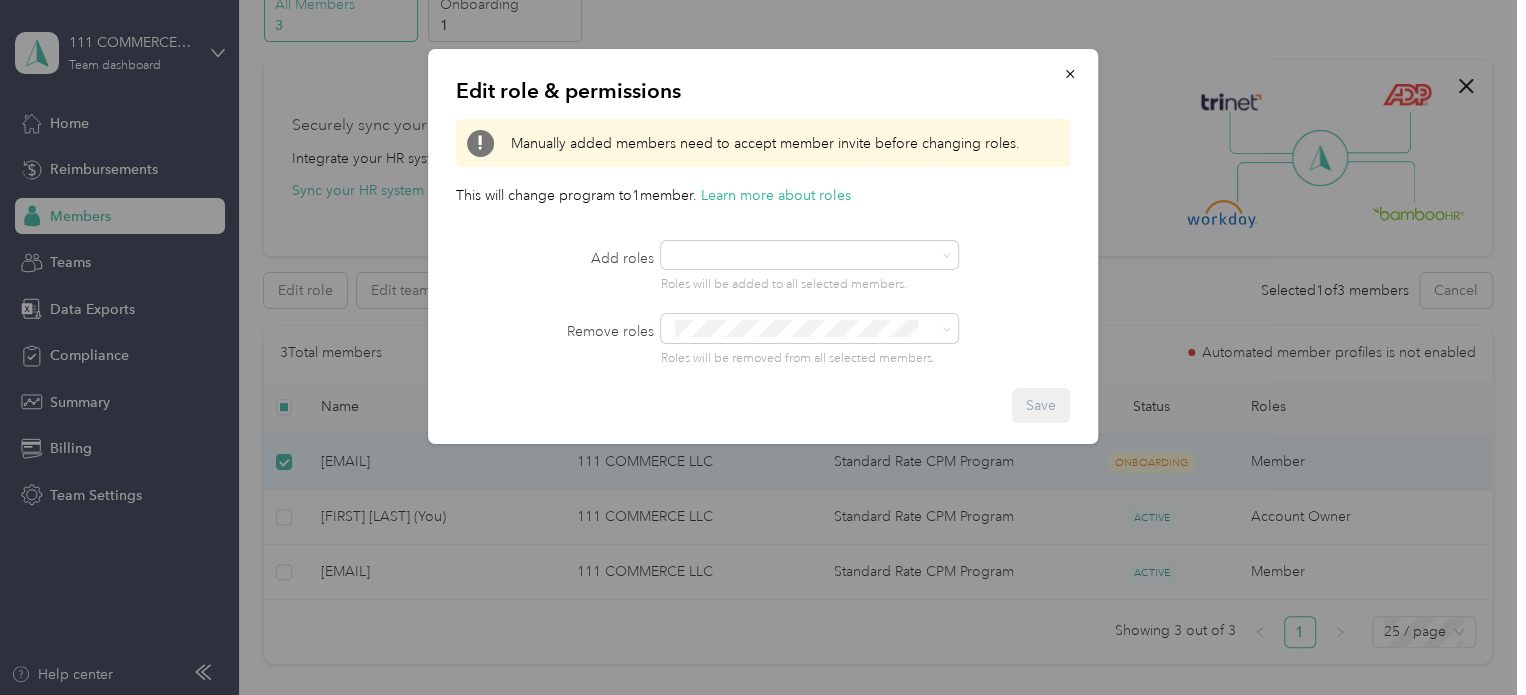 click on "Remove roles   Roles will be removed from all selected members." at bounding box center [763, 340] 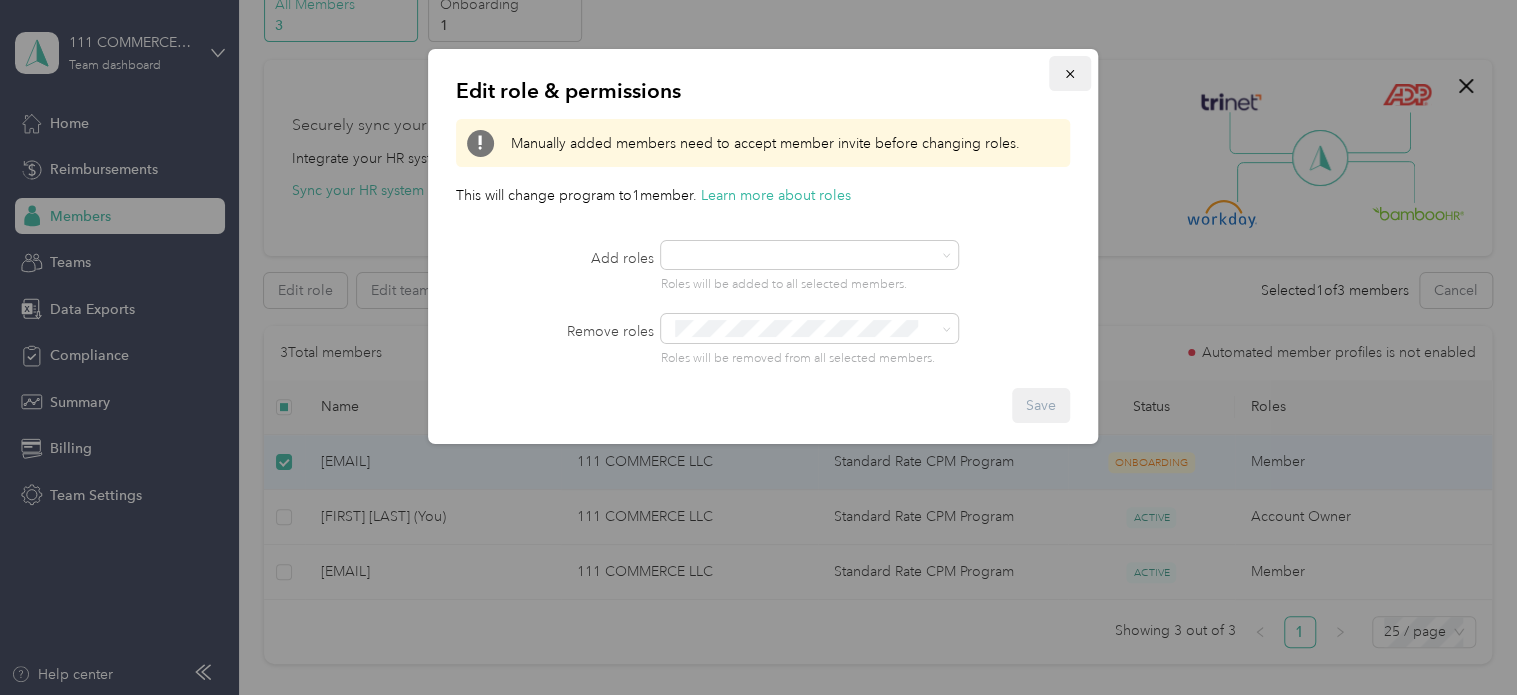click 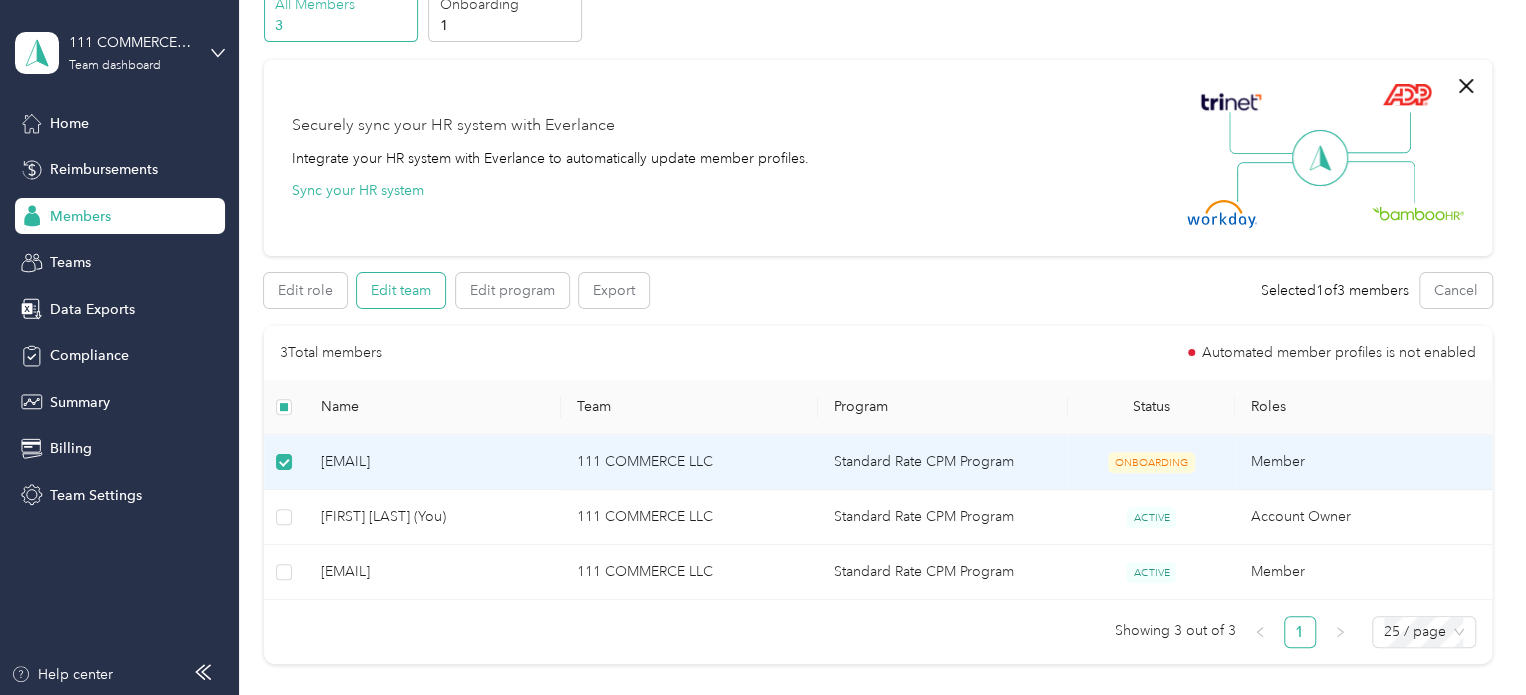 click on "Edit team" at bounding box center [401, 290] 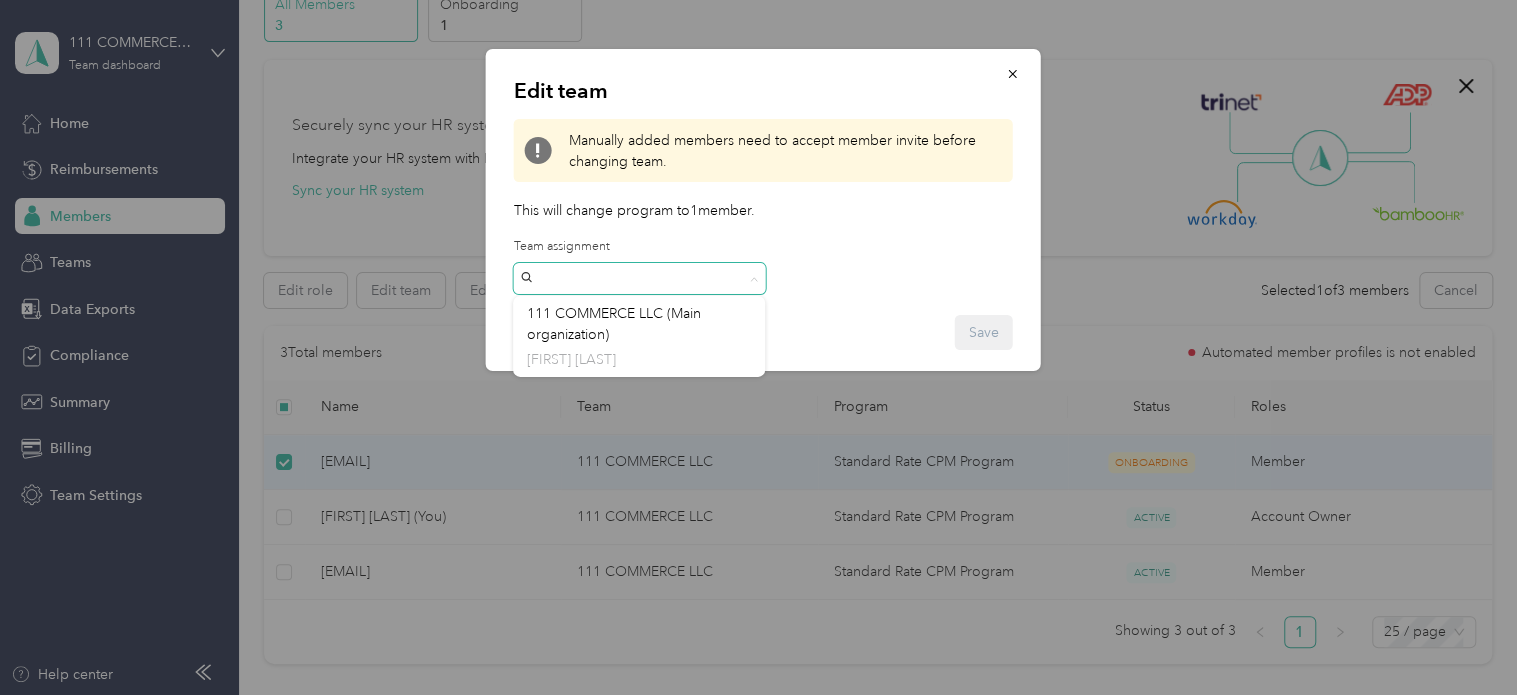 click on "111 COMMERCE LLC Team dashboard Home Reimbursements Members Teams Data Exports Compliance Summary Billing Team Settings   Help center Members All Members 3 Onboarding 1 NEW Securely sync your HR system with Everlance Integrate your HR system with Everlance to automatically update member profiles. Sync your HR system Edit role Edit team Edit program Export Selected  1  of  3   members Cancel Filters Show pending invites Show archived members Invite members Update via CSV Export Edit columns 3  Total members   Automated member profiles is not enabled Name Team Program Status Roles             [EMAIL]  111 COMMERCE LLC Standard Rate CPM Program ONBOARDING Member Wai Yuen  (You)  111 COMMERCE LLC Standard Rate CPM Program ACTIVE Account Owner [EMAIL]  111 COMMERCE LLC Standard Rate CPM Program ACTIVE Member Showing 3 out of 3 1 25 / page Edit team Manually added members need to accept member invite before changing team. This will change program to  1  member . Team assignment" at bounding box center (758, 347) 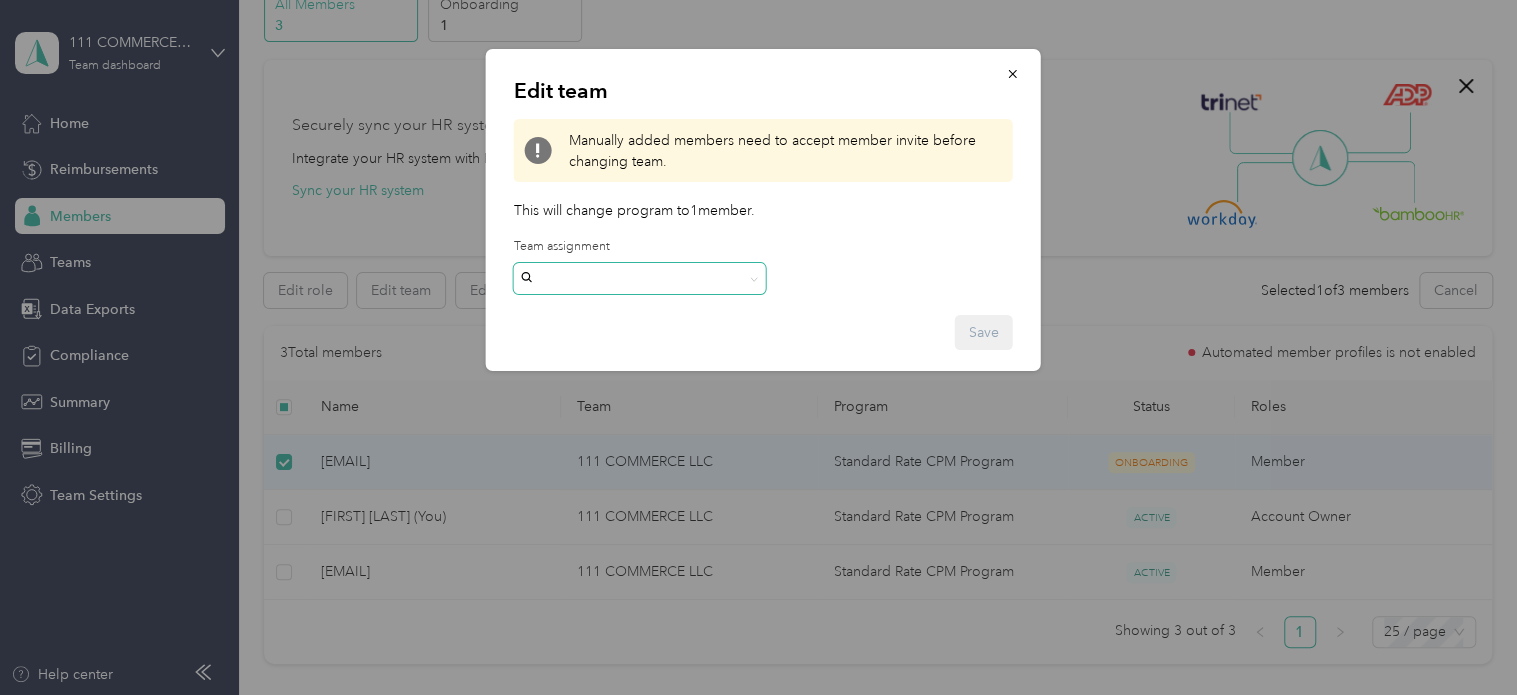 click at bounding box center [640, 279] 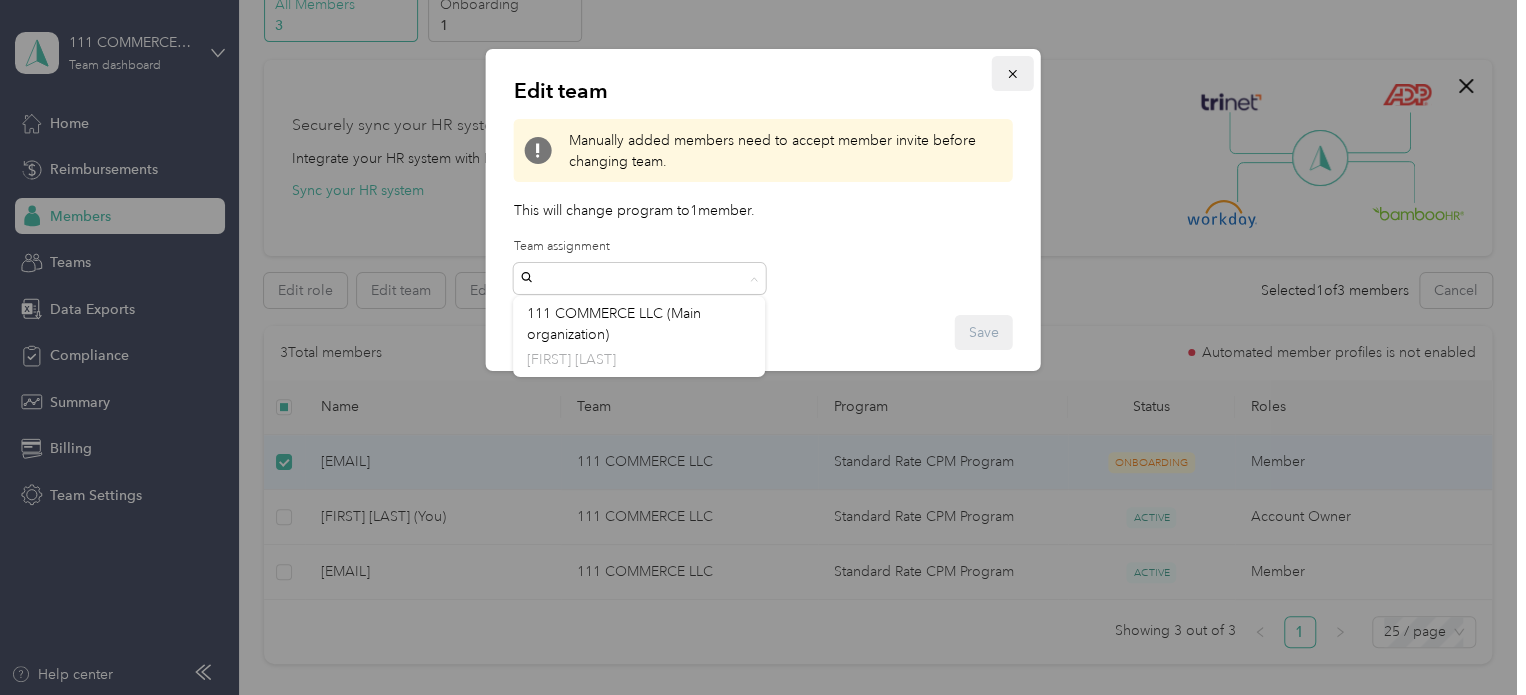 click 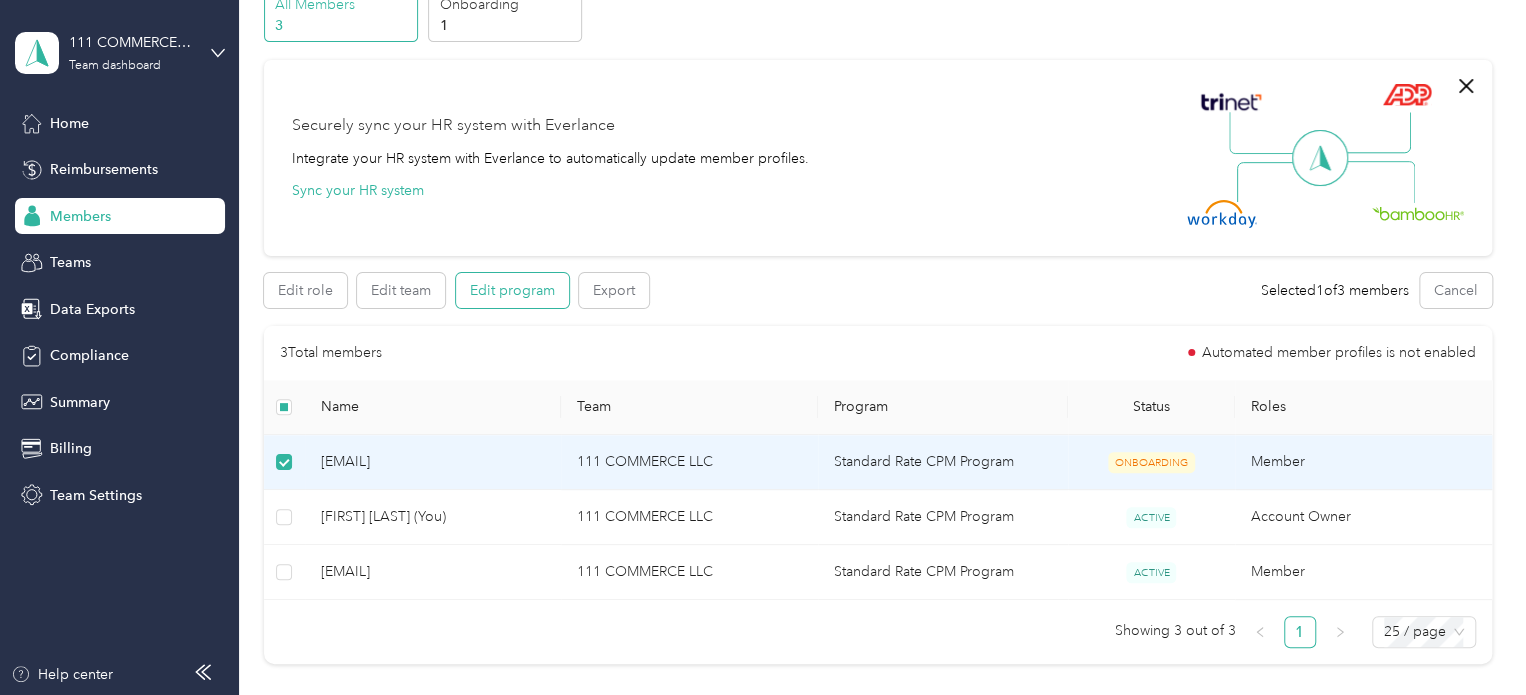 click on "Edit program" at bounding box center (512, 290) 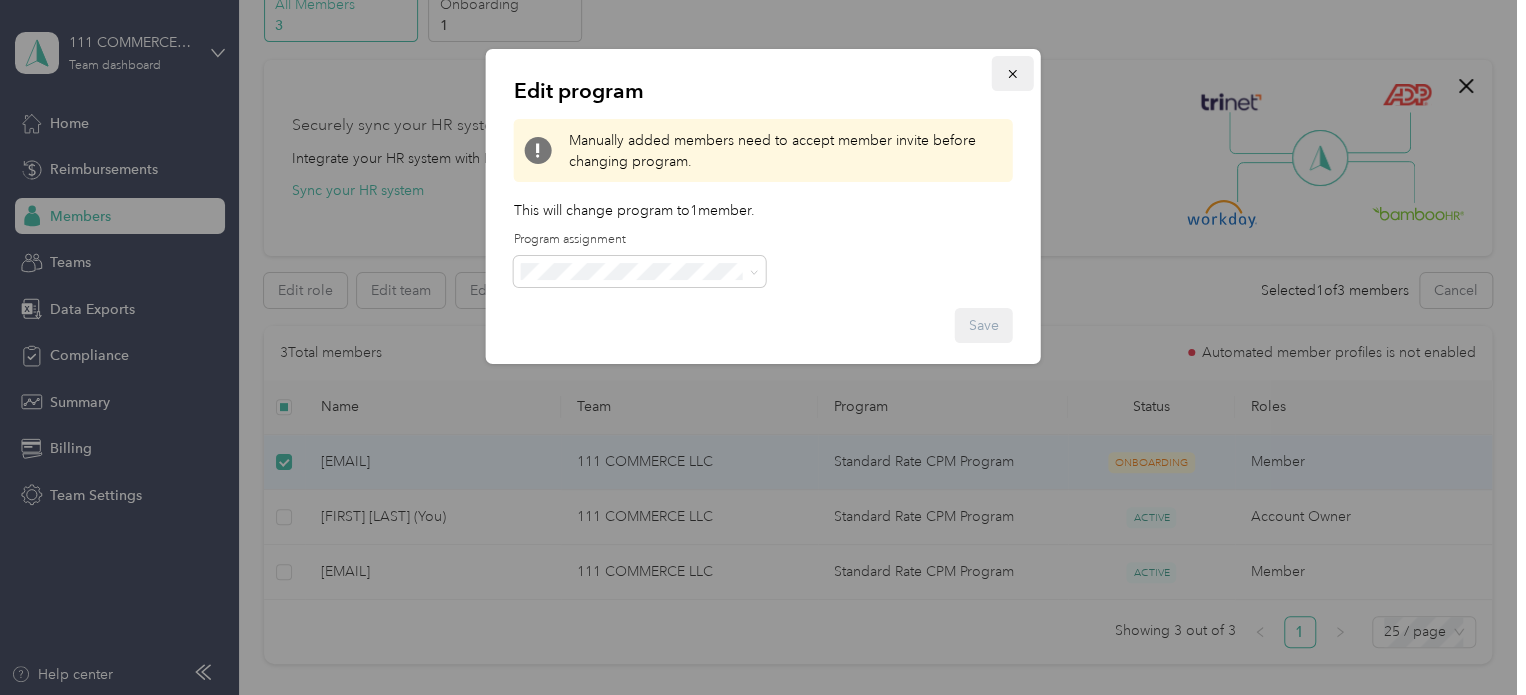 click at bounding box center (1013, 73) 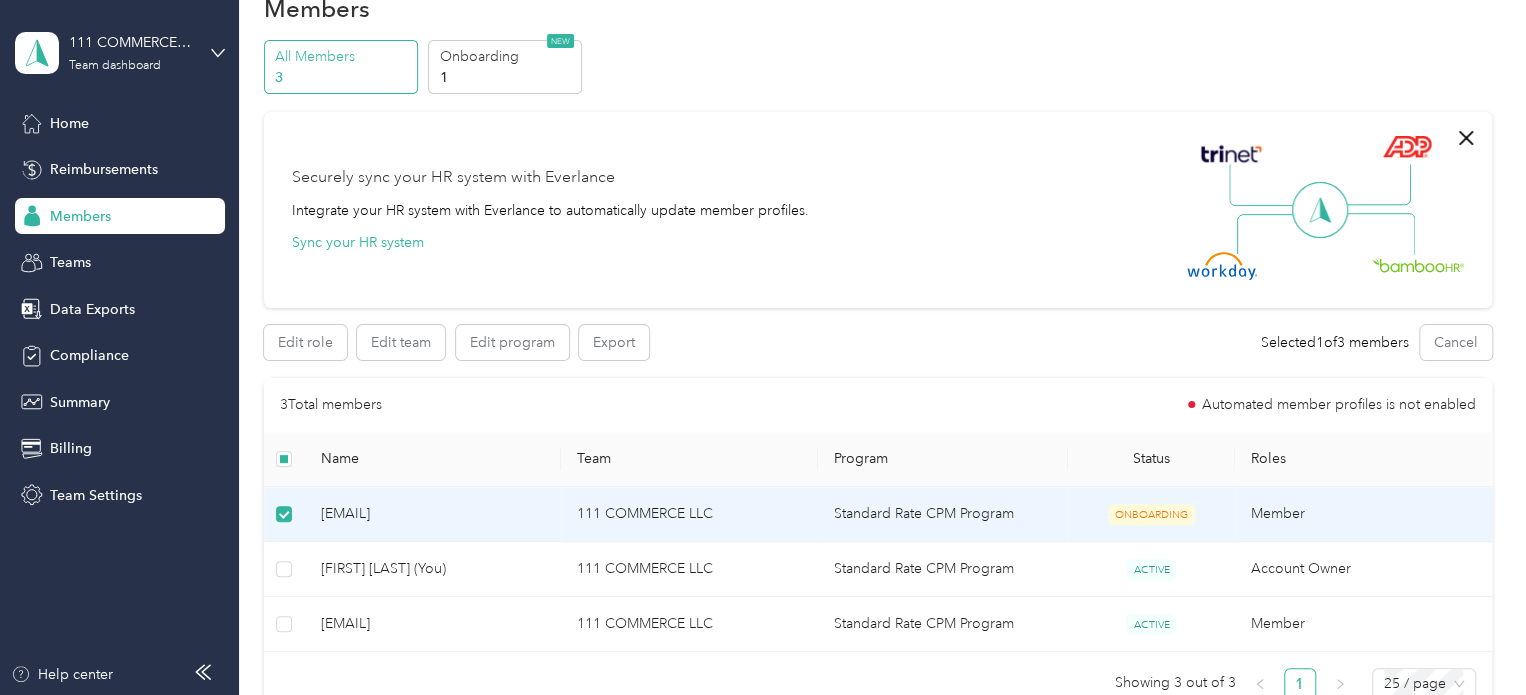 scroll, scrollTop: 0, scrollLeft: 0, axis: both 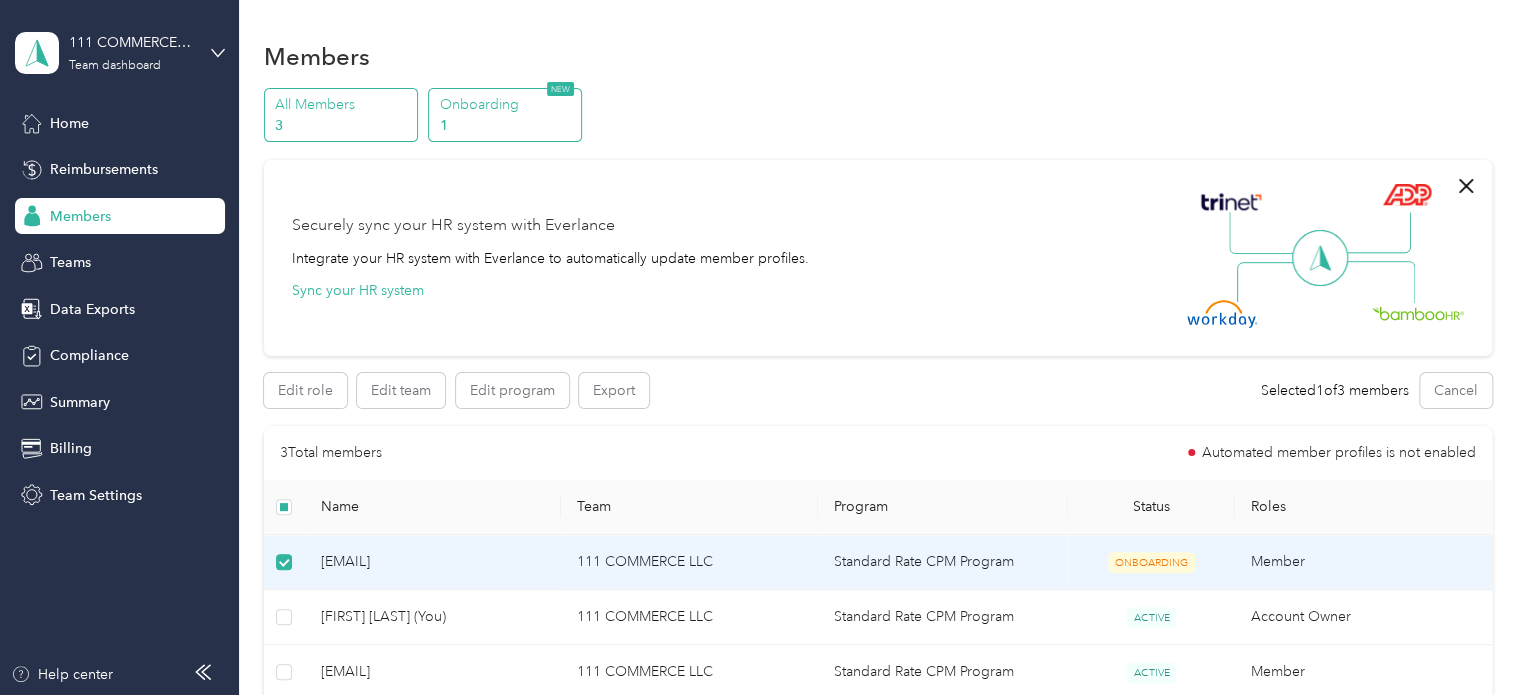 click on "1" at bounding box center (508, 125) 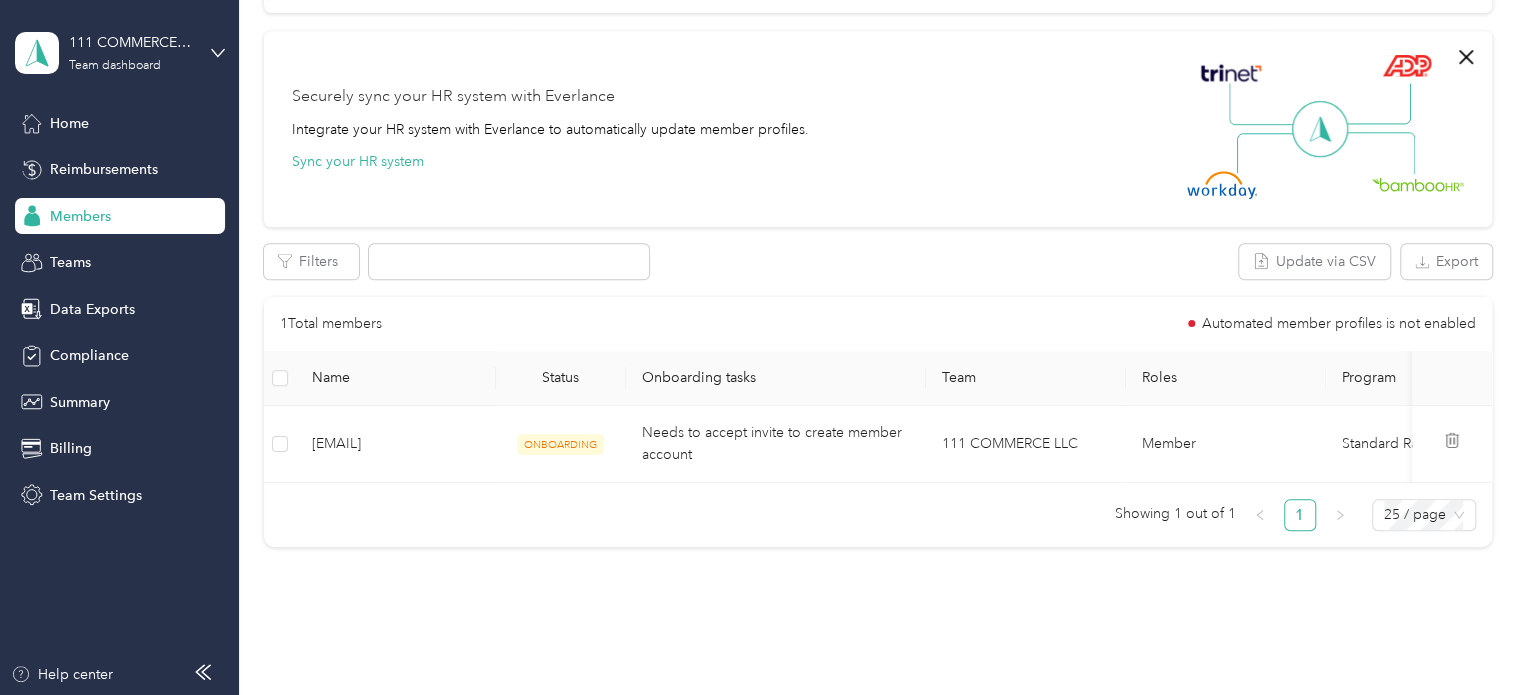 scroll, scrollTop: 600, scrollLeft: 0, axis: vertical 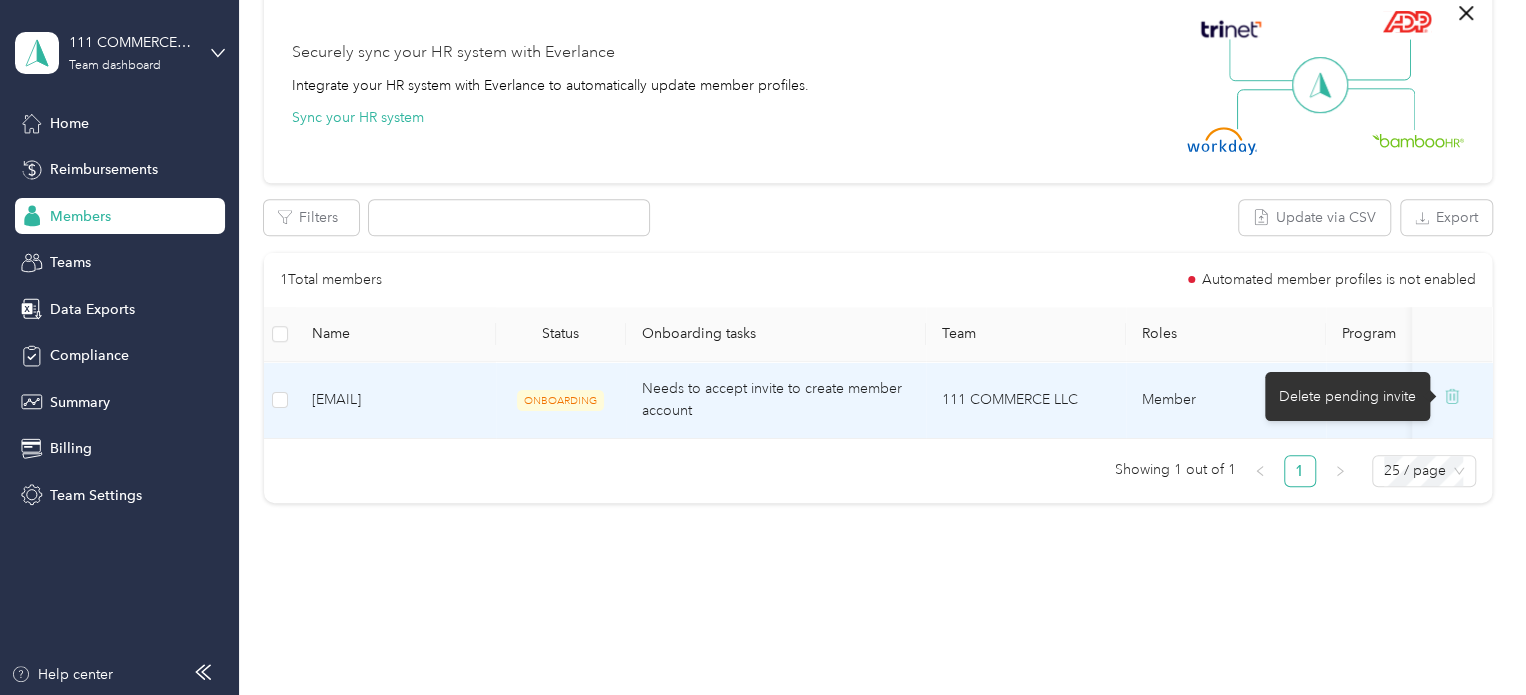 click 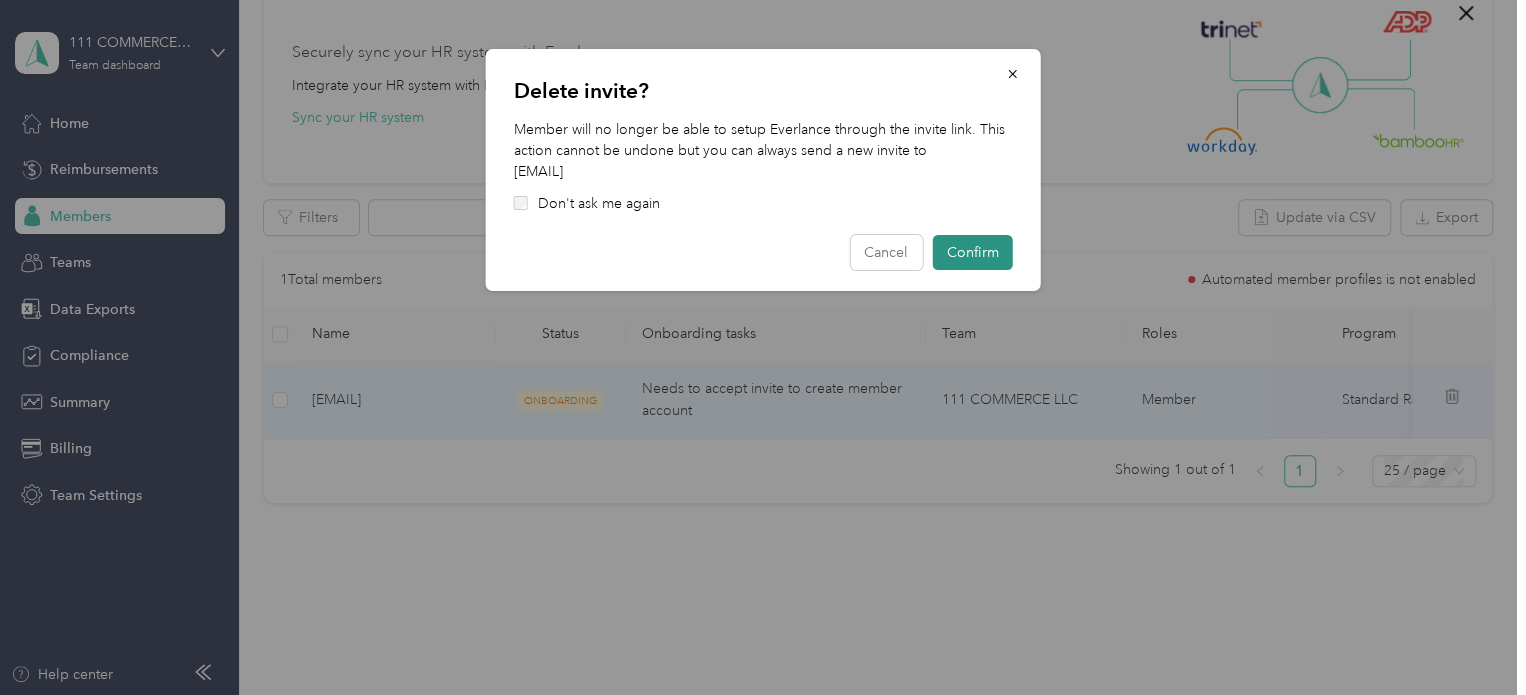 click on "Confirm" at bounding box center [973, 252] 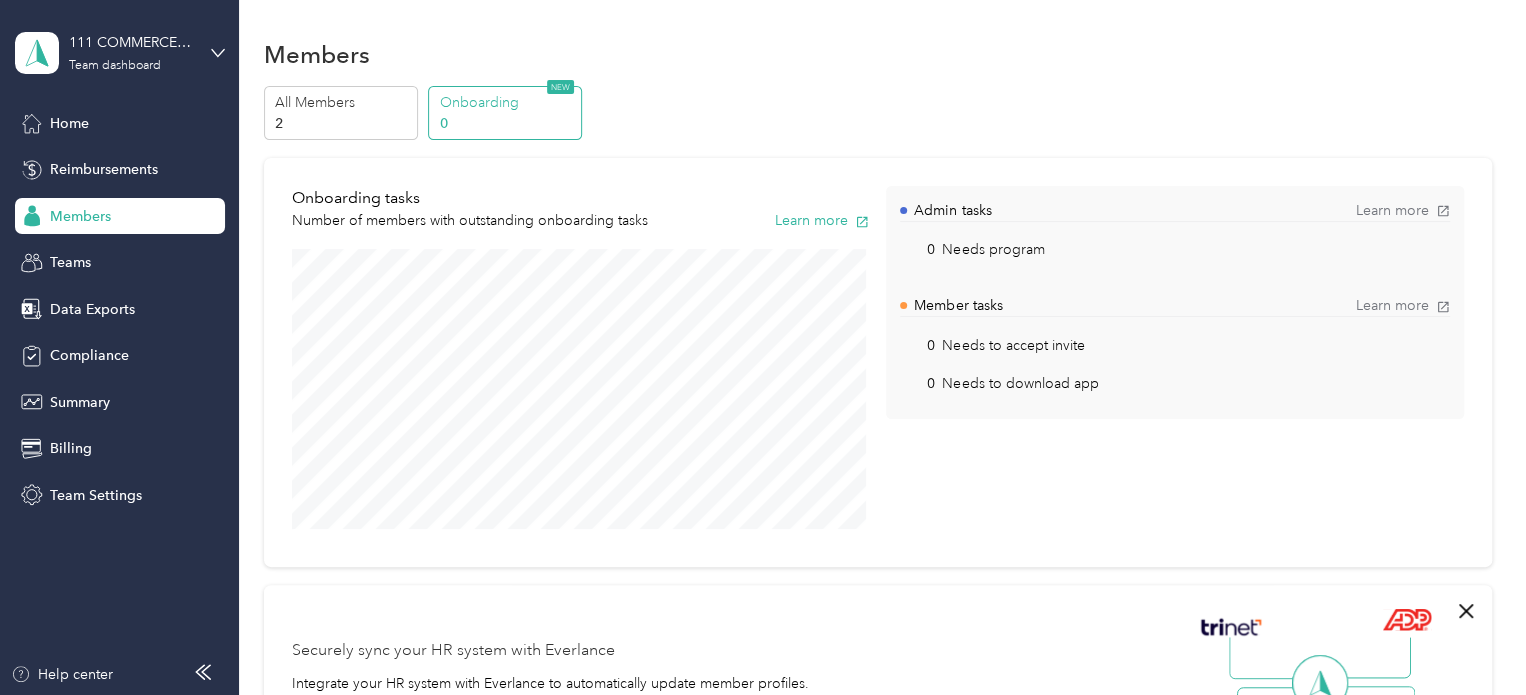 scroll, scrollTop: 0, scrollLeft: 0, axis: both 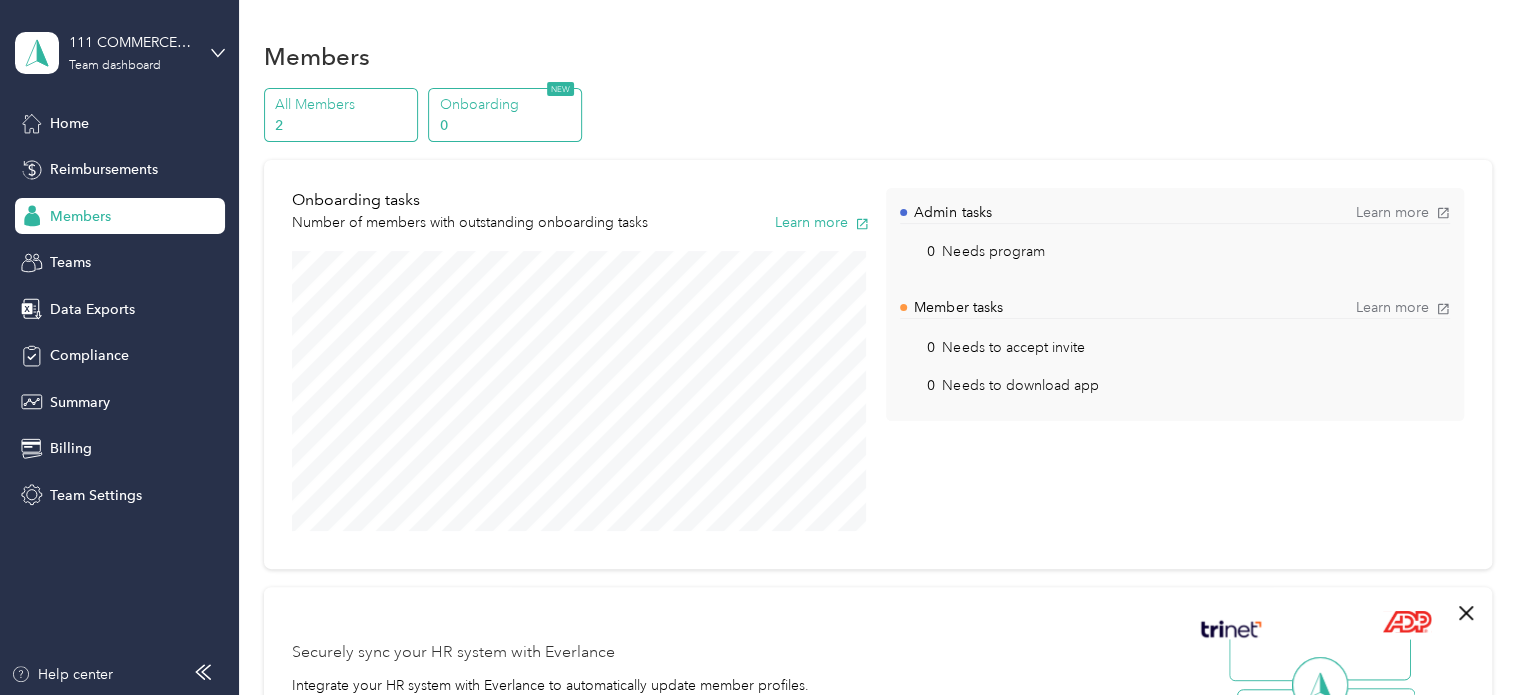 click on "All Members" at bounding box center [343, 104] 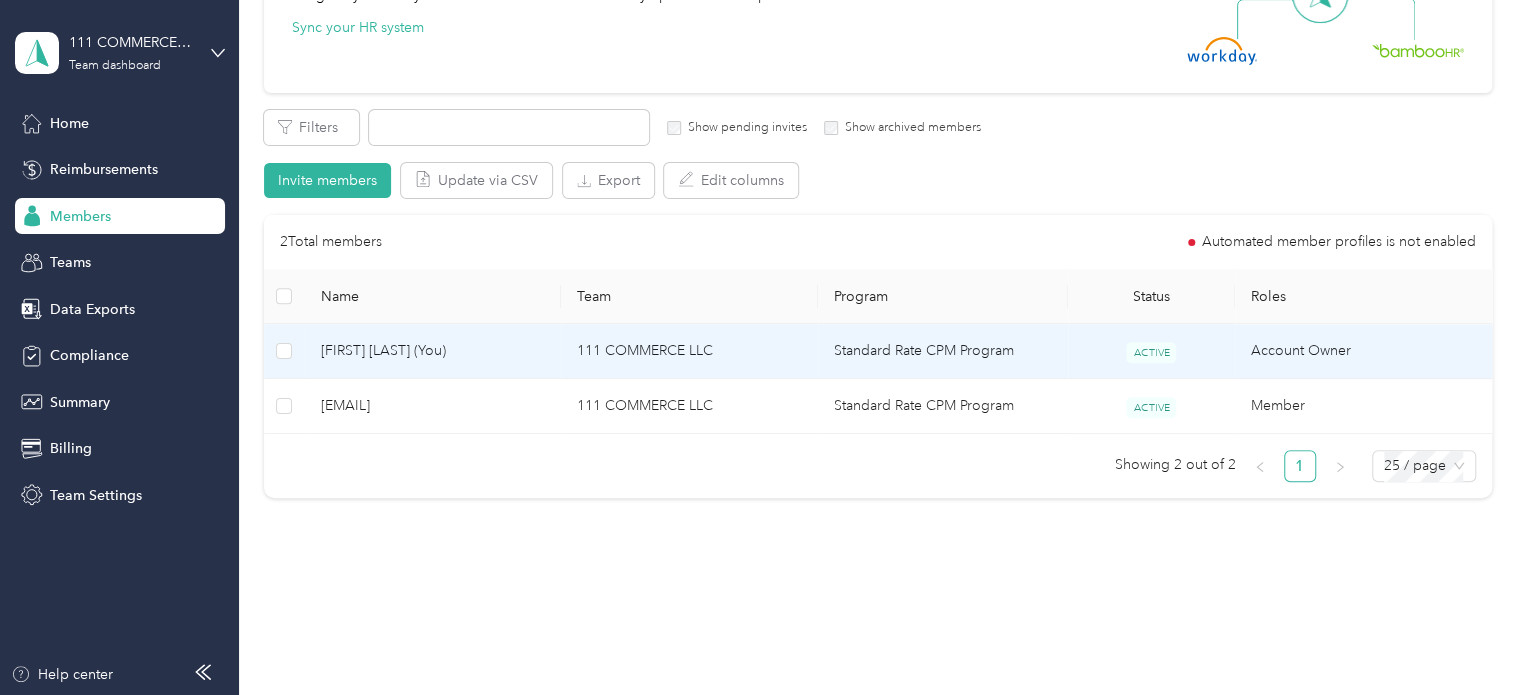 scroll, scrollTop: 289, scrollLeft: 0, axis: vertical 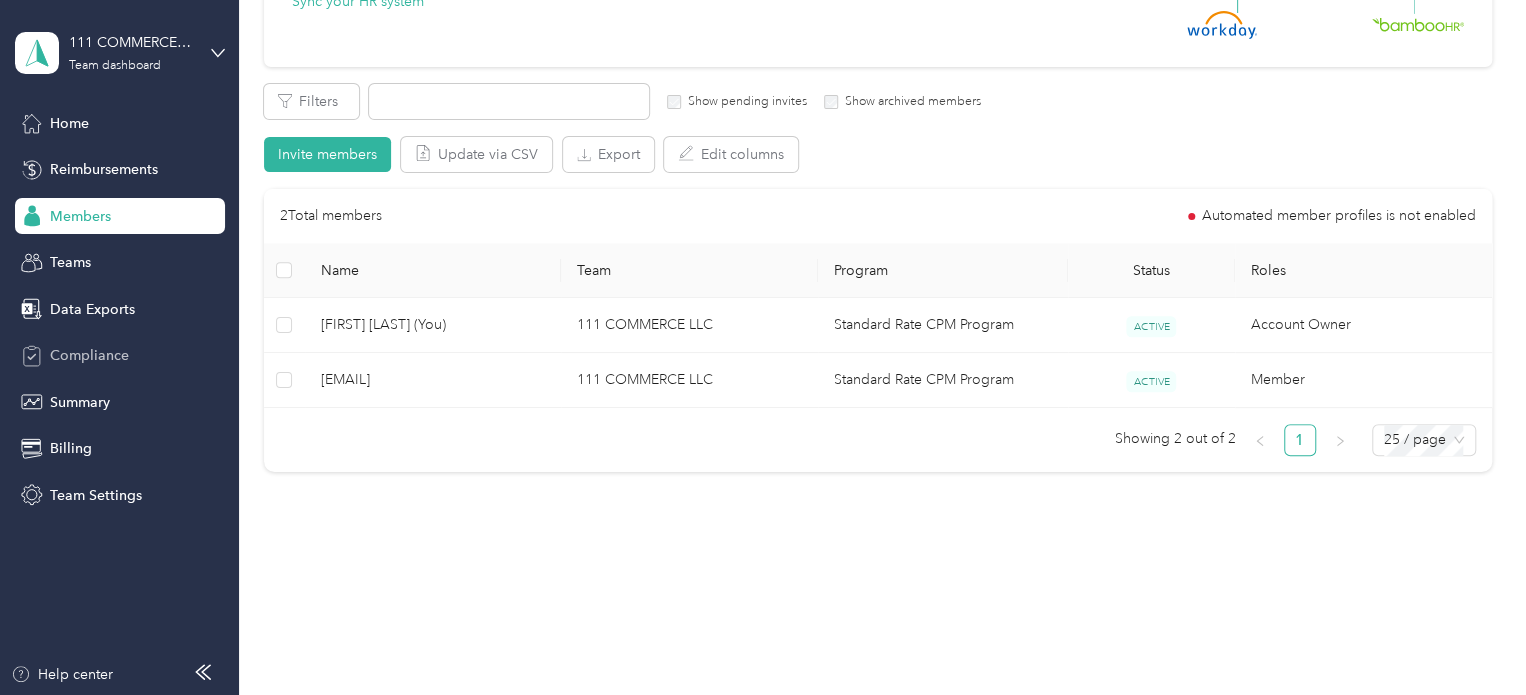 click on "Compliance" at bounding box center (89, 355) 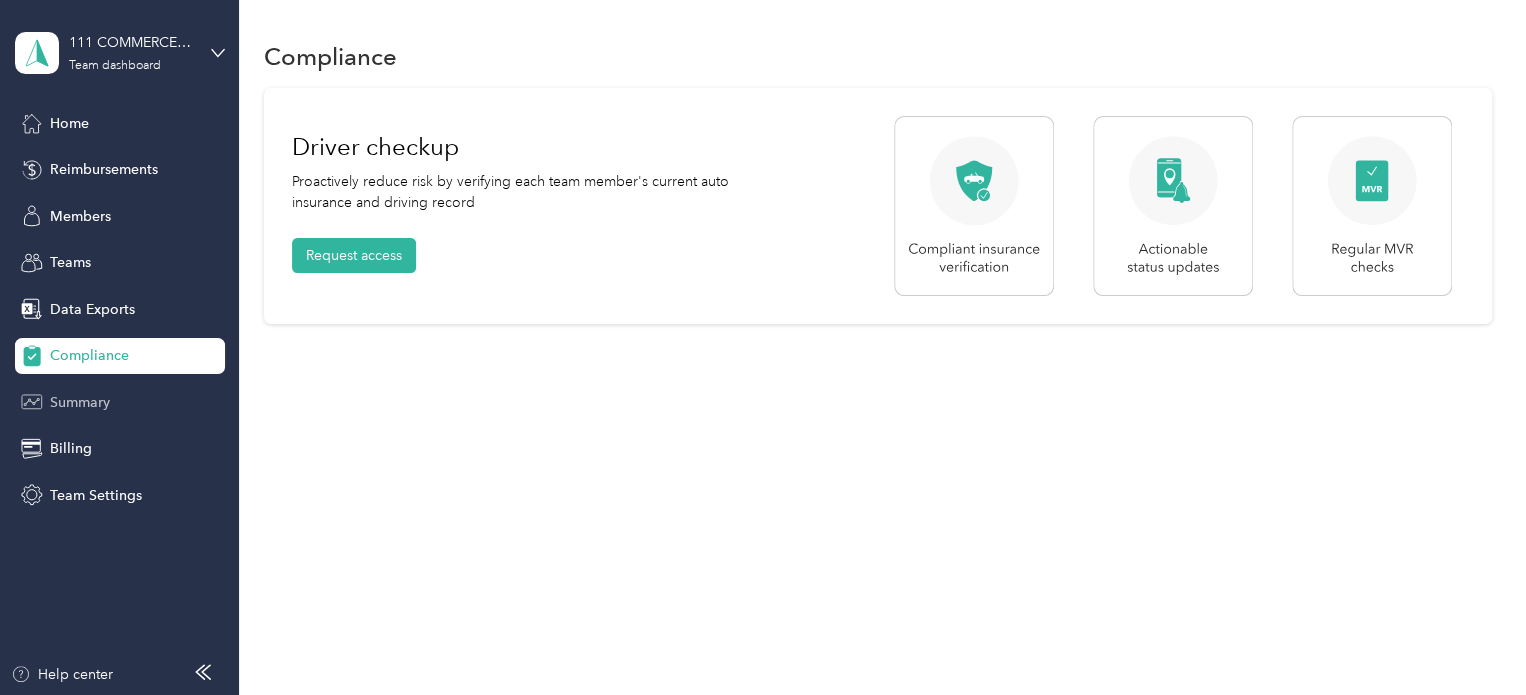 click on "Summary" at bounding box center [80, 402] 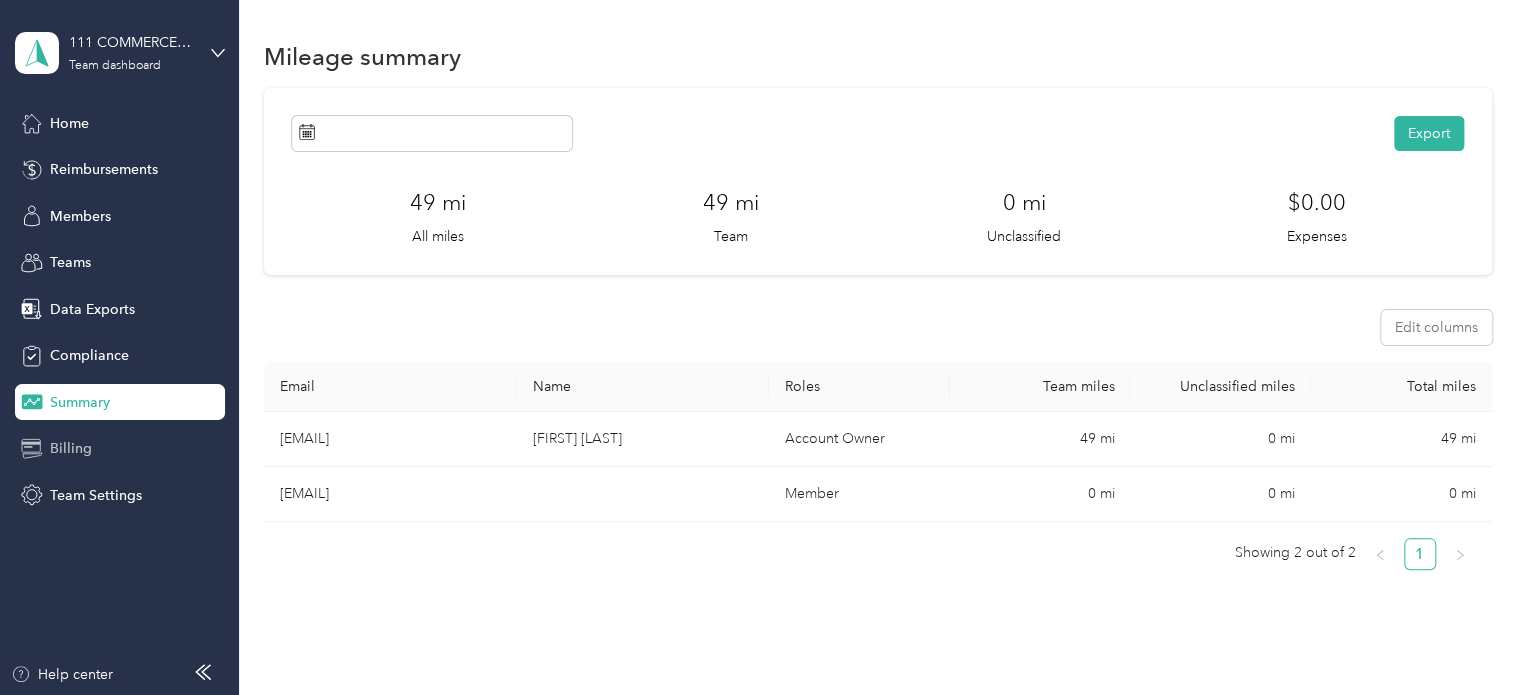 click on "Billing" at bounding box center (71, 448) 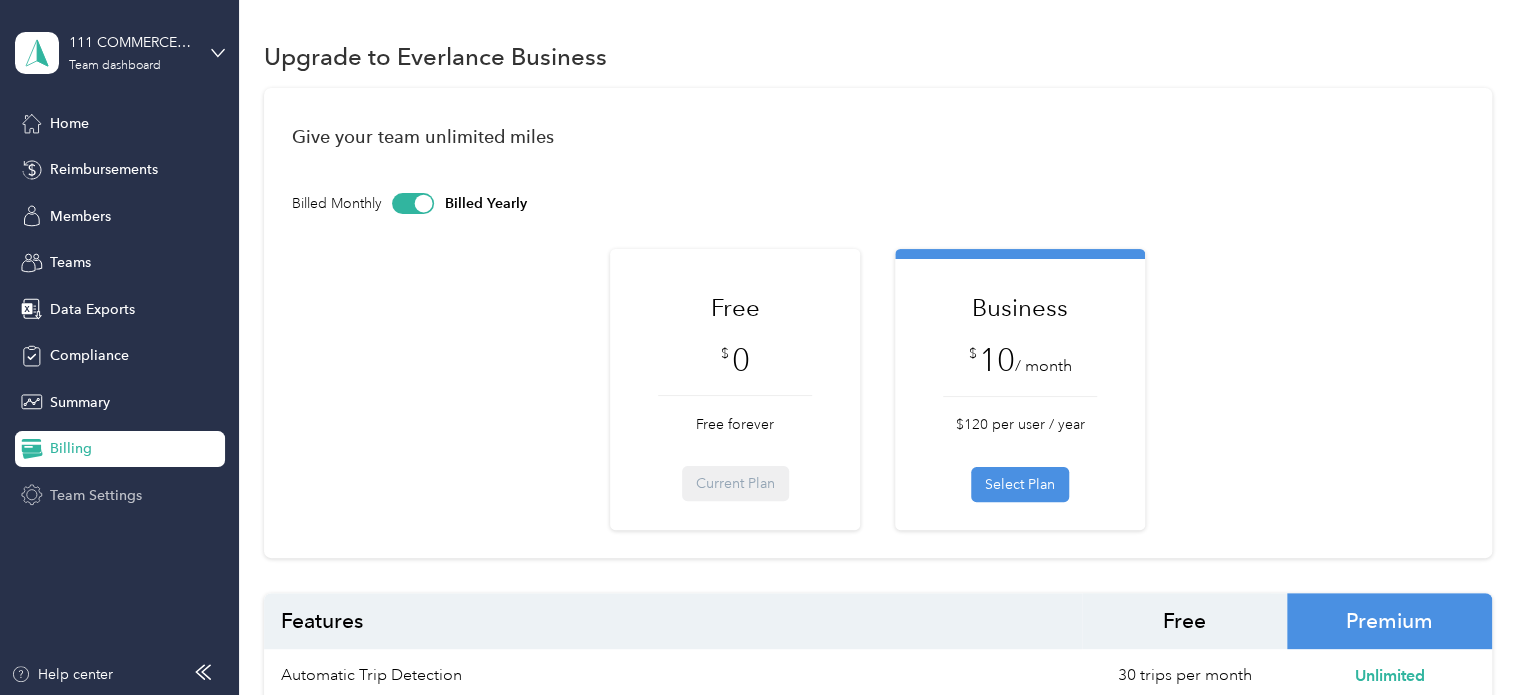 click on "Team Settings" at bounding box center (96, 495) 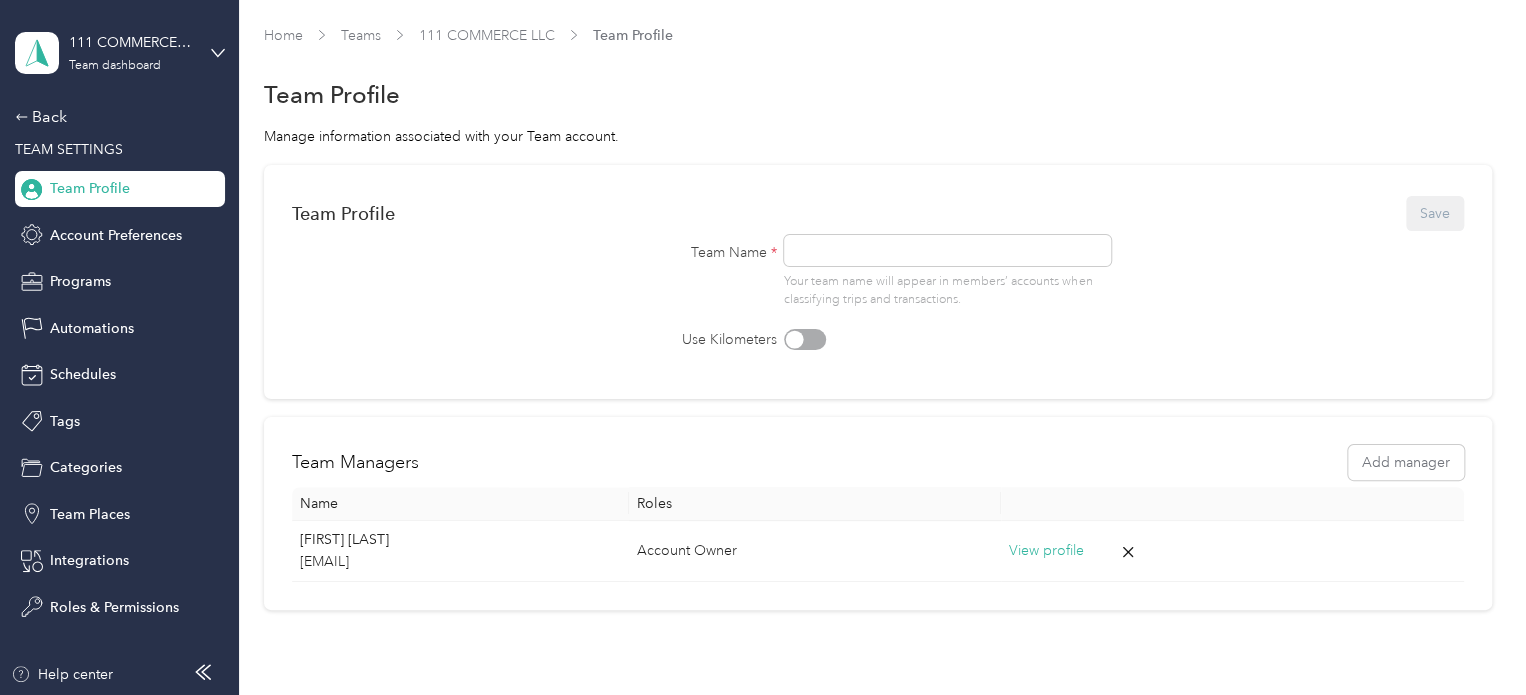 scroll, scrollTop: 100, scrollLeft: 0, axis: vertical 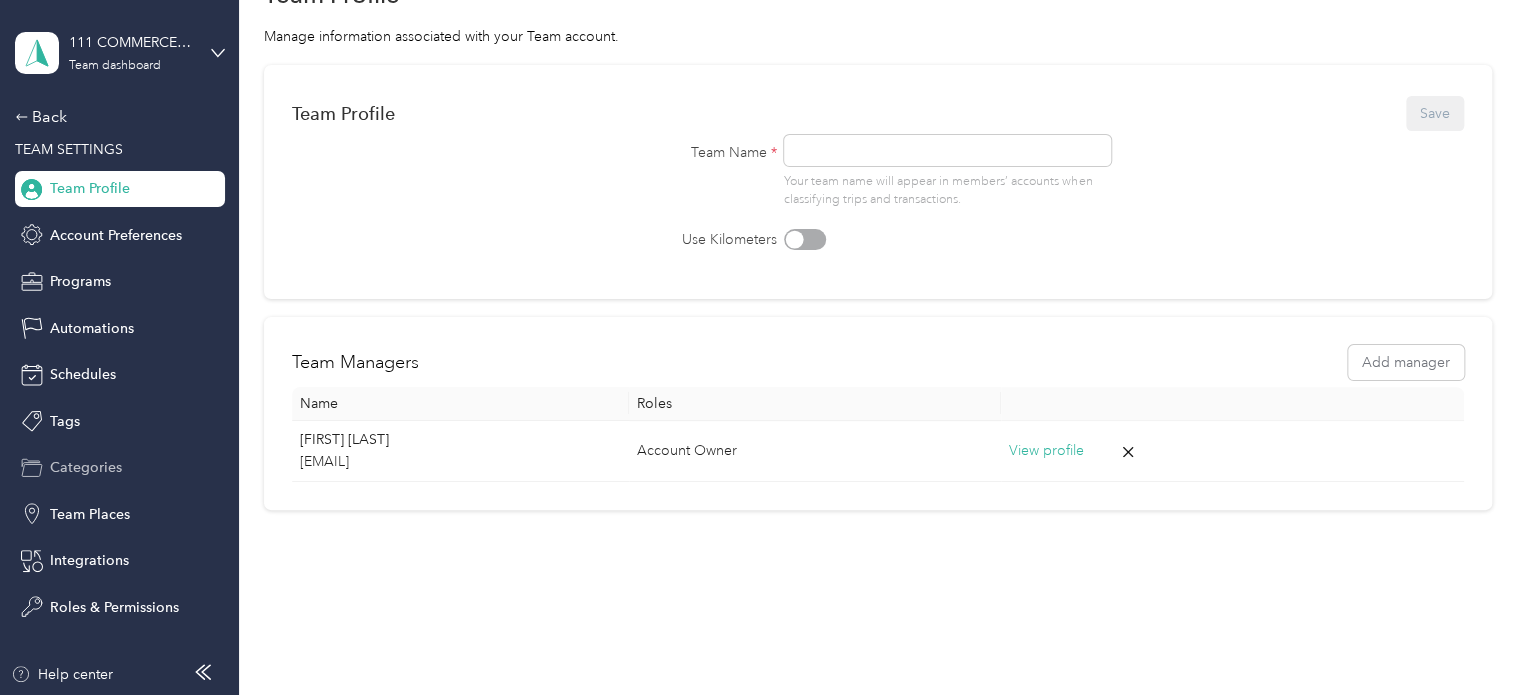 click on "Categories" at bounding box center [86, 467] 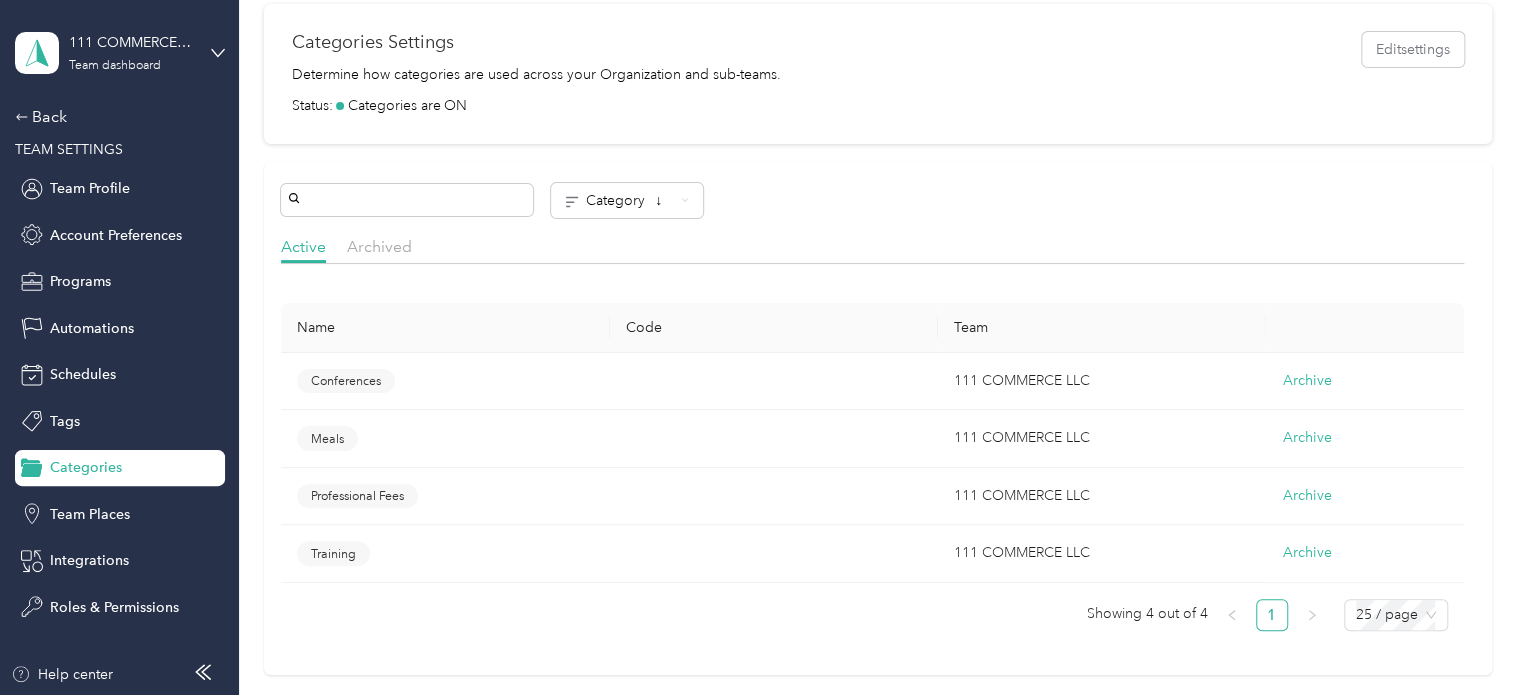 scroll, scrollTop: 400, scrollLeft: 0, axis: vertical 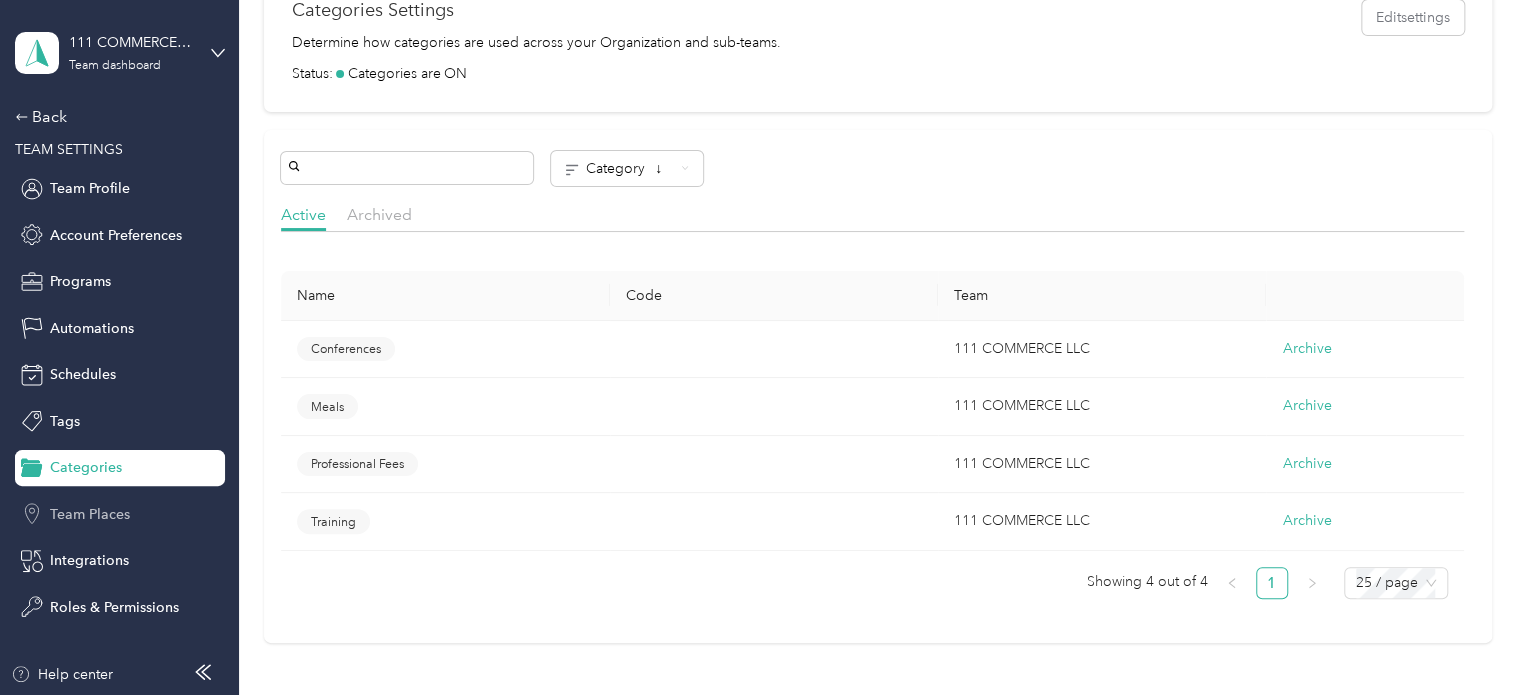click on "Team Places" at bounding box center (90, 514) 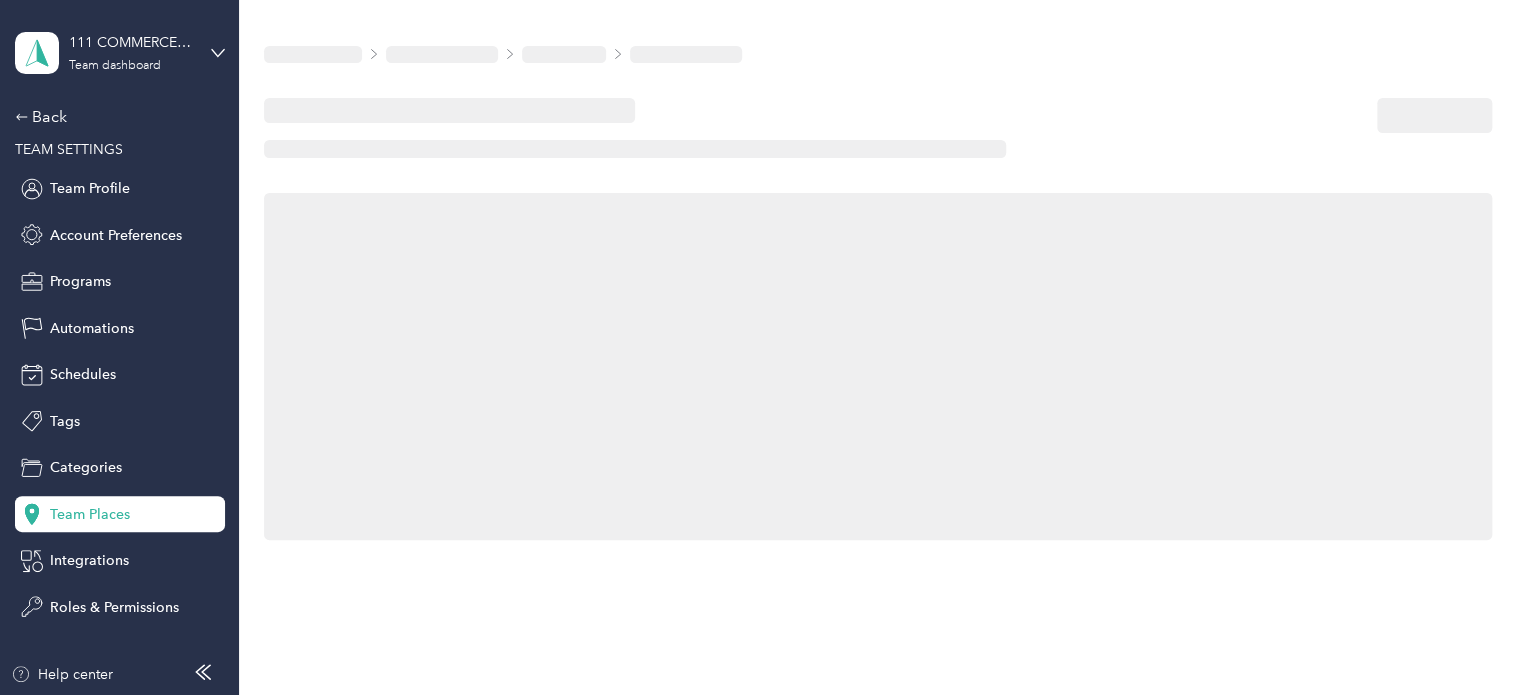 scroll, scrollTop: 0, scrollLeft: 0, axis: both 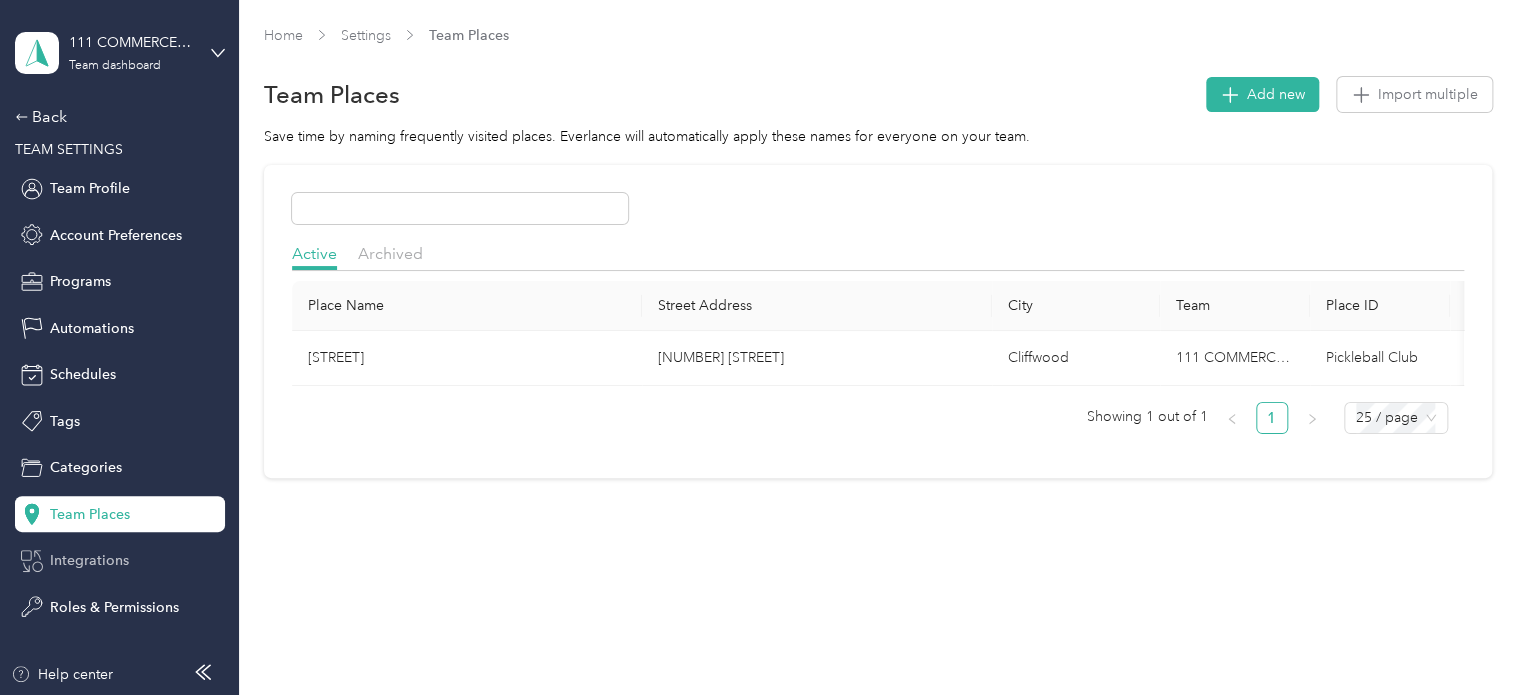 click on "Integrations" at bounding box center [89, 560] 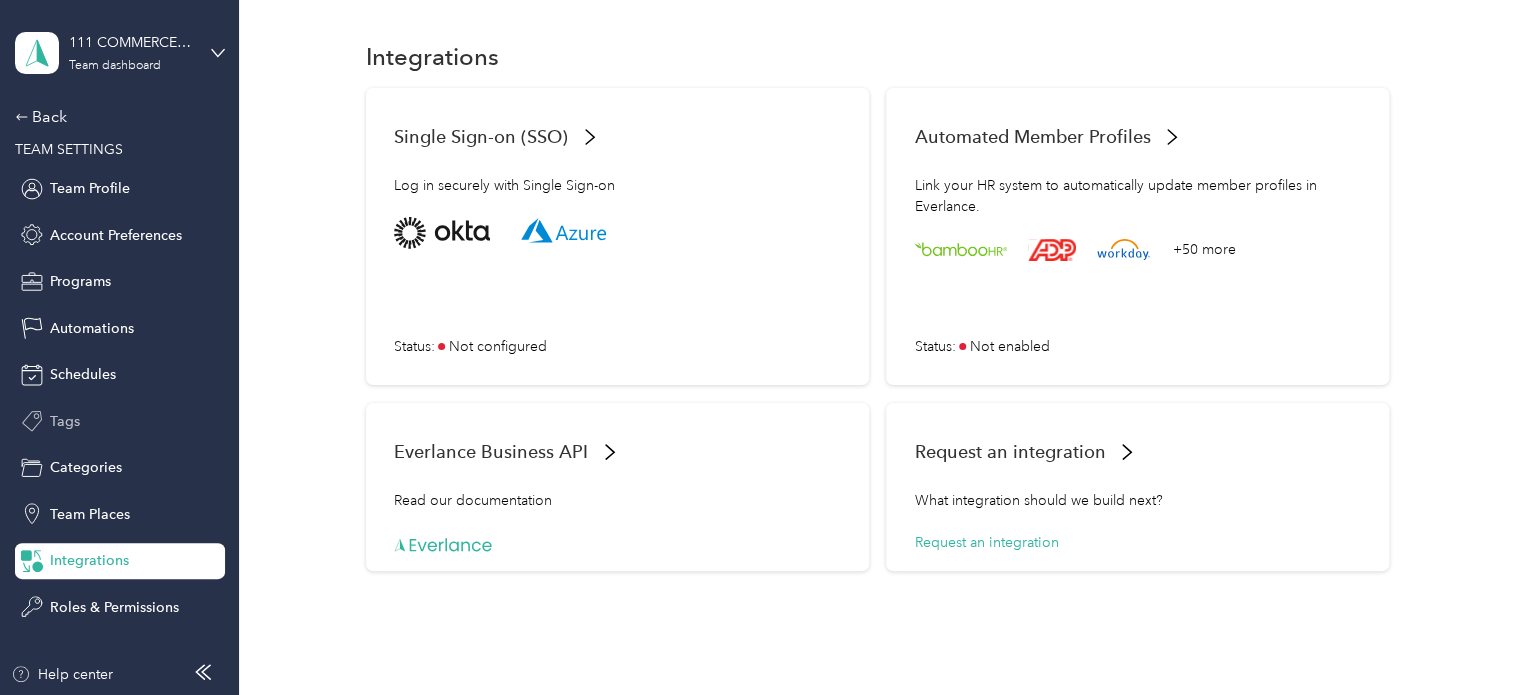 click on "Tags" at bounding box center [120, 421] 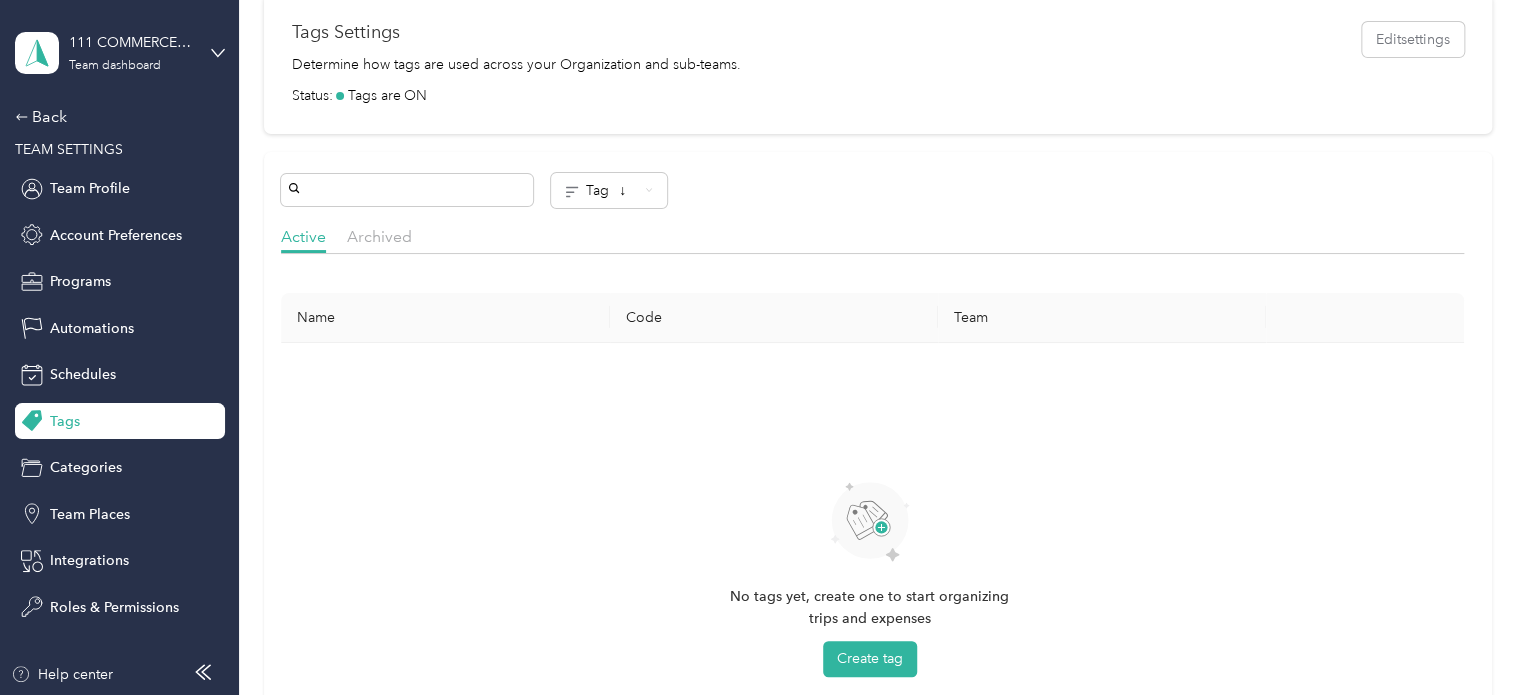 scroll, scrollTop: 500, scrollLeft: 0, axis: vertical 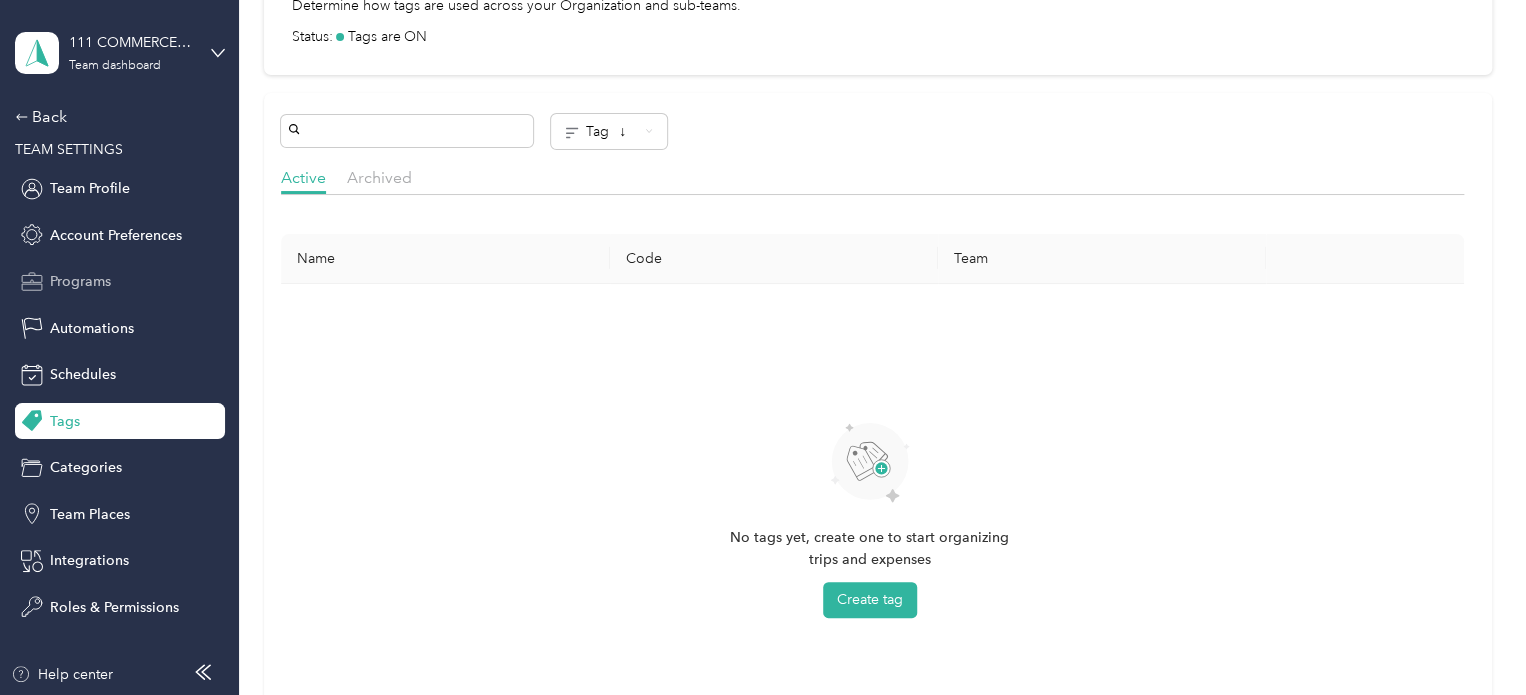click on "Programs" at bounding box center (80, 281) 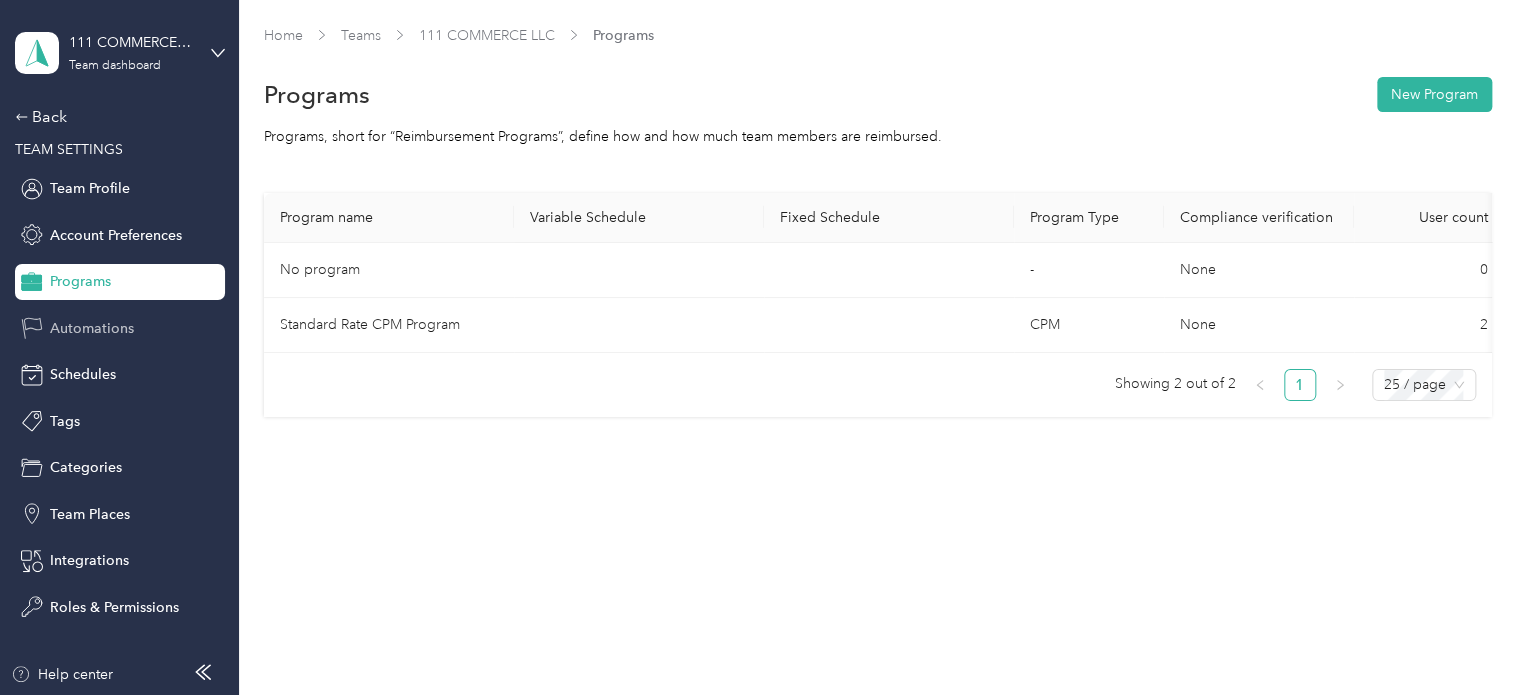 click on "Automations" at bounding box center (92, 328) 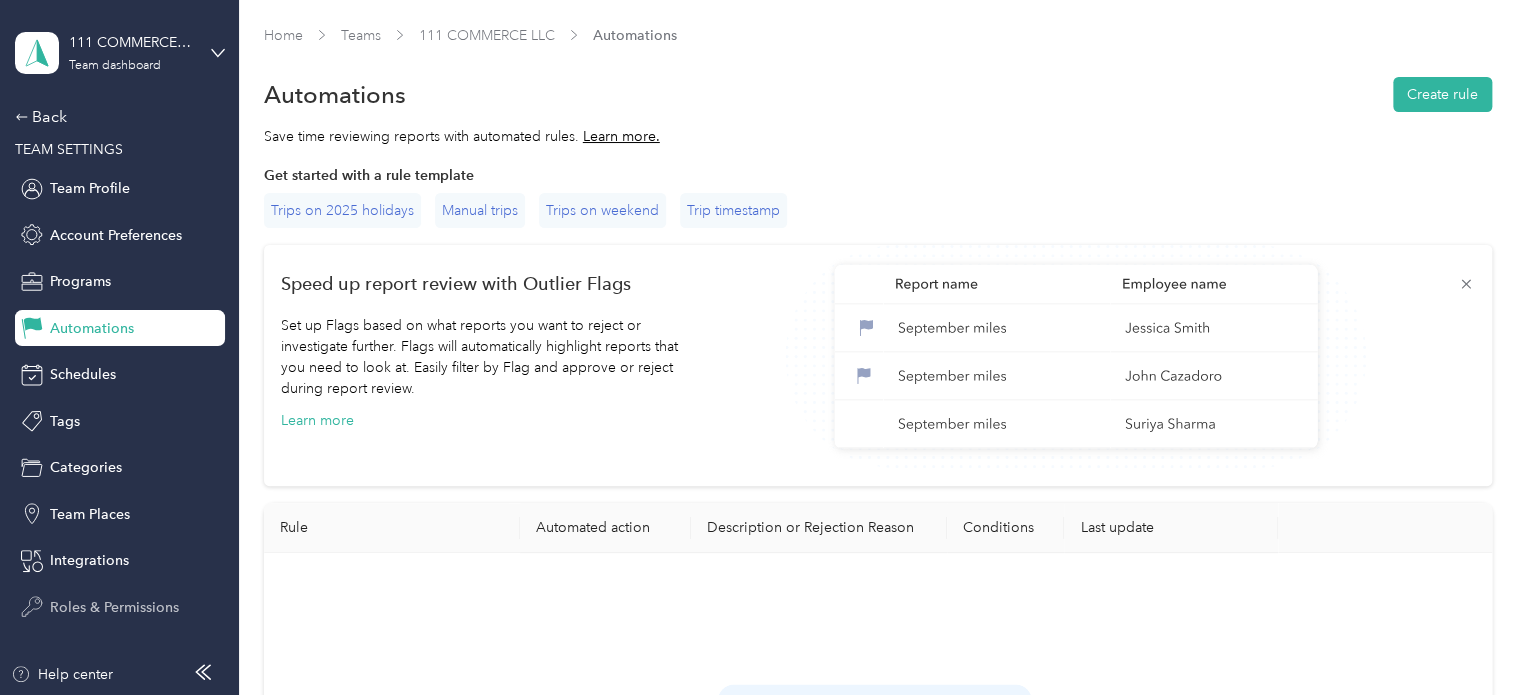 click on "Roles & Permissions" at bounding box center [114, 607] 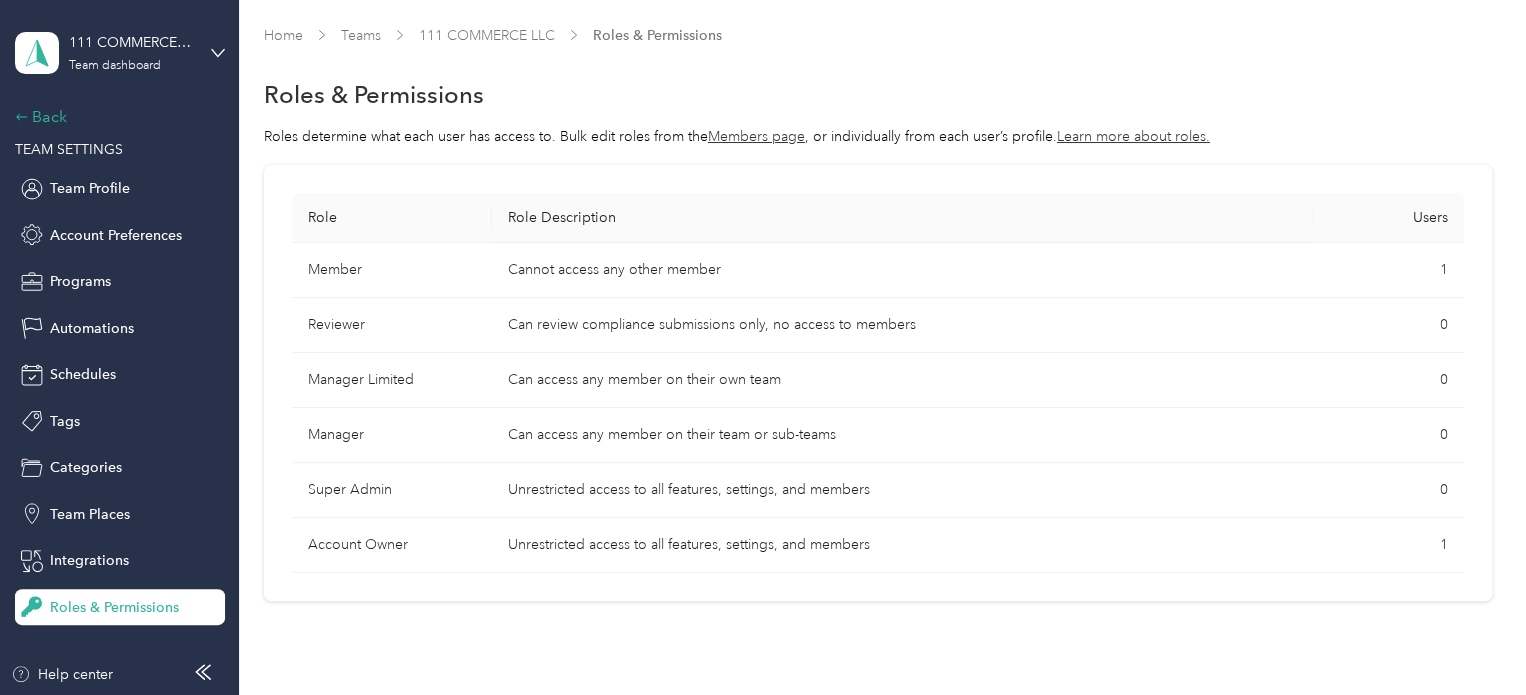 click on "Back" at bounding box center [115, 117] 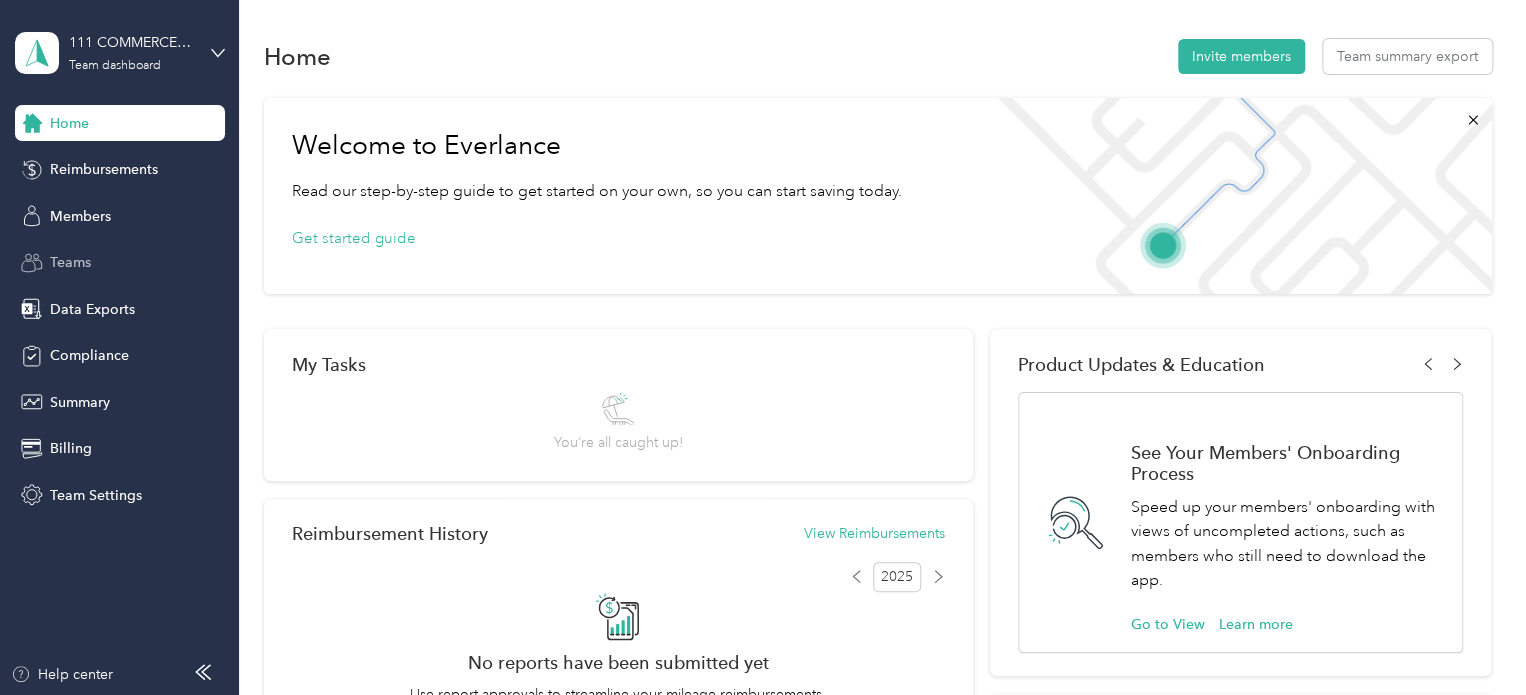 click on "Teams" at bounding box center (70, 262) 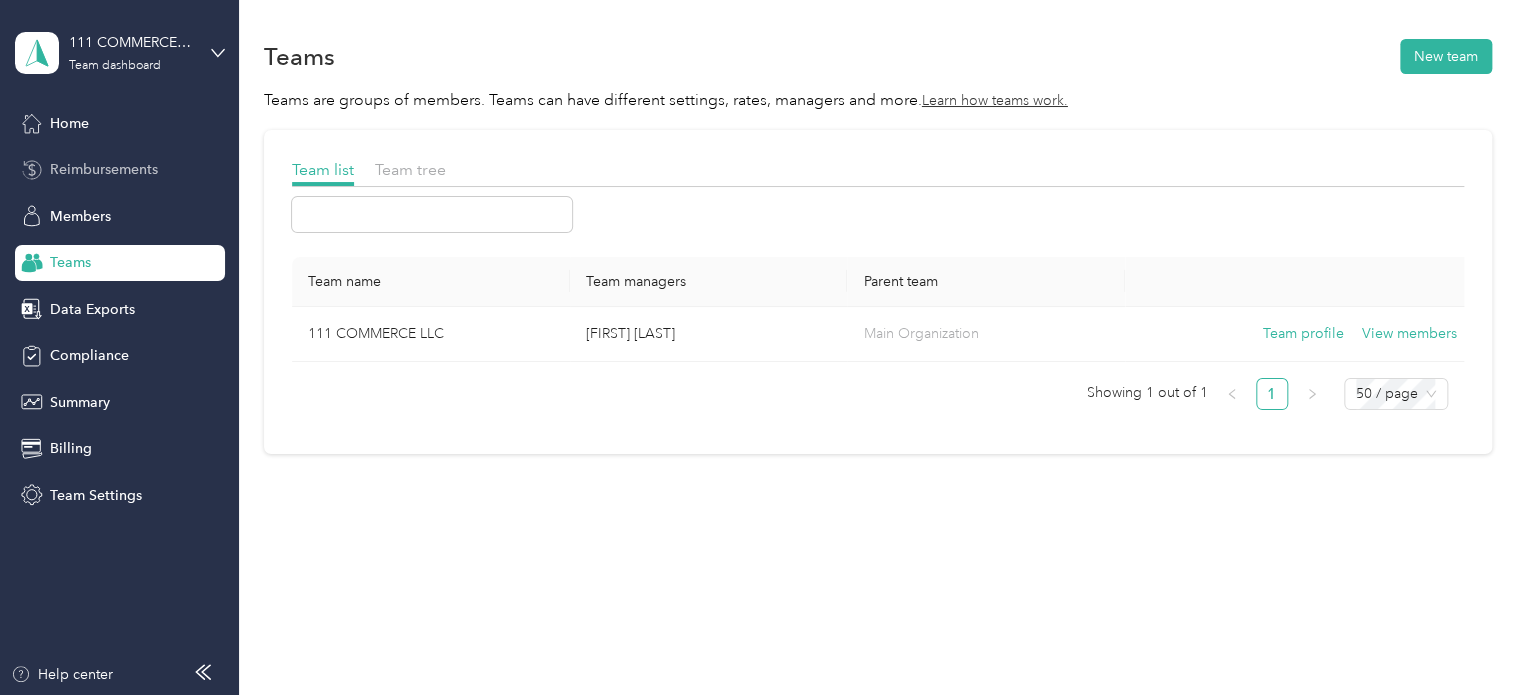 click on "Reimbursements" at bounding box center (104, 169) 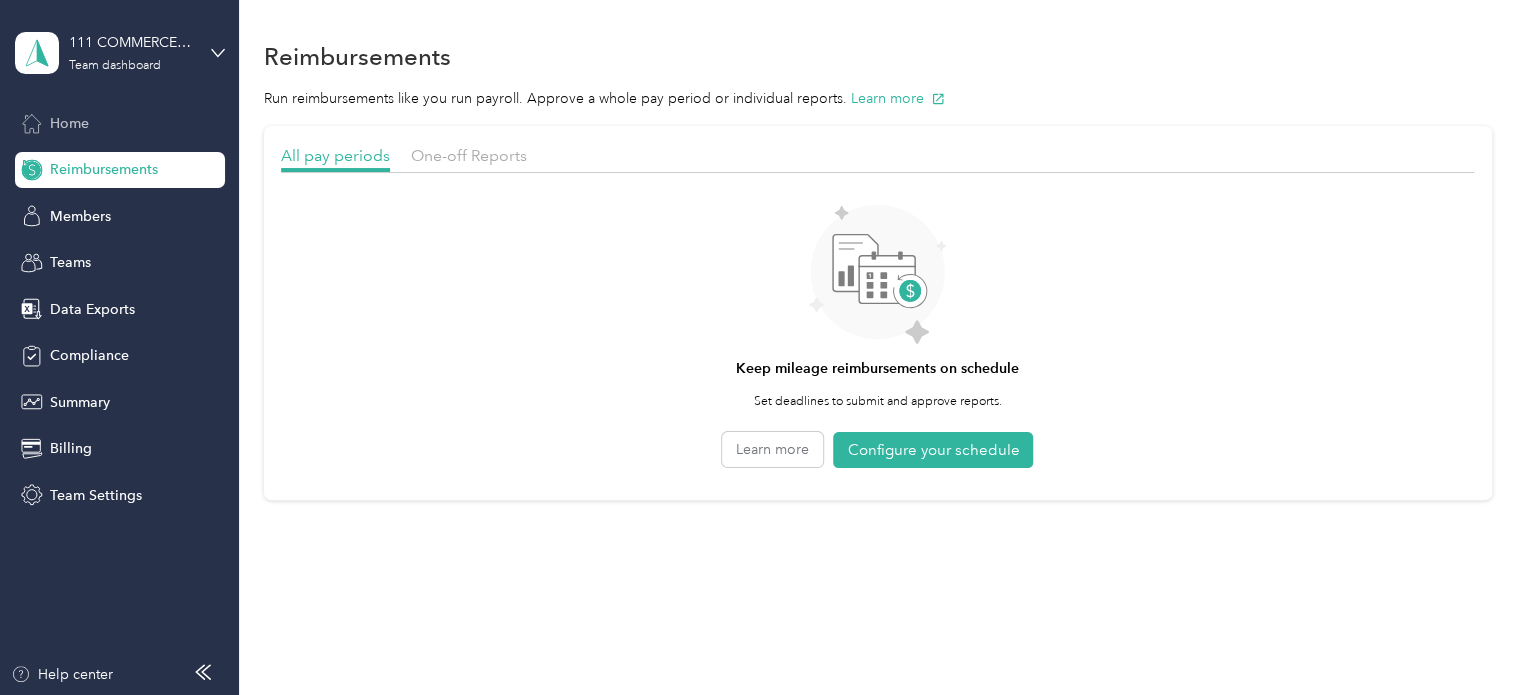 click on "Home" at bounding box center [120, 123] 